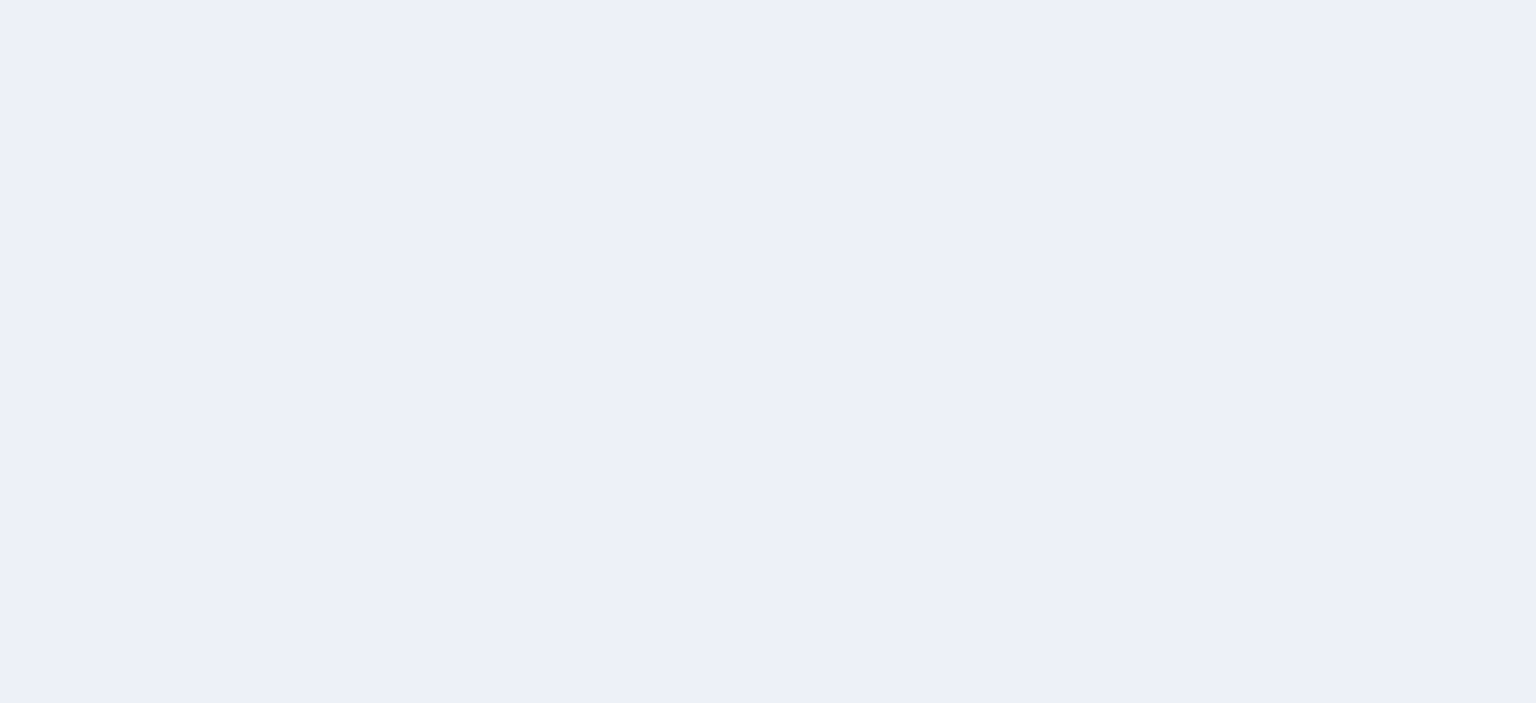 scroll, scrollTop: 0, scrollLeft: 0, axis: both 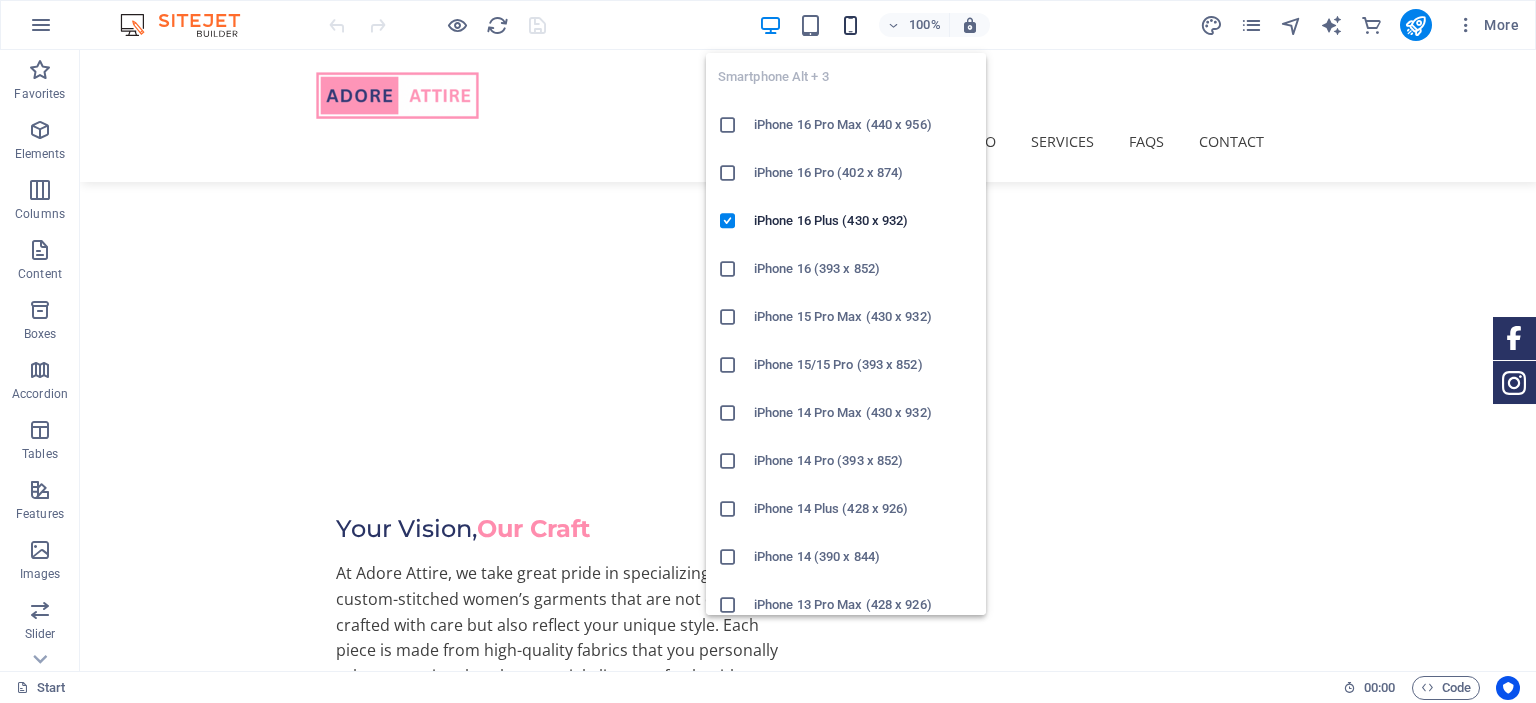 click at bounding box center (850, 25) 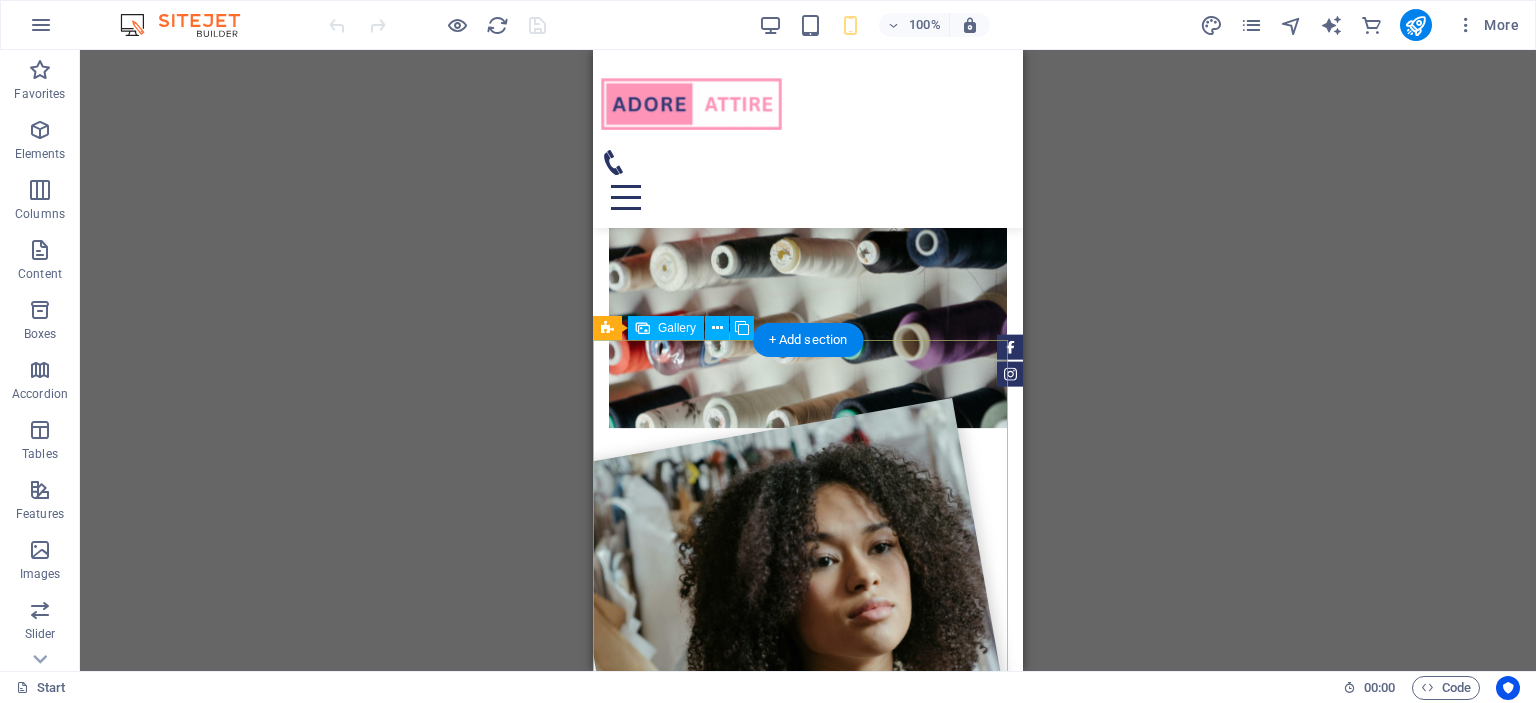 scroll, scrollTop: 1568, scrollLeft: 0, axis: vertical 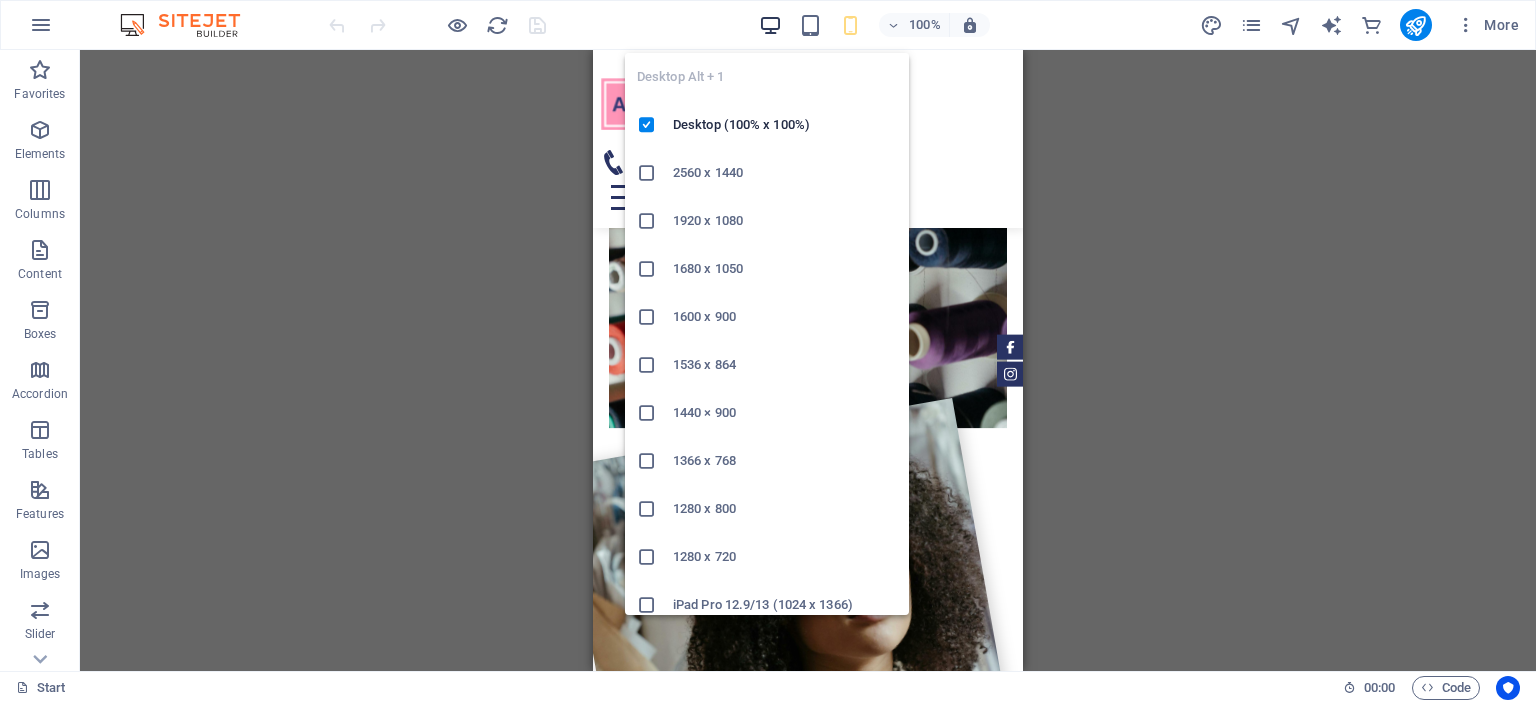 click at bounding box center (770, 25) 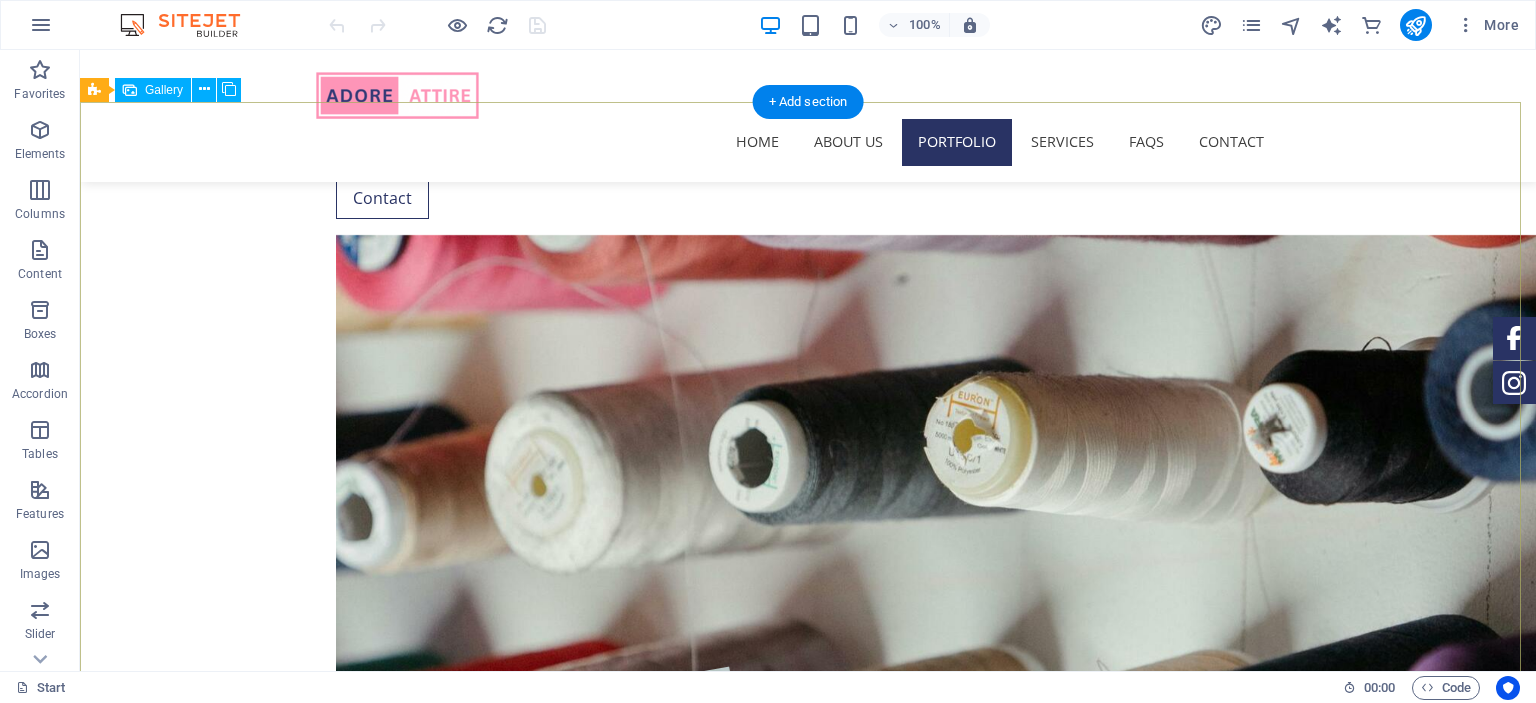 scroll, scrollTop: 1468, scrollLeft: 0, axis: vertical 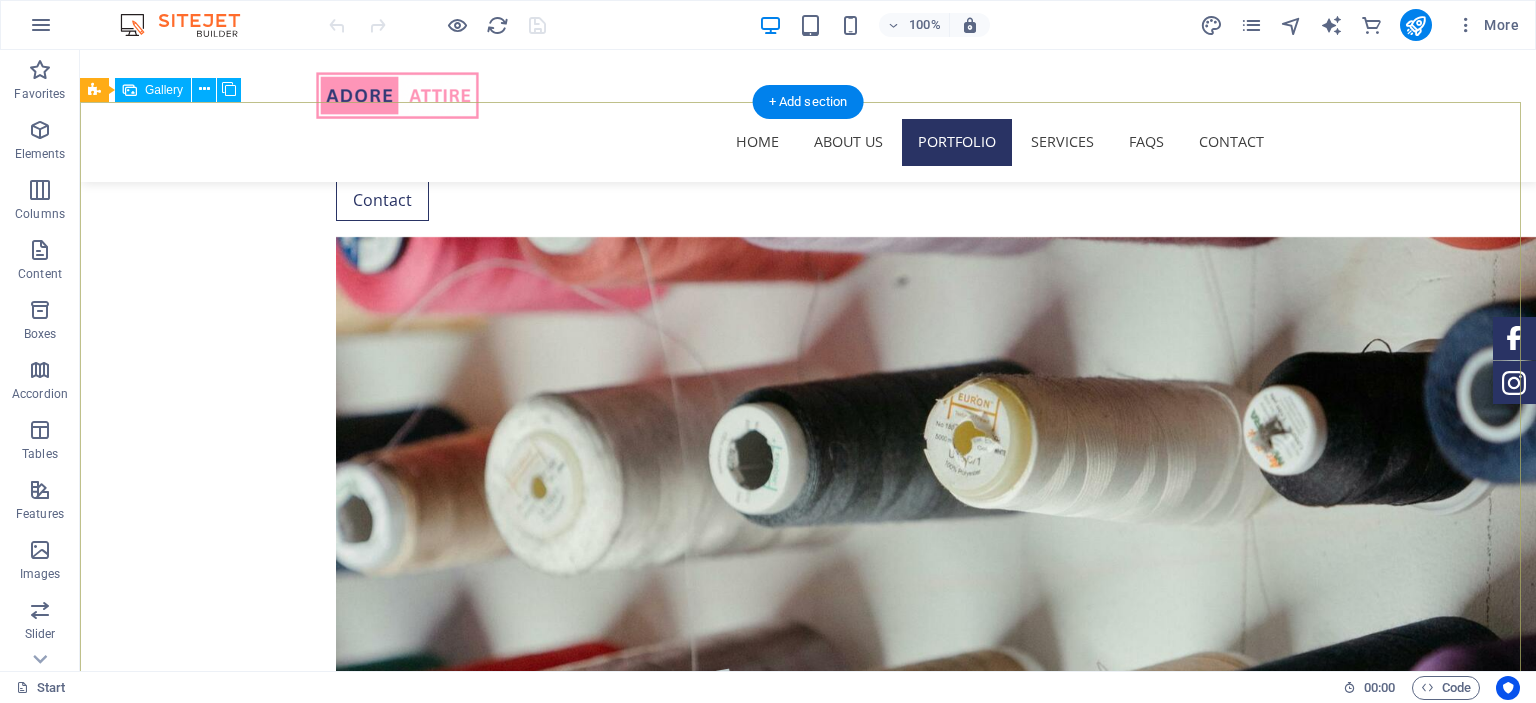 click at bounding box center (990, 2443) 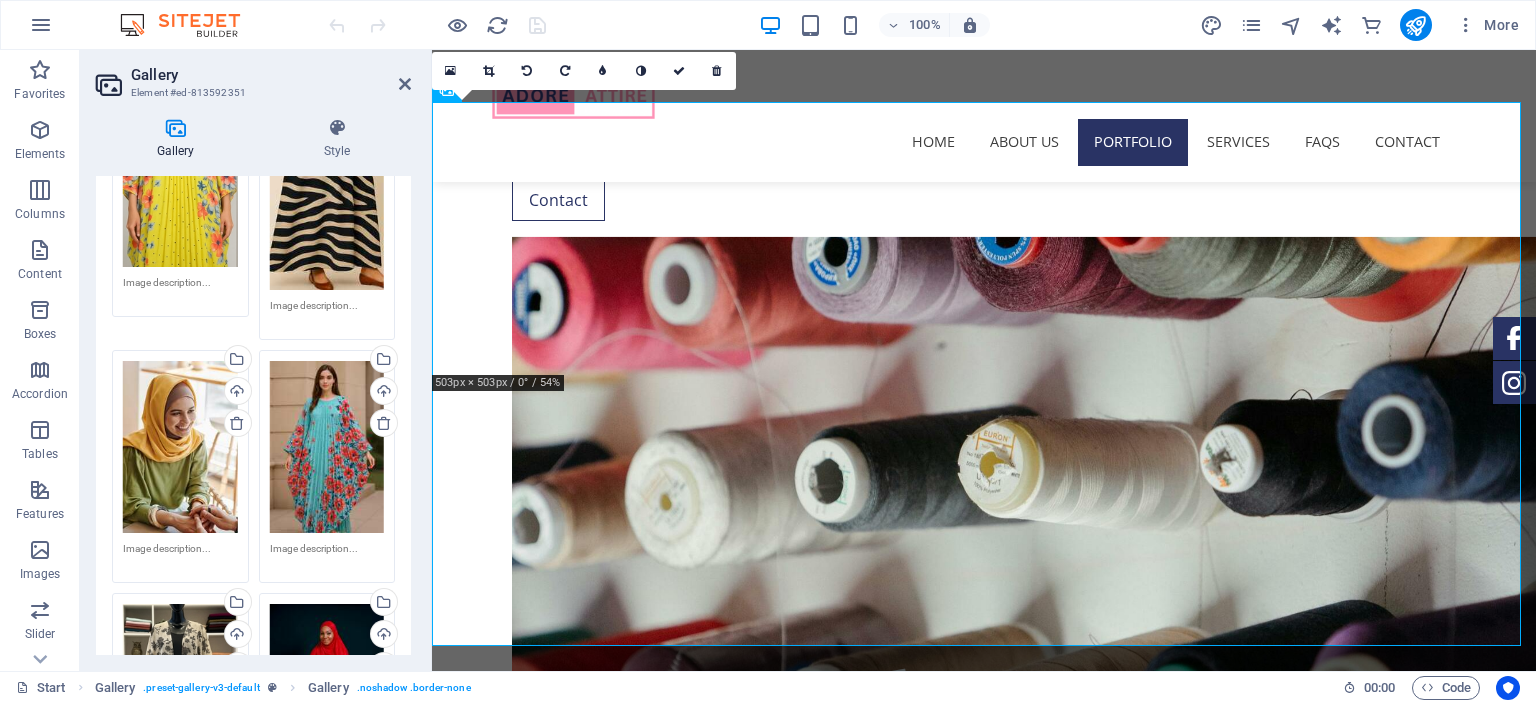 scroll, scrollTop: 286, scrollLeft: 0, axis: vertical 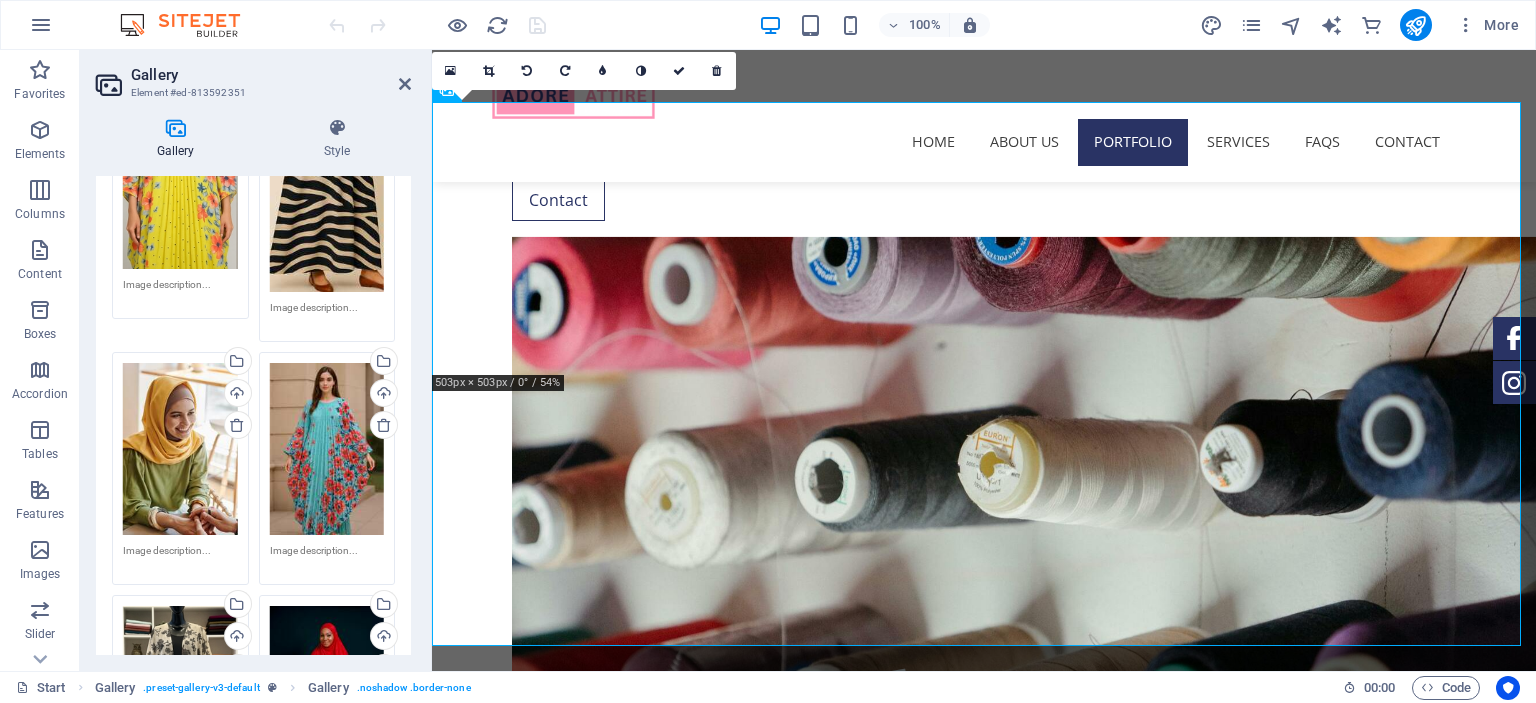 click on "Drag files here, click to choose files or select files from Files or our free stock photos & videos" at bounding box center [180, 449] 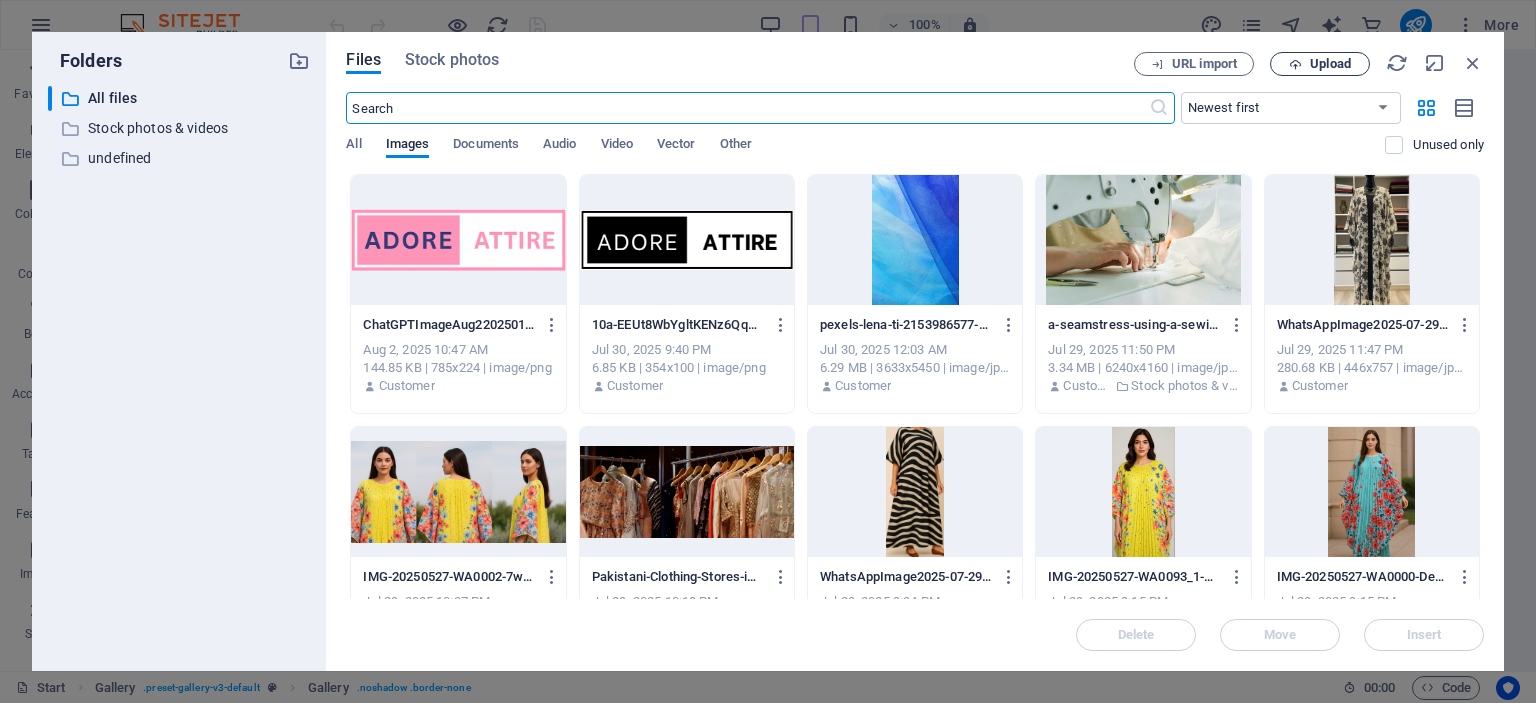 click on "Upload" at bounding box center [1330, 64] 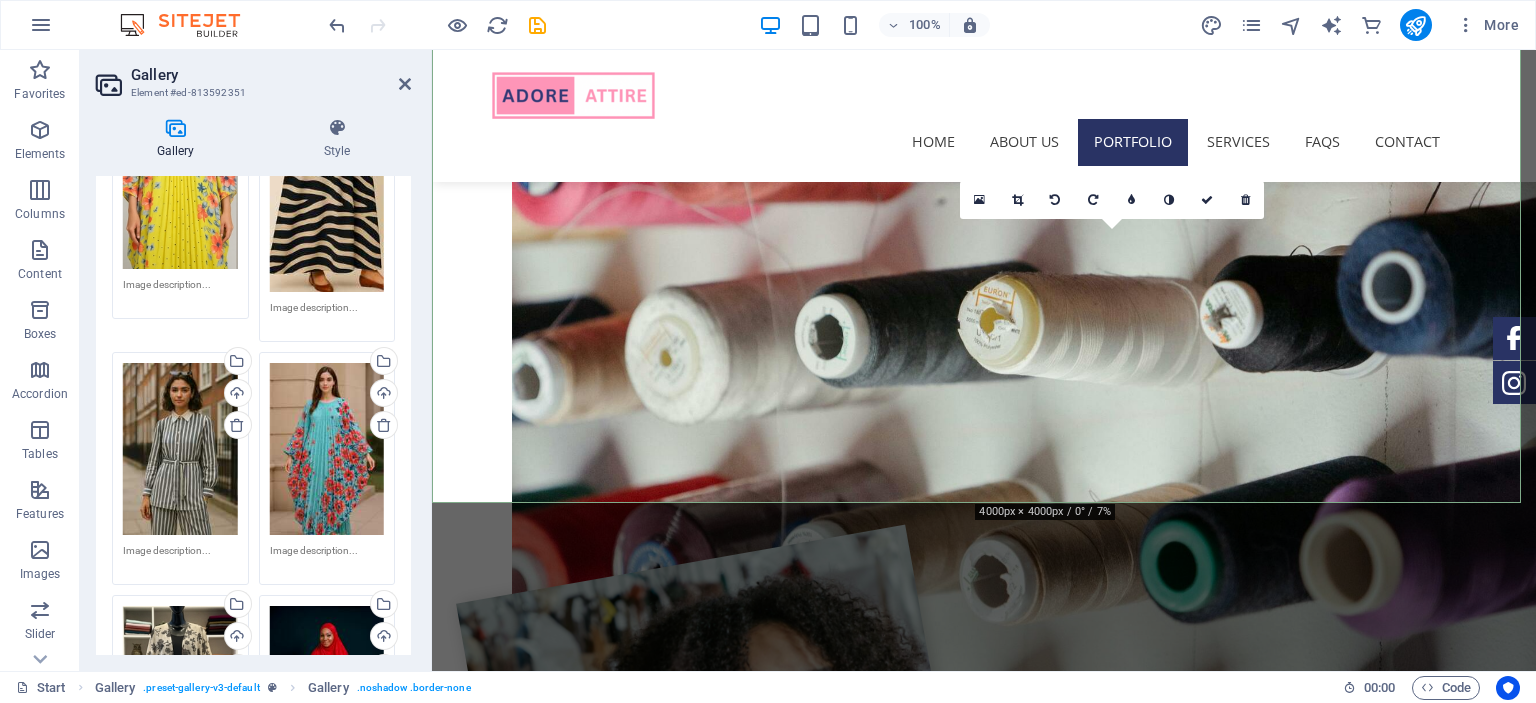 scroll, scrollTop: 1614, scrollLeft: 0, axis: vertical 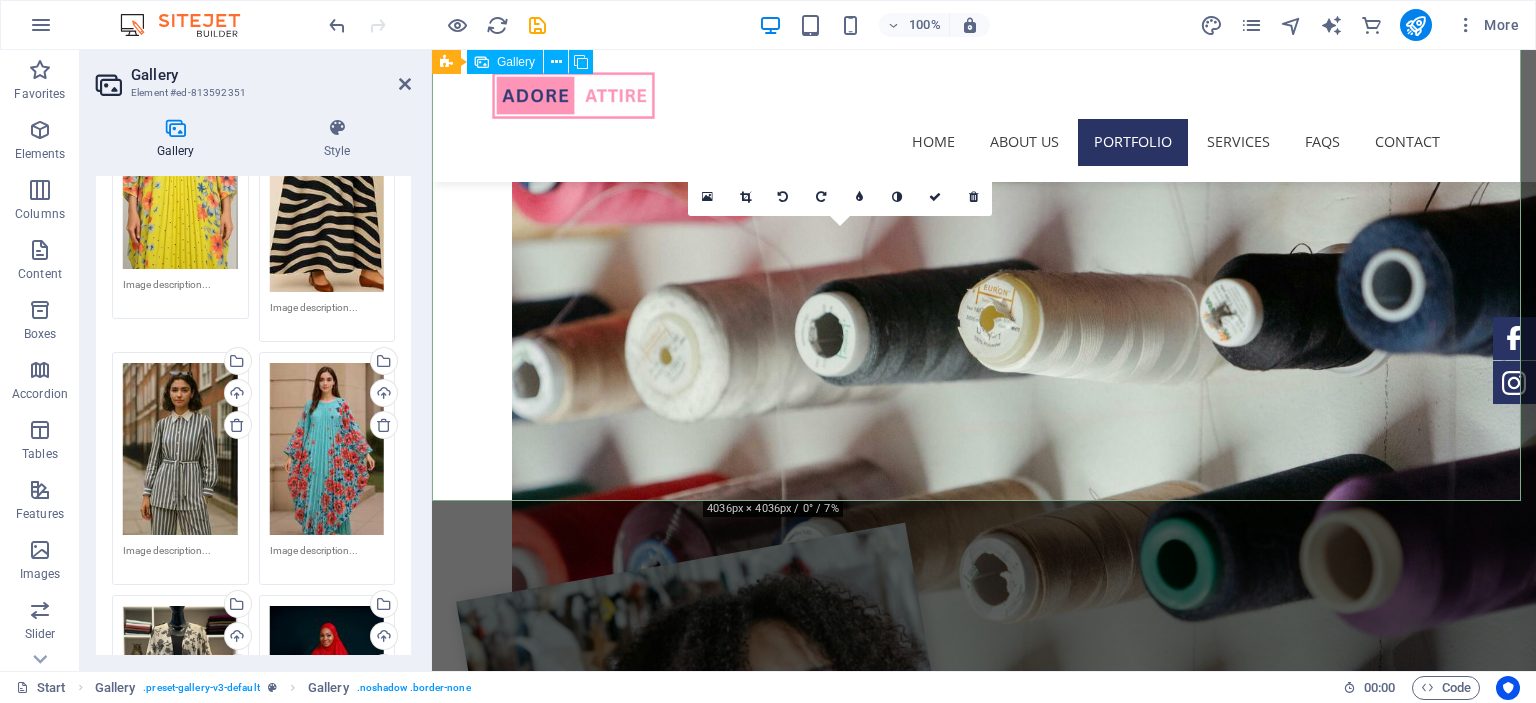 click at bounding box center [846, 2529] 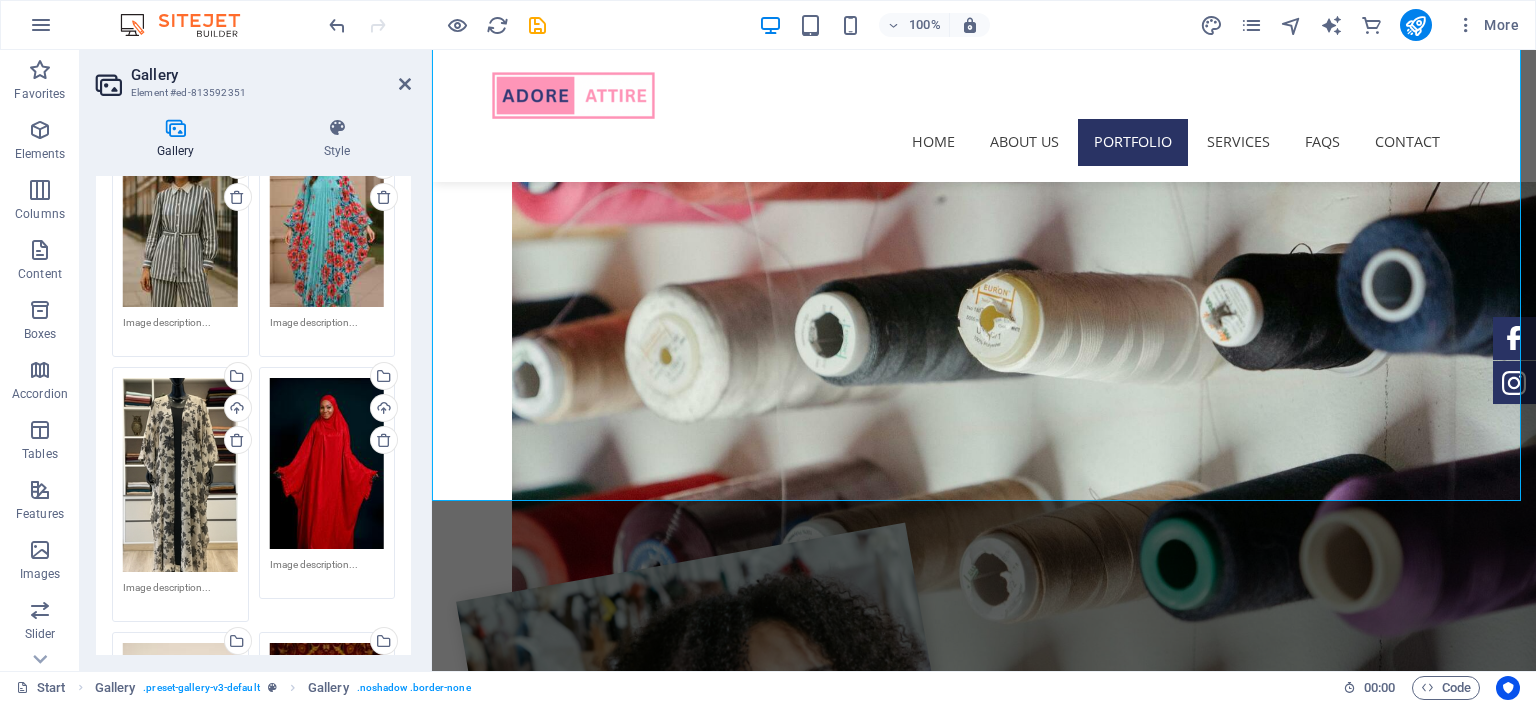 scroll, scrollTop: 516, scrollLeft: 0, axis: vertical 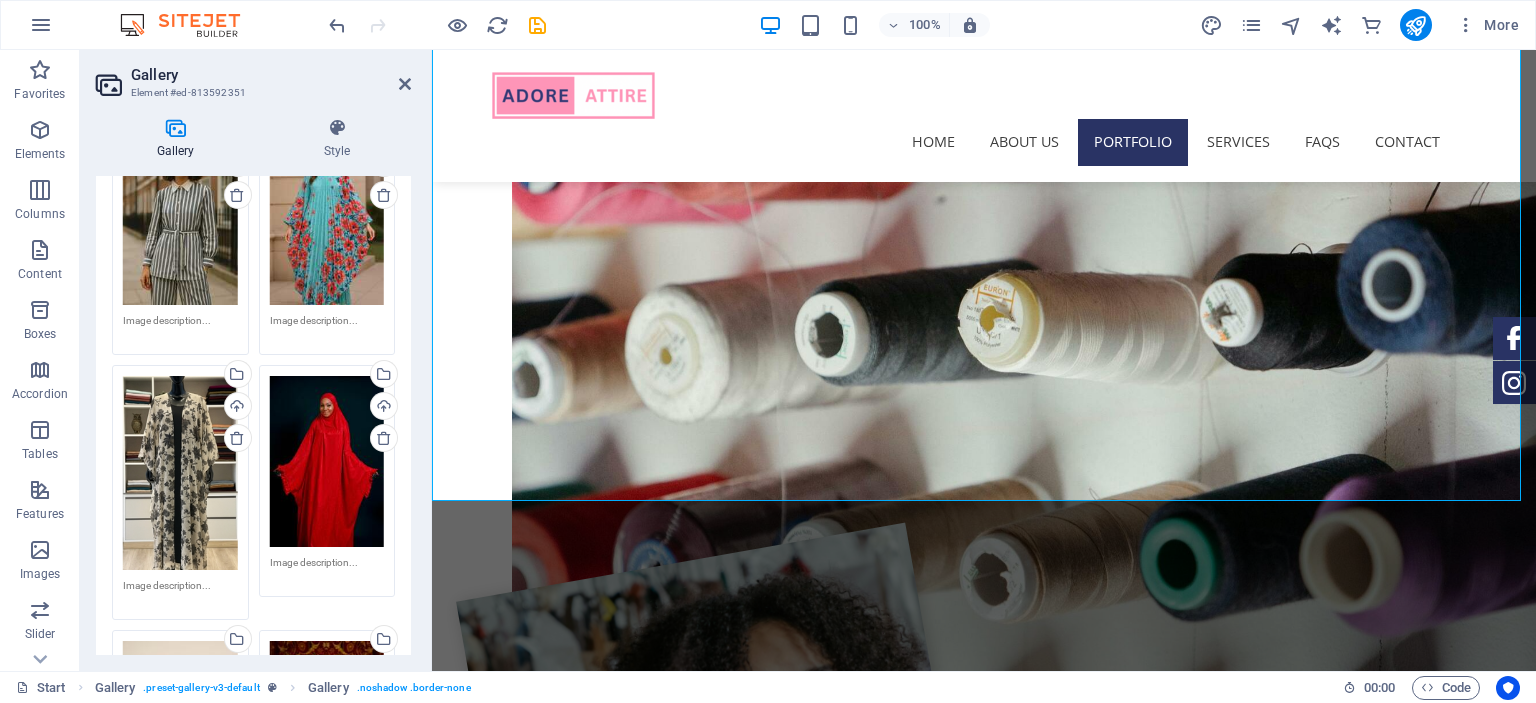 click on "Drag files here, click to choose files or select files from Files or our free stock photos & videos" at bounding box center [327, 462] 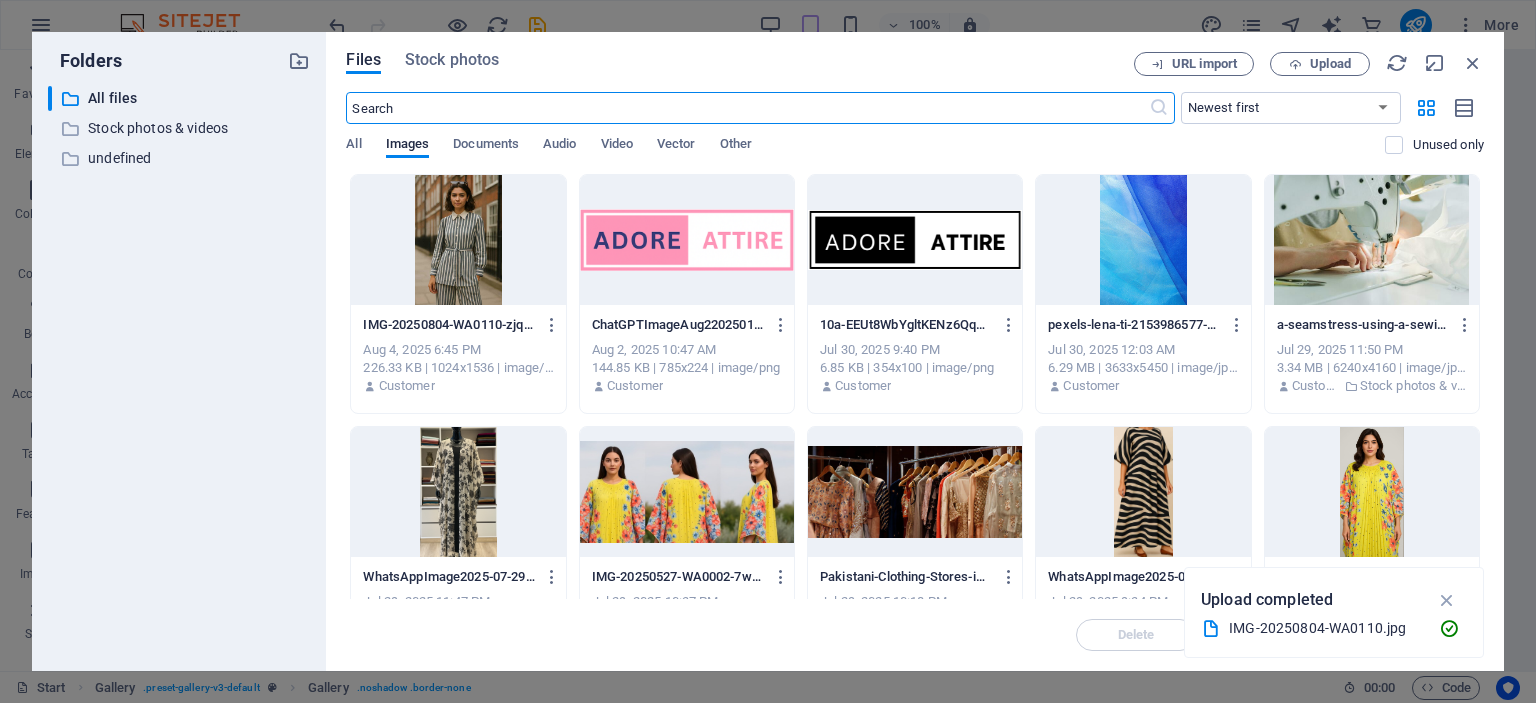 scroll, scrollTop: 1876, scrollLeft: 0, axis: vertical 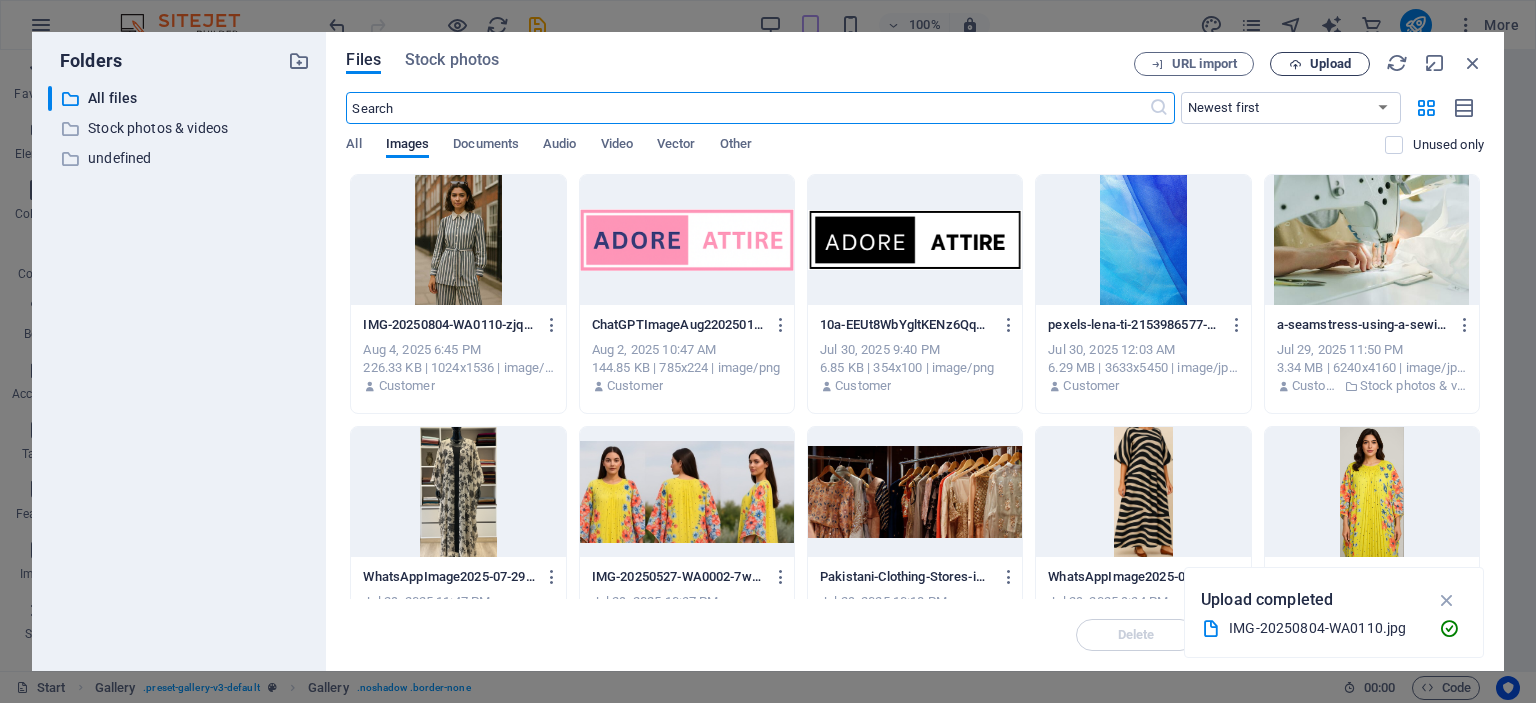 click on "Upload" at bounding box center (1320, 64) 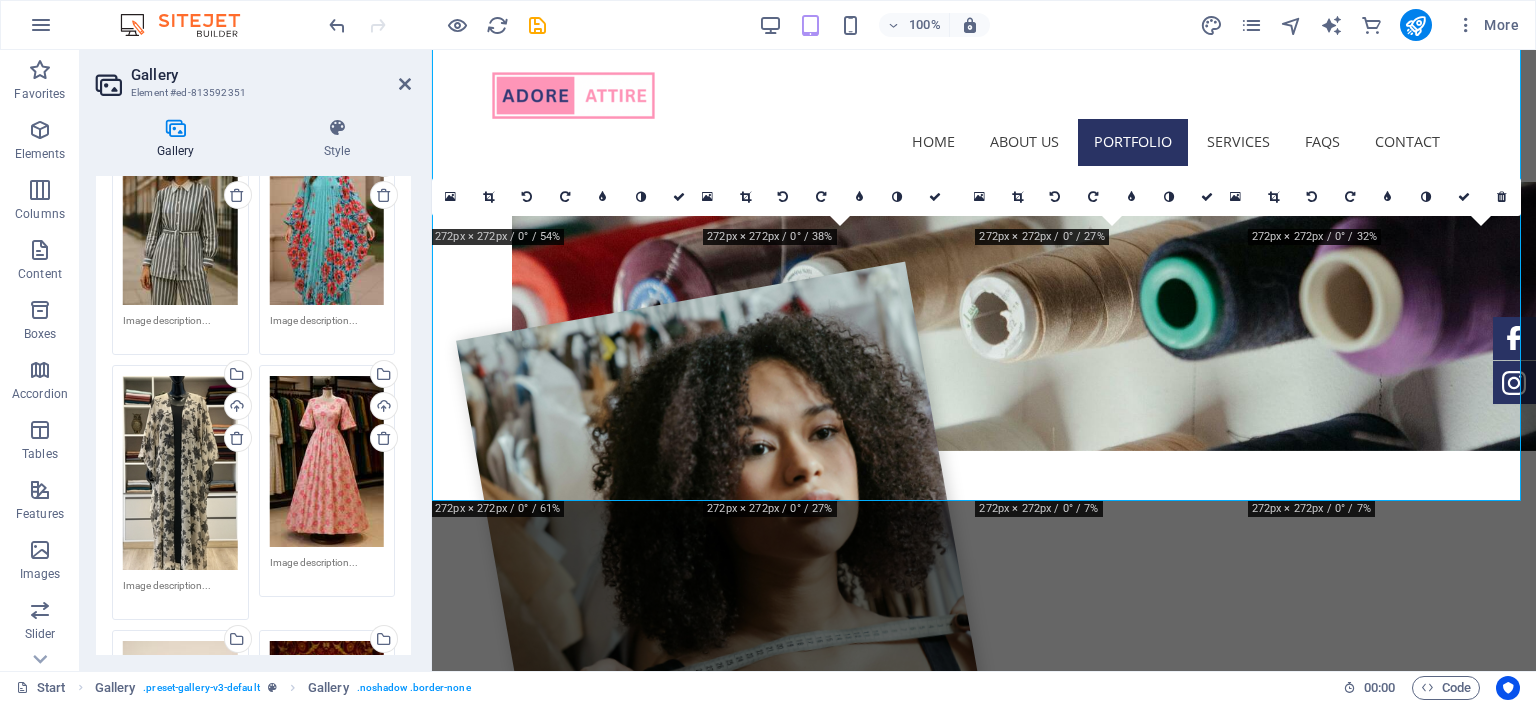 scroll, scrollTop: 1614, scrollLeft: 0, axis: vertical 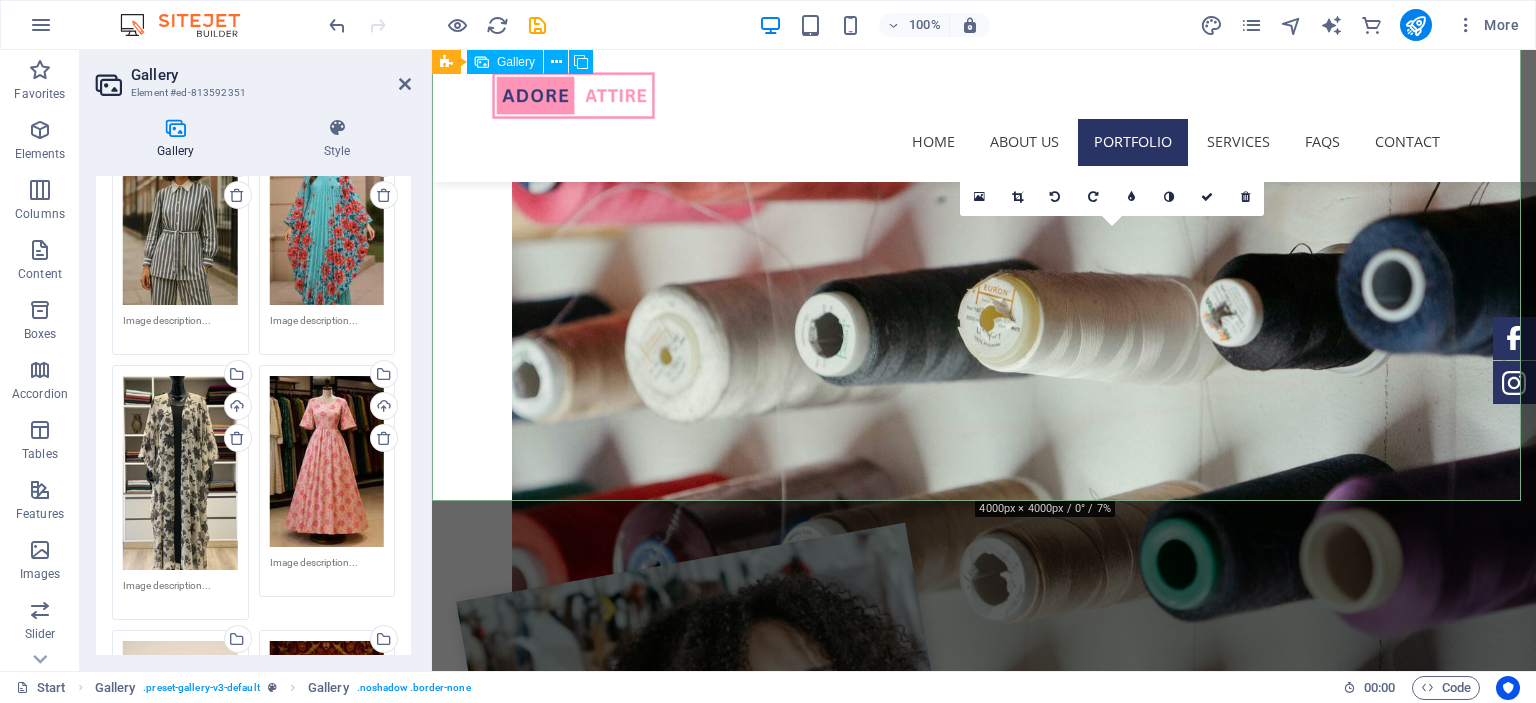 click at bounding box center [1122, 2529] 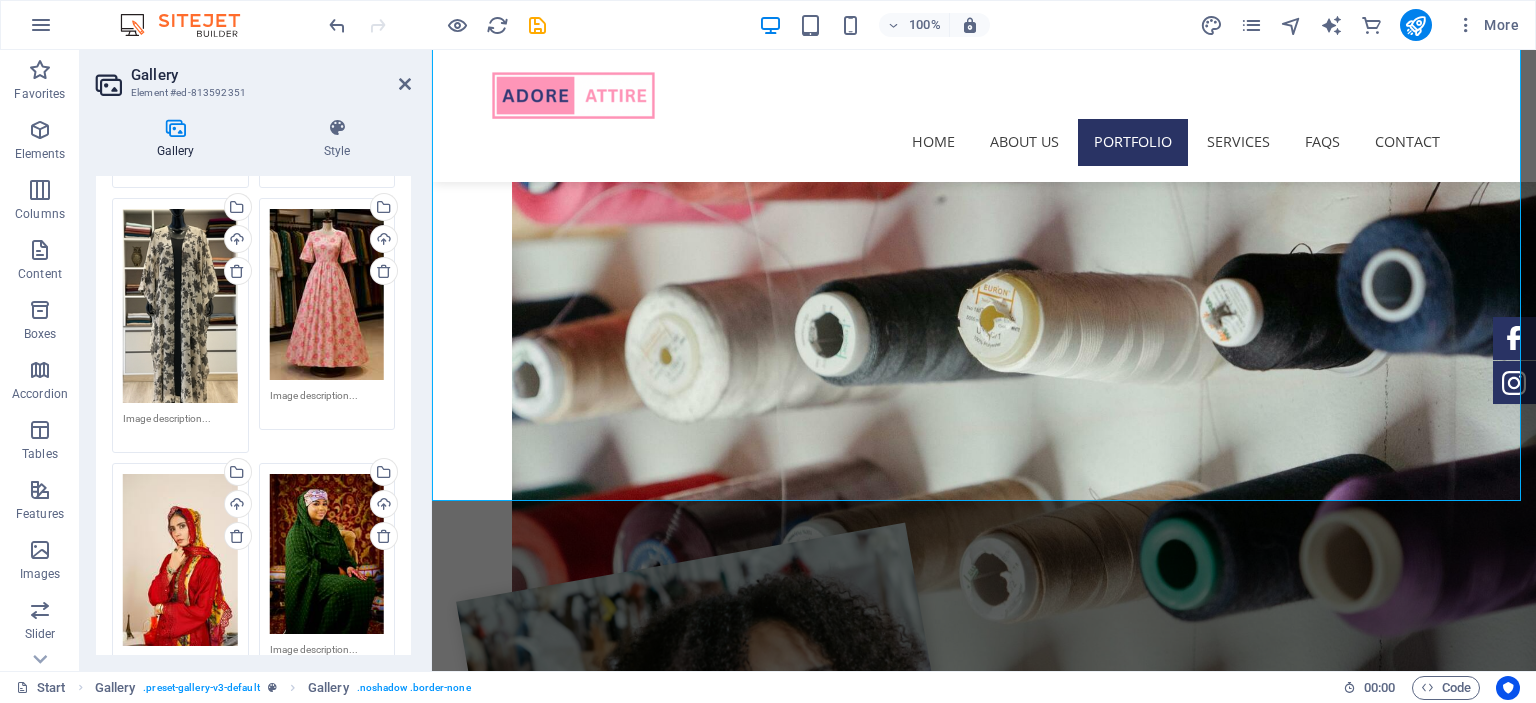 scroll, scrollTop: 682, scrollLeft: 0, axis: vertical 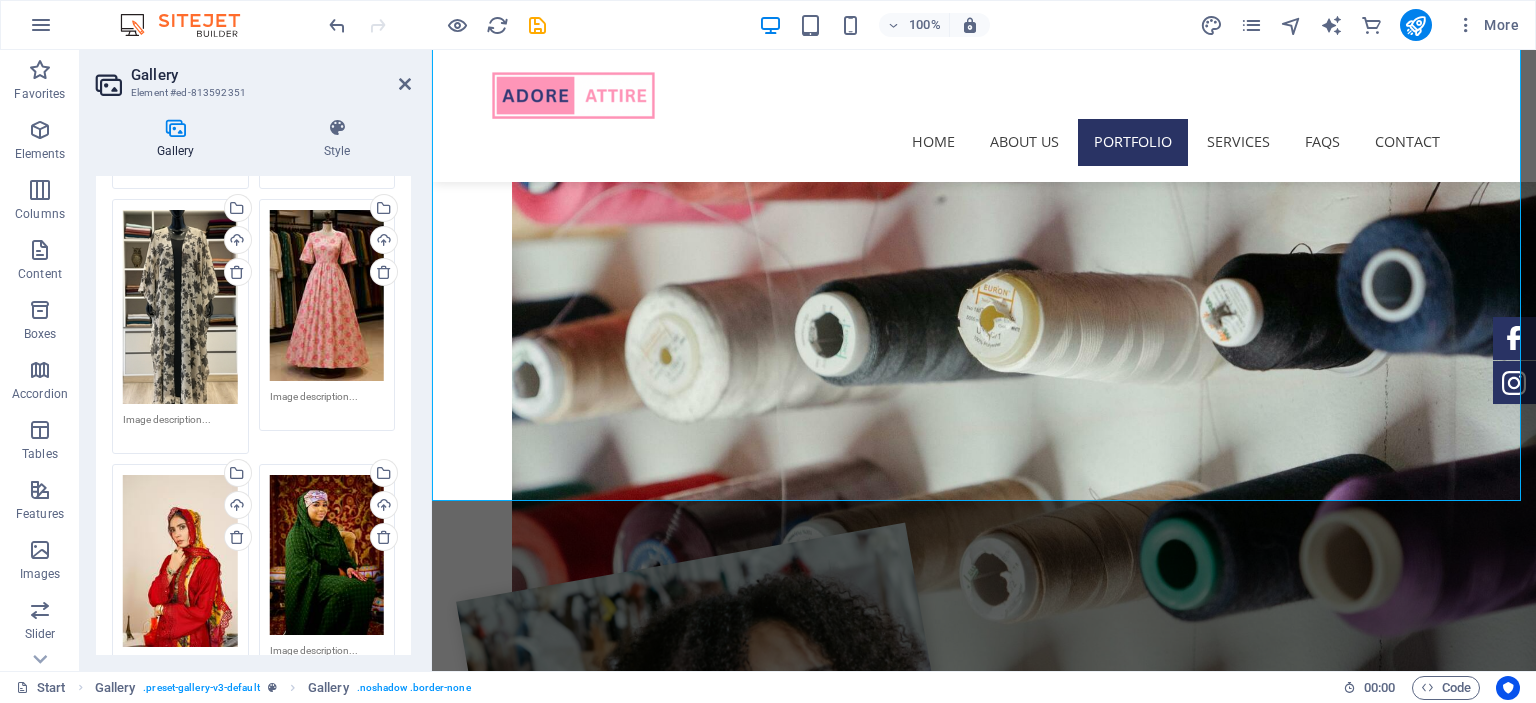 click on "Drag files here, click to choose files or select files from Files or our free stock photos & videos" at bounding box center (180, 561) 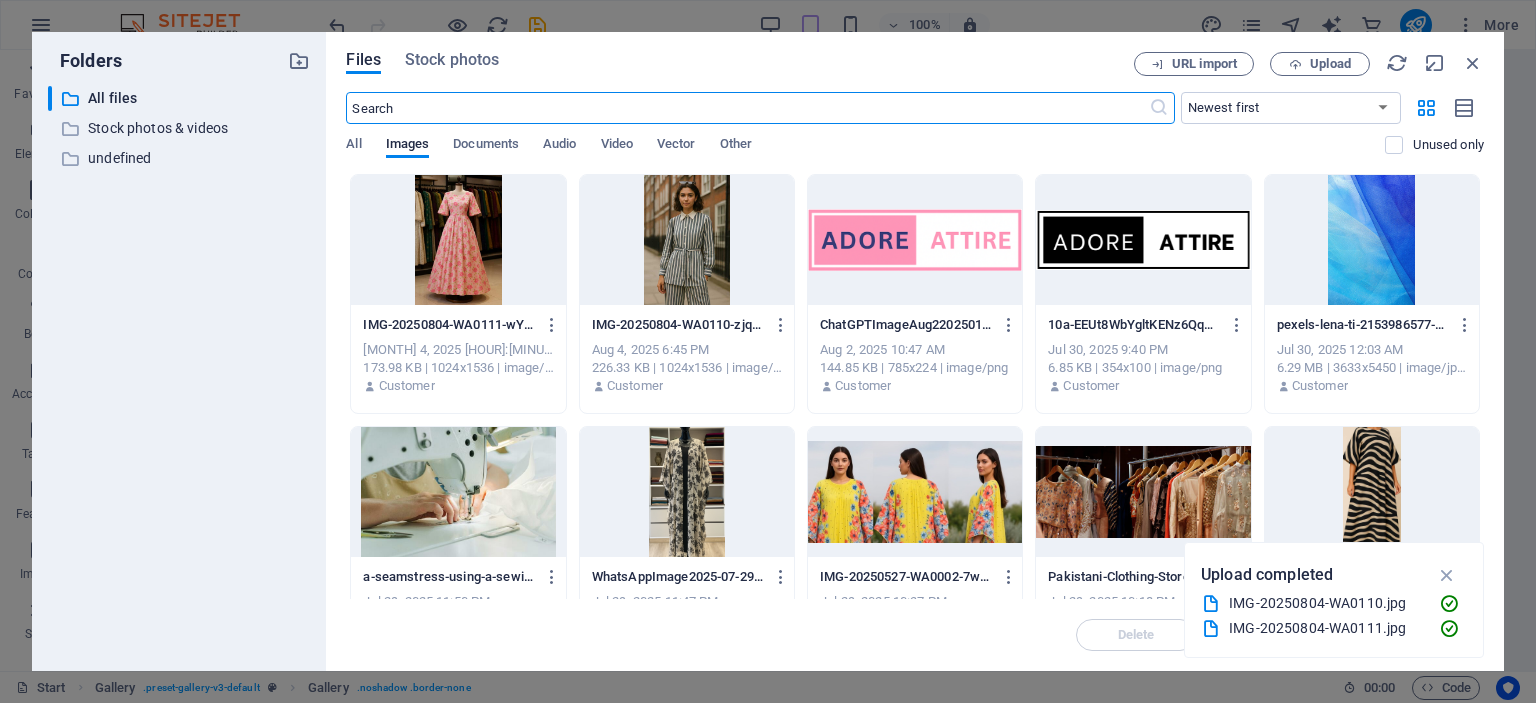 scroll, scrollTop: 1876, scrollLeft: 0, axis: vertical 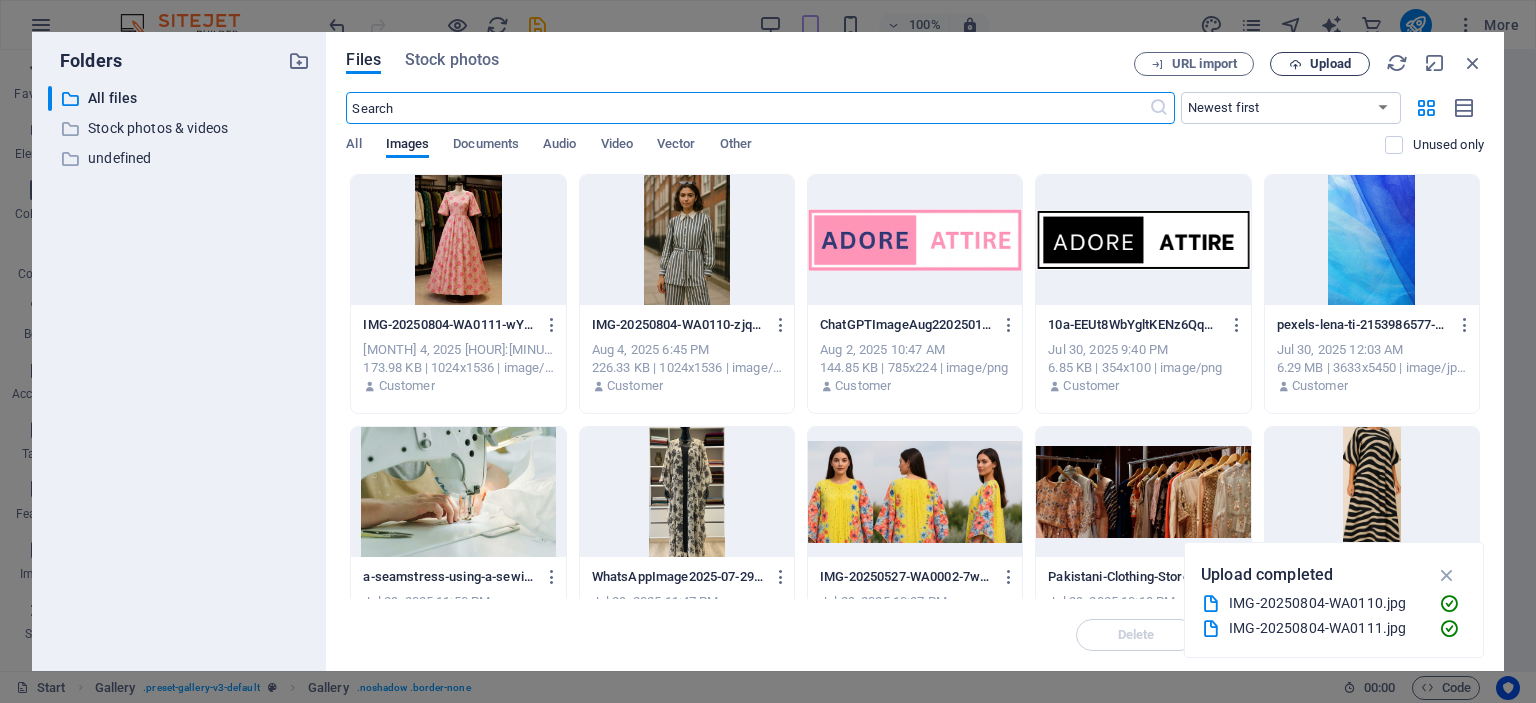 click at bounding box center (1295, 64) 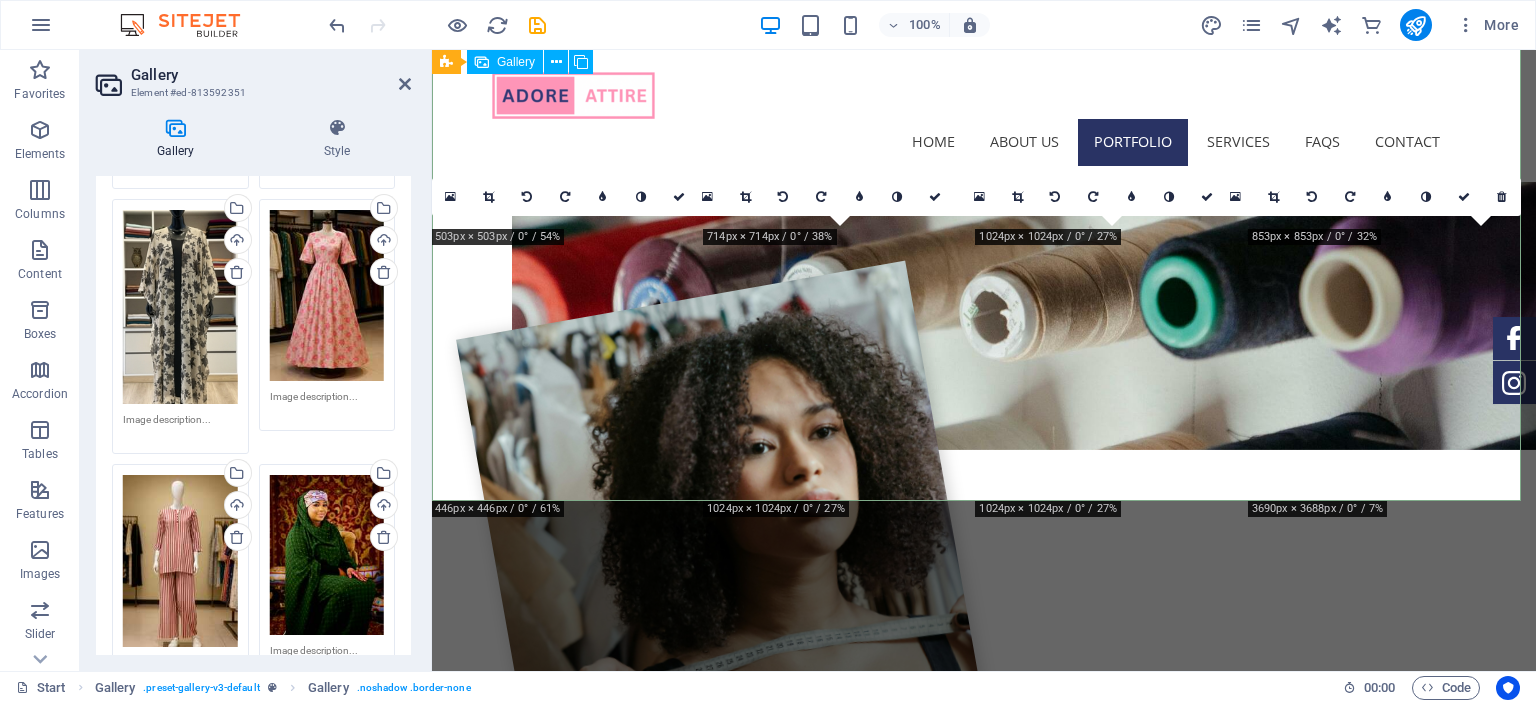 scroll, scrollTop: 1614, scrollLeft: 0, axis: vertical 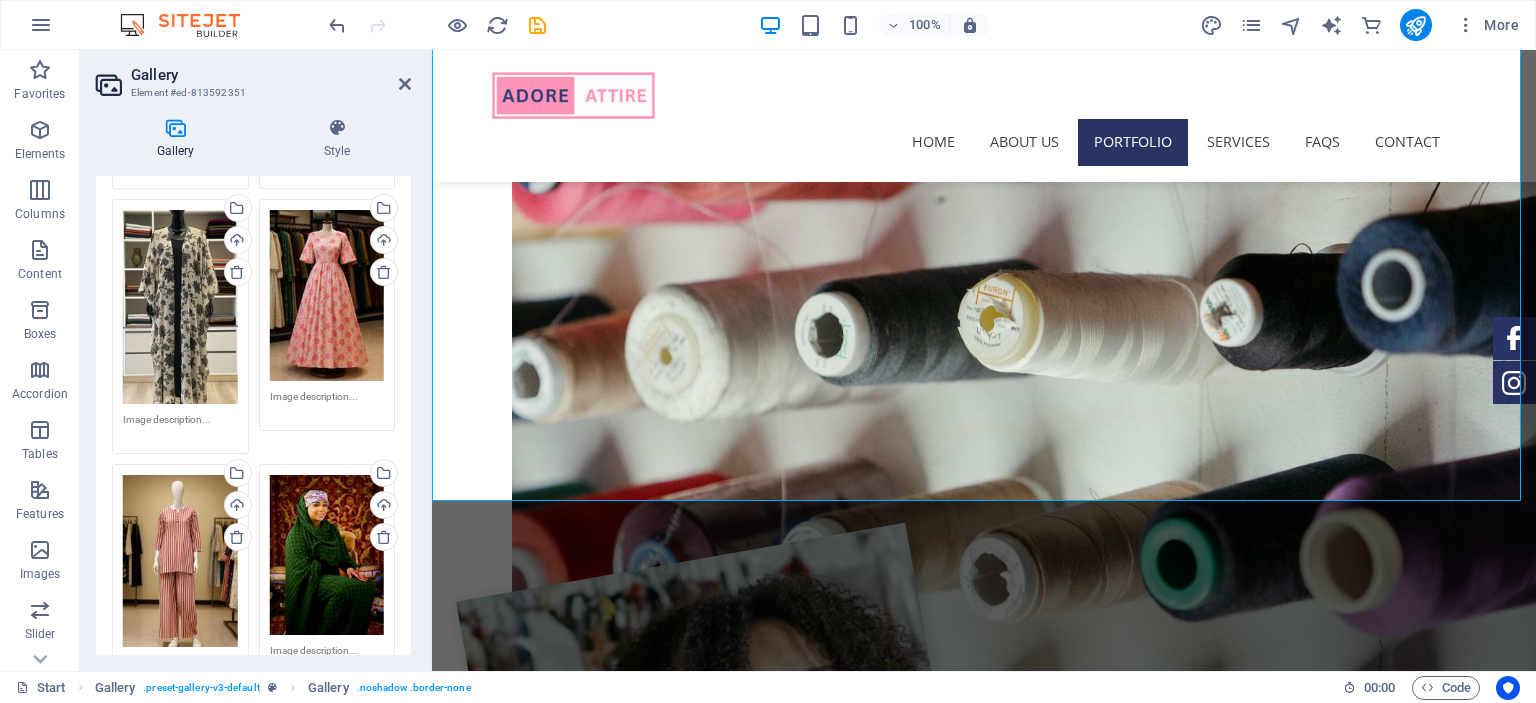 click on "Drag files here, click to choose files or select files from Files or our free stock photos & videos" at bounding box center (327, 555) 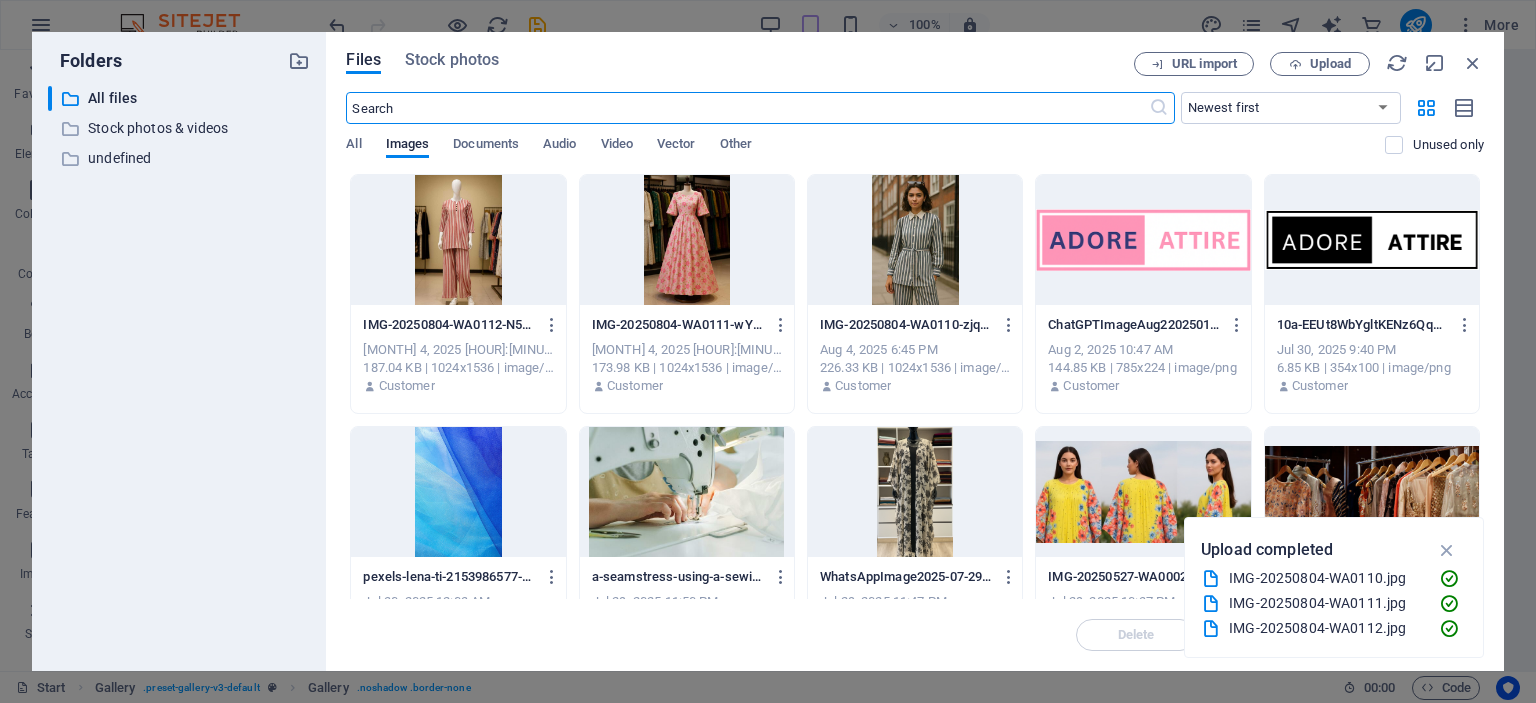 scroll, scrollTop: 1876, scrollLeft: 0, axis: vertical 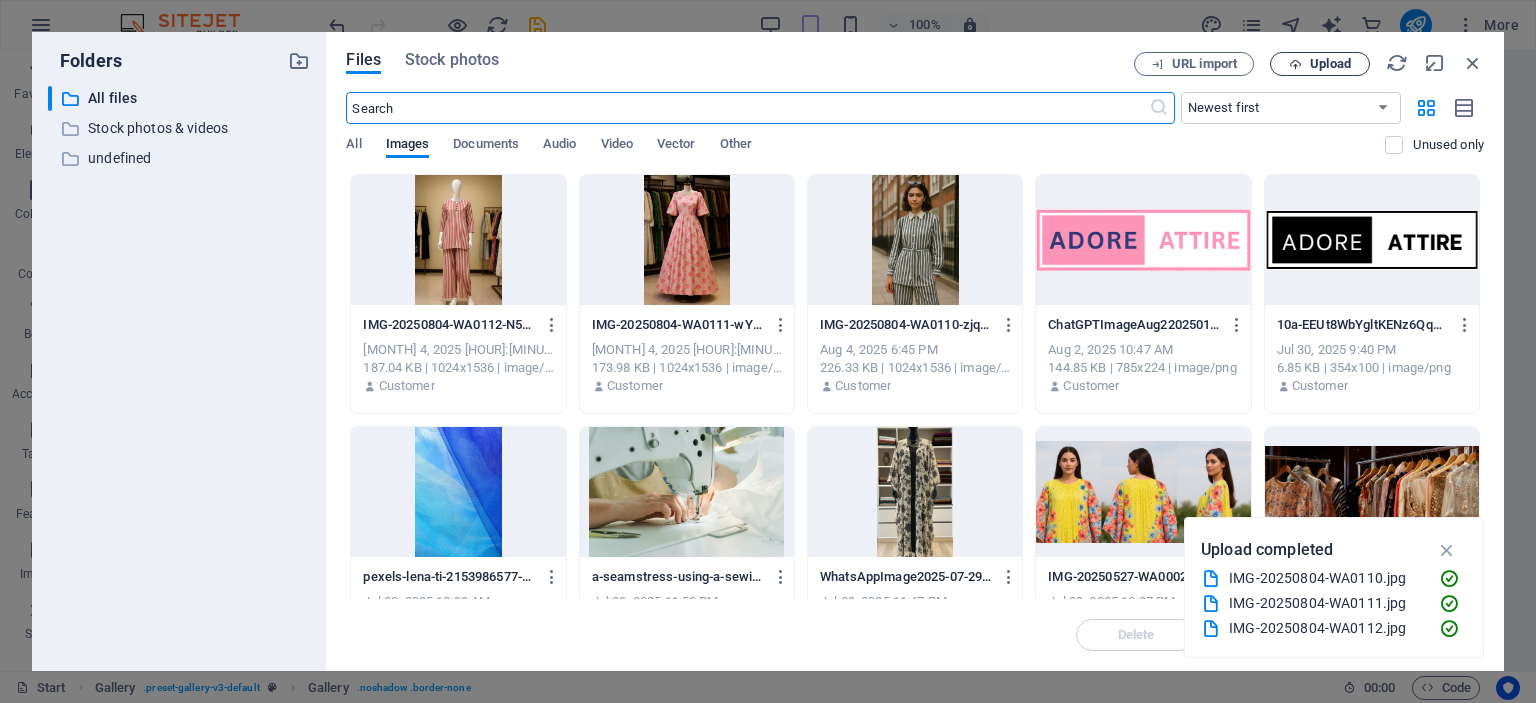 click on "Upload" at bounding box center [1320, 64] 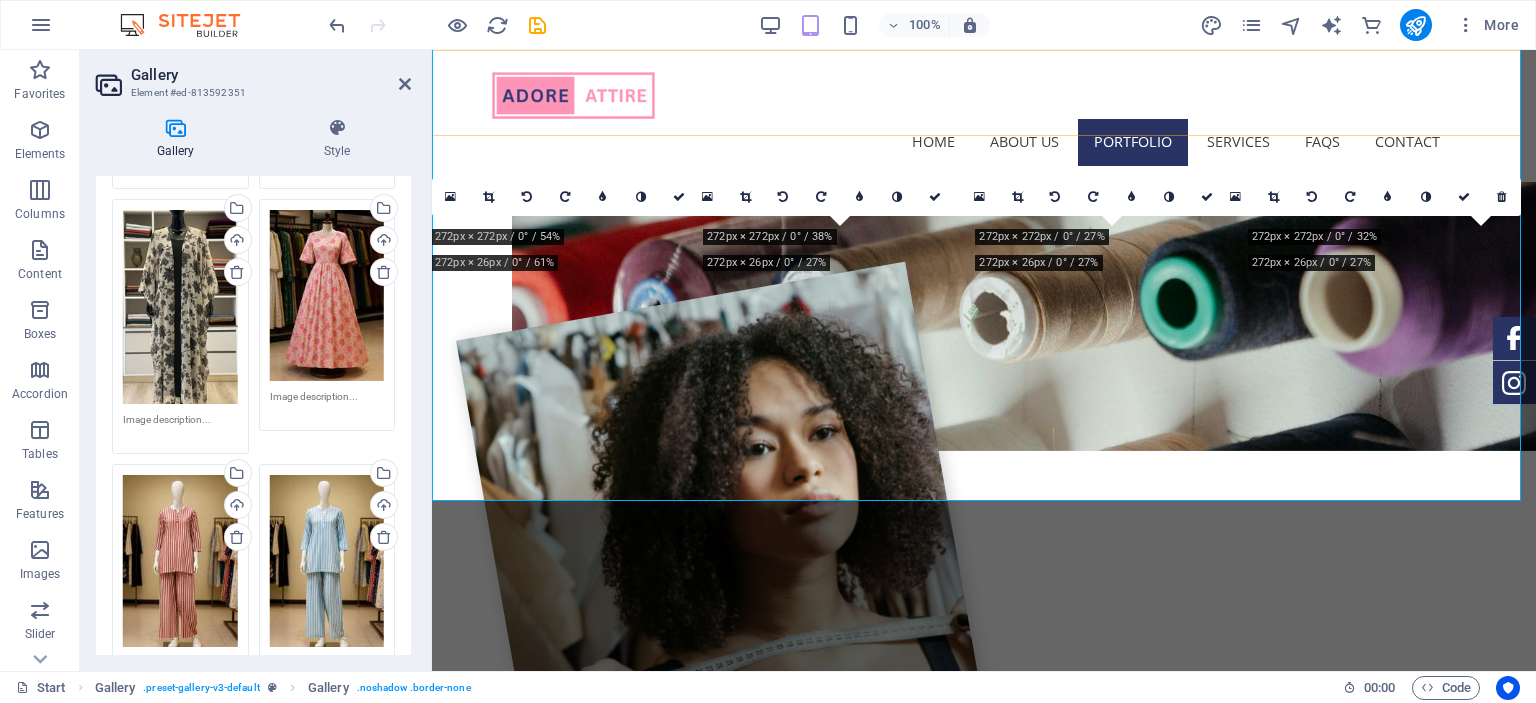 scroll, scrollTop: 1614, scrollLeft: 0, axis: vertical 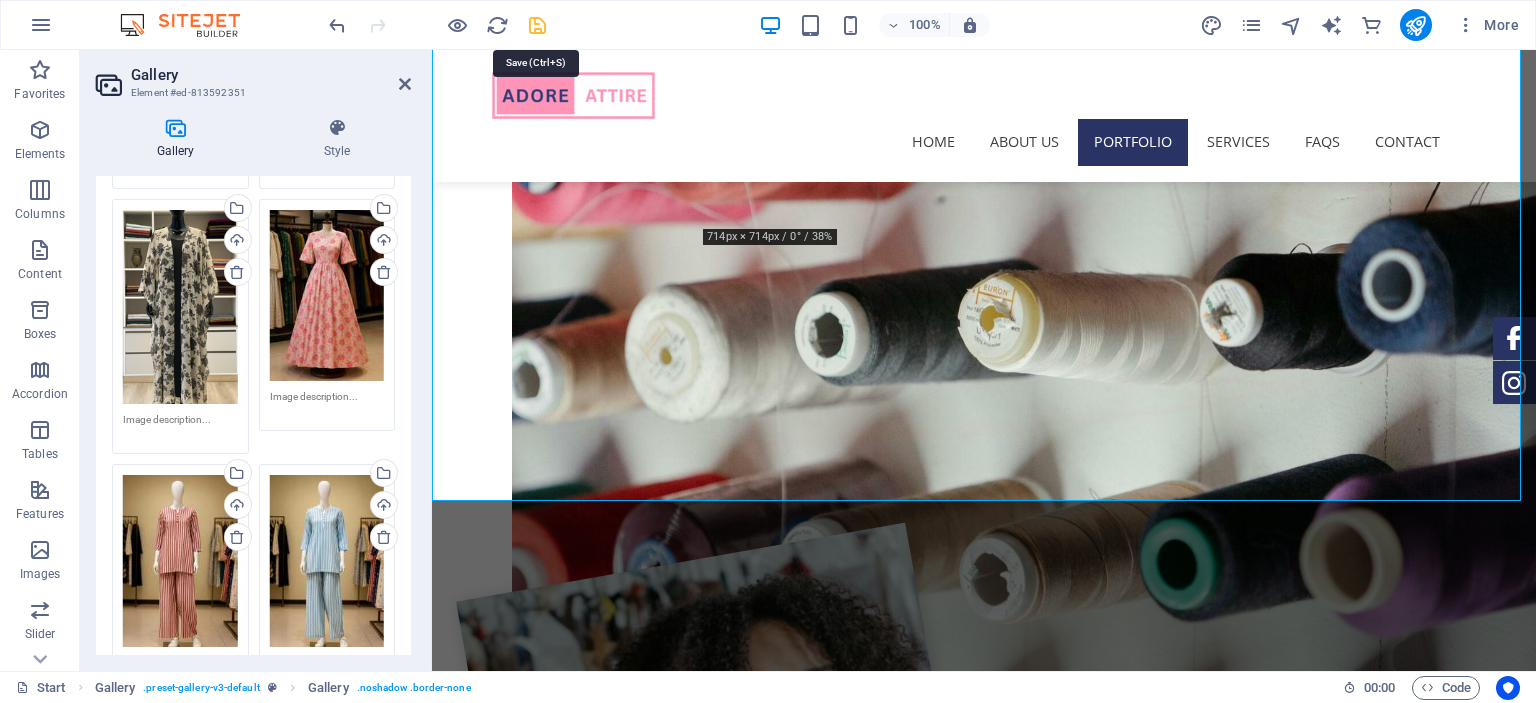 click at bounding box center (537, 25) 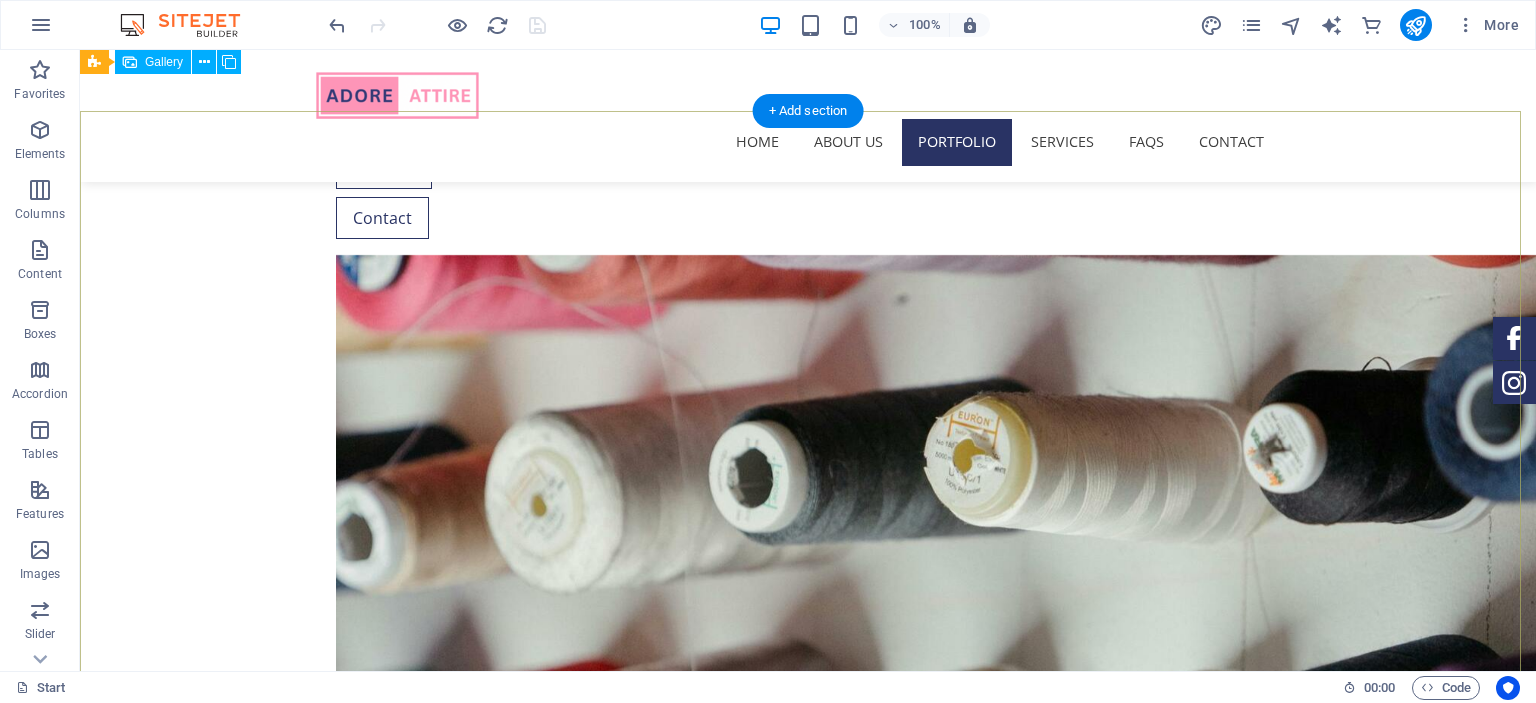 scroll, scrollTop: 1423, scrollLeft: 0, axis: vertical 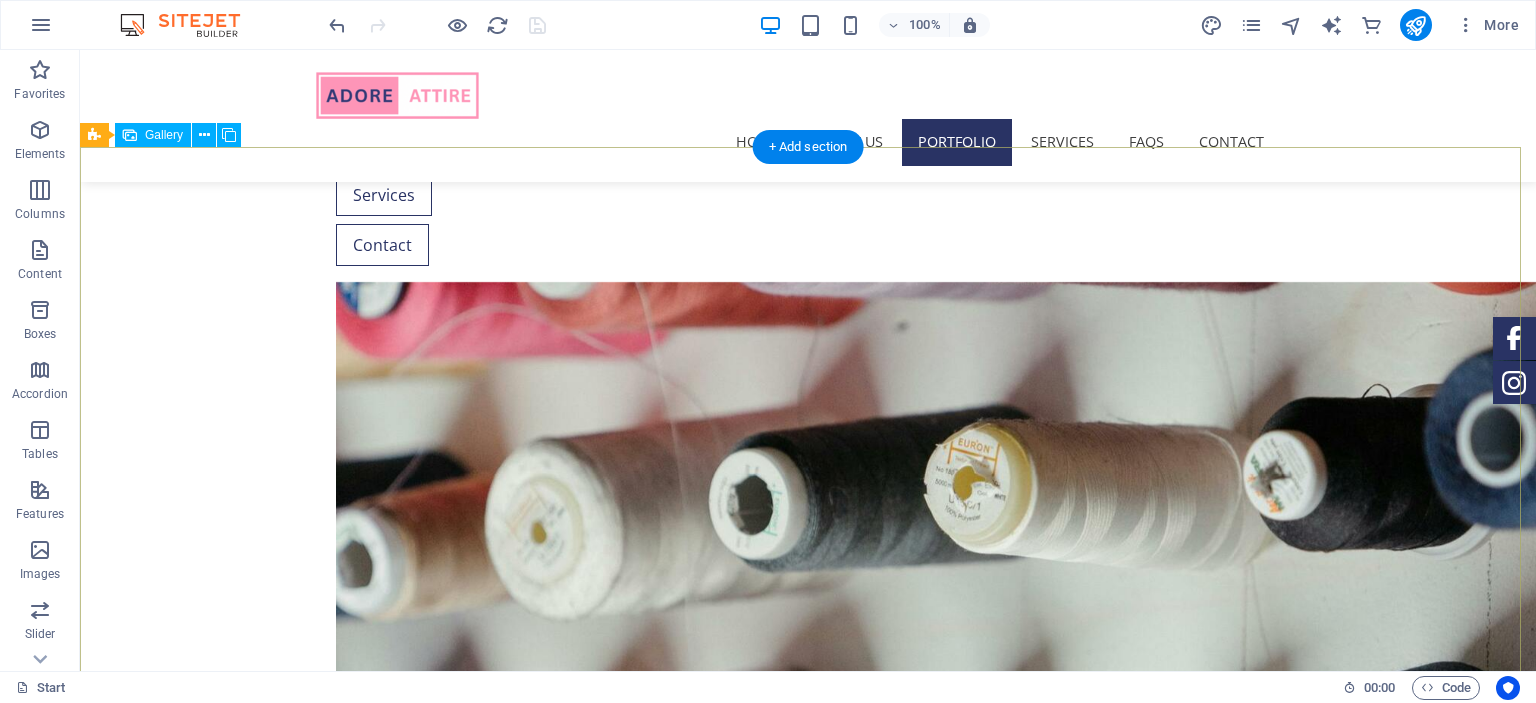 click at bounding box center (626, 2488) 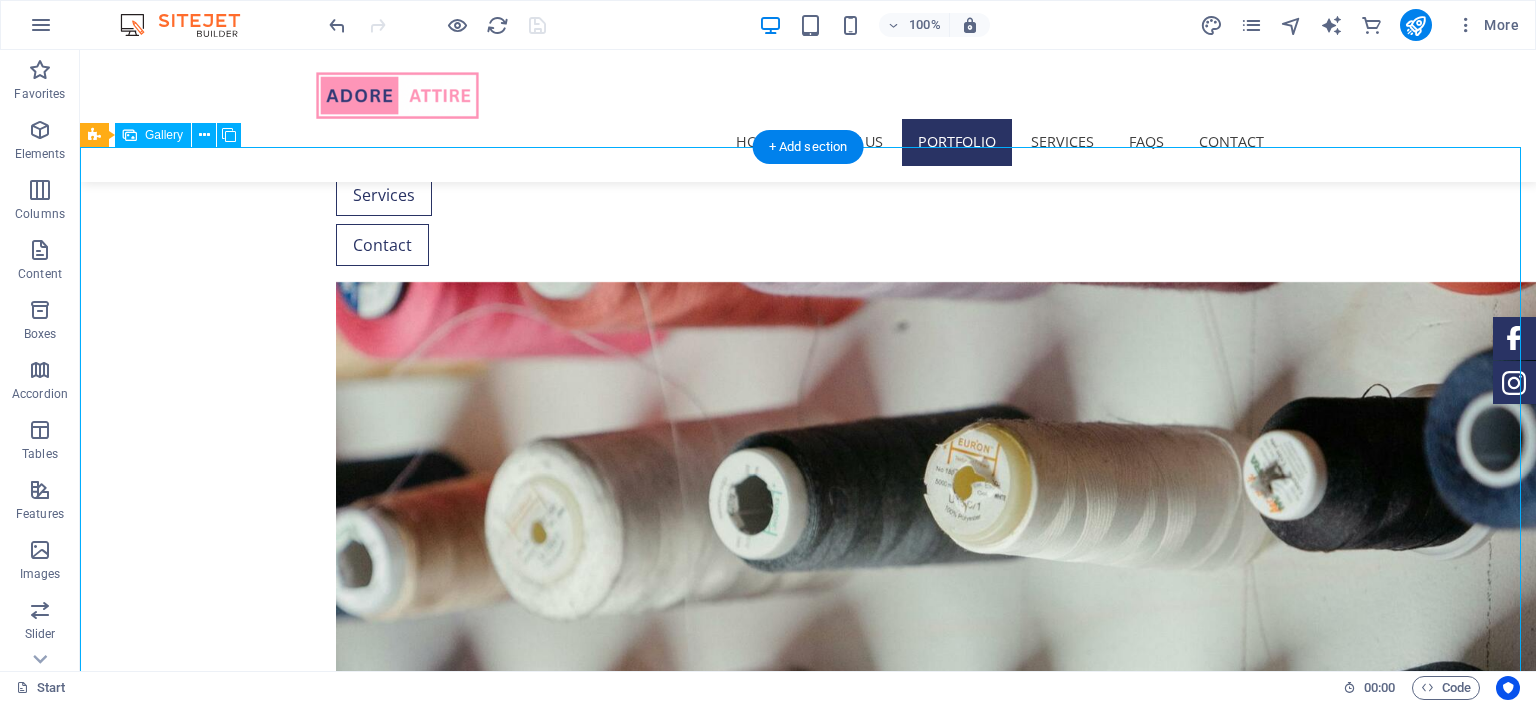 click at bounding box center (626, 2488) 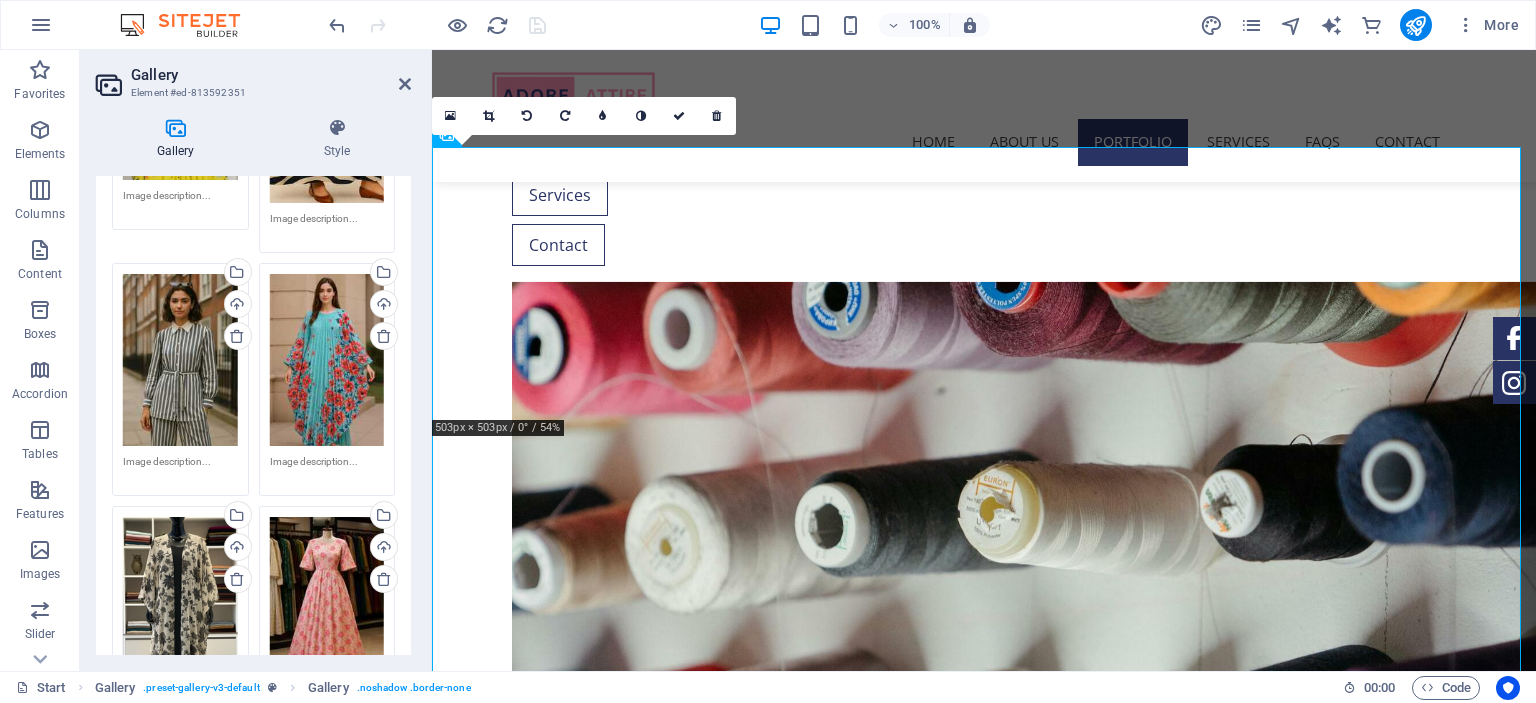 scroll, scrollTop: 392, scrollLeft: 0, axis: vertical 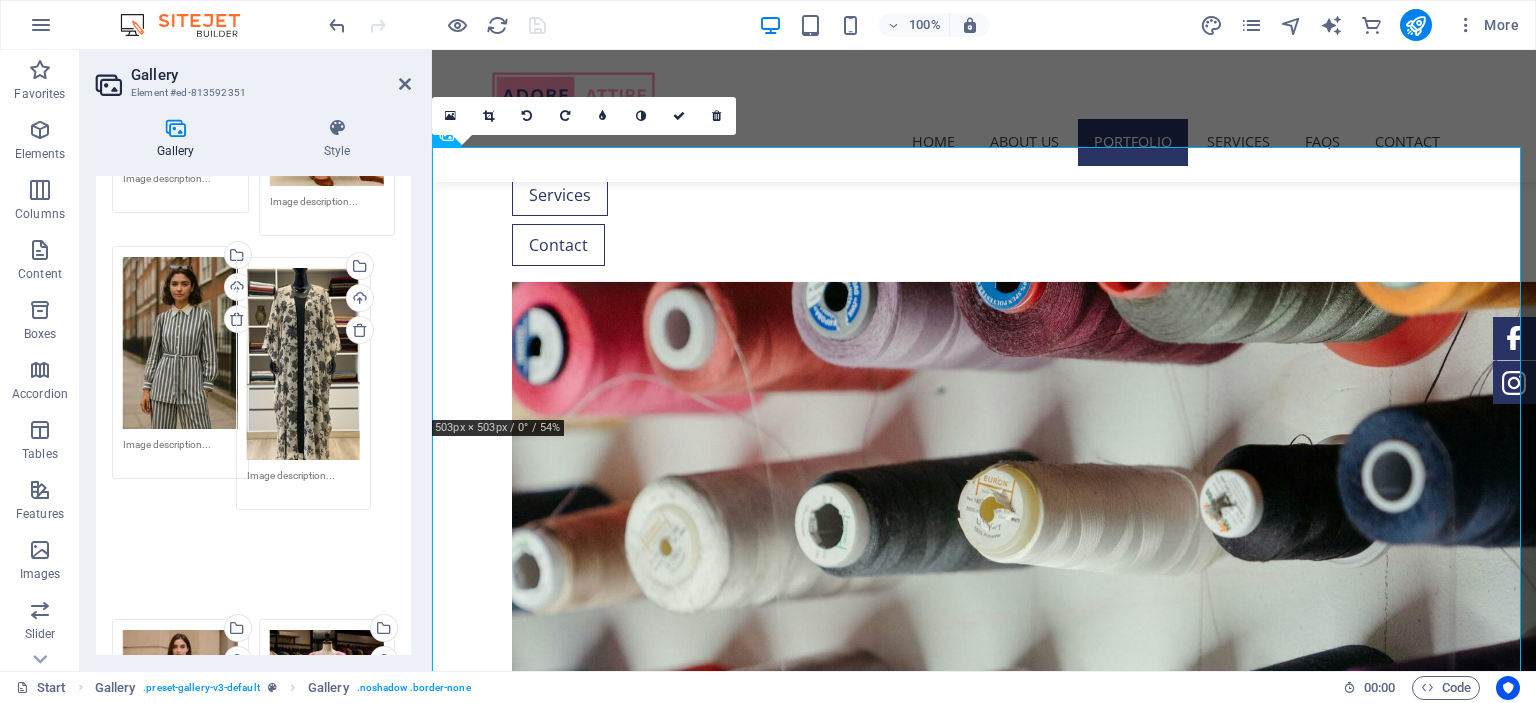 drag, startPoint x: 183, startPoint y: 578, endPoint x: 307, endPoint y: 354, distance: 256.03125 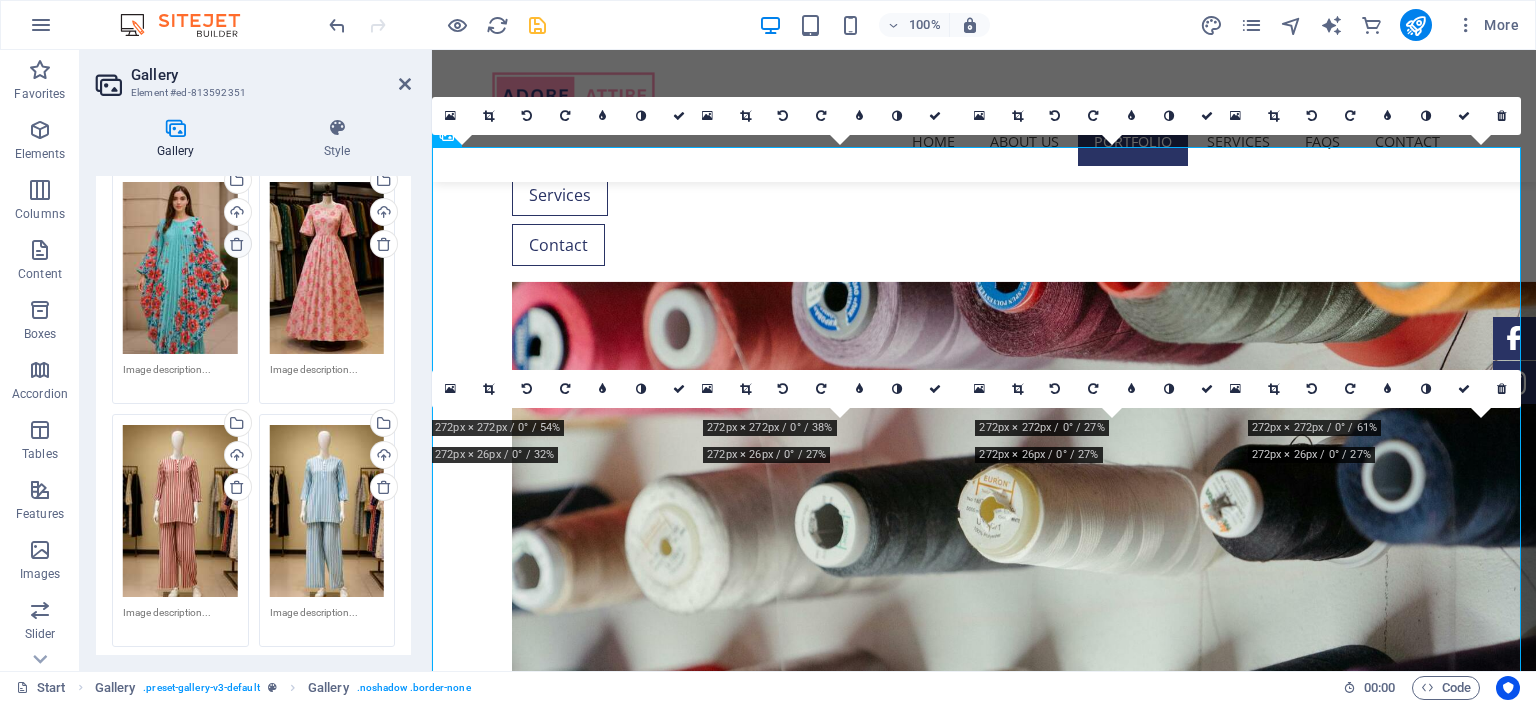 scroll, scrollTop: 739, scrollLeft: 0, axis: vertical 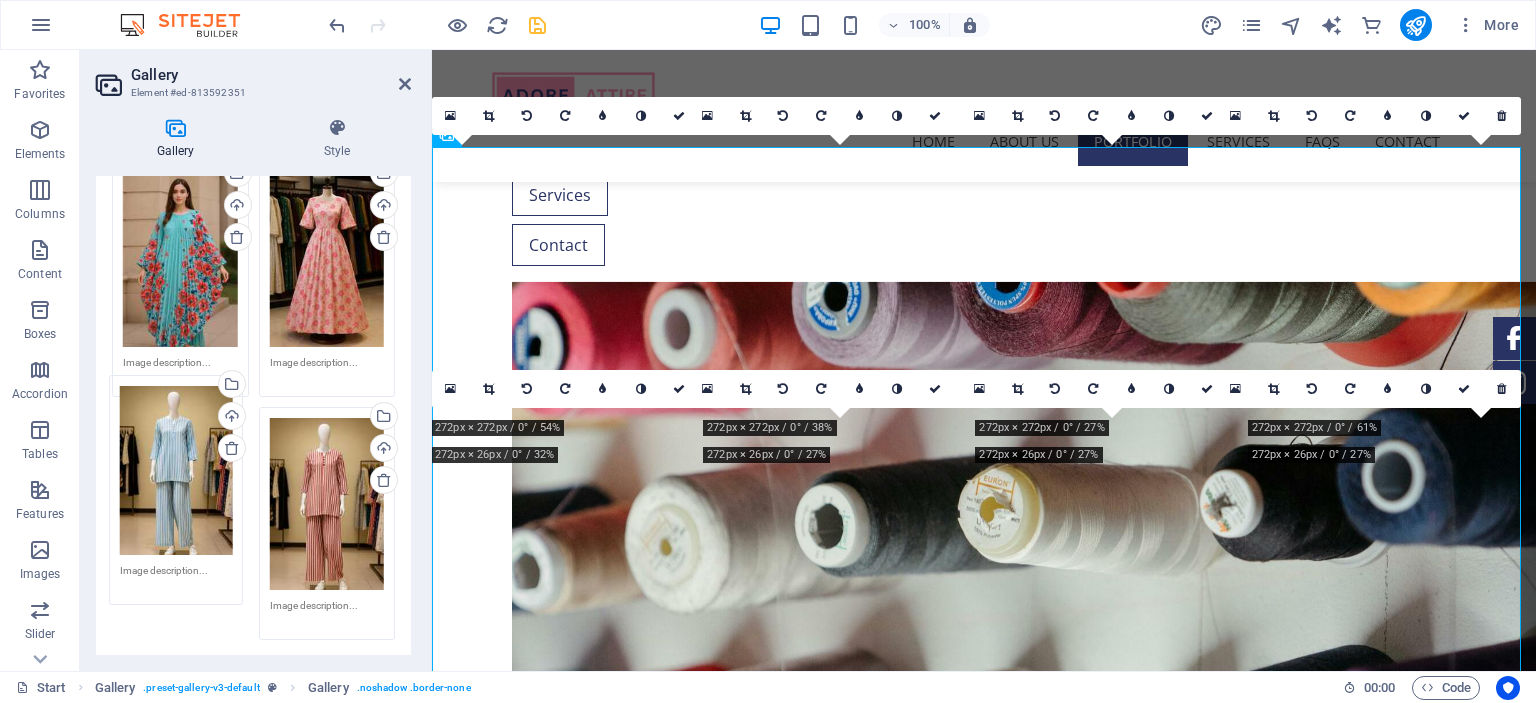 drag, startPoint x: 349, startPoint y: 512, endPoint x: 208, endPoint y: 501, distance: 141.42842 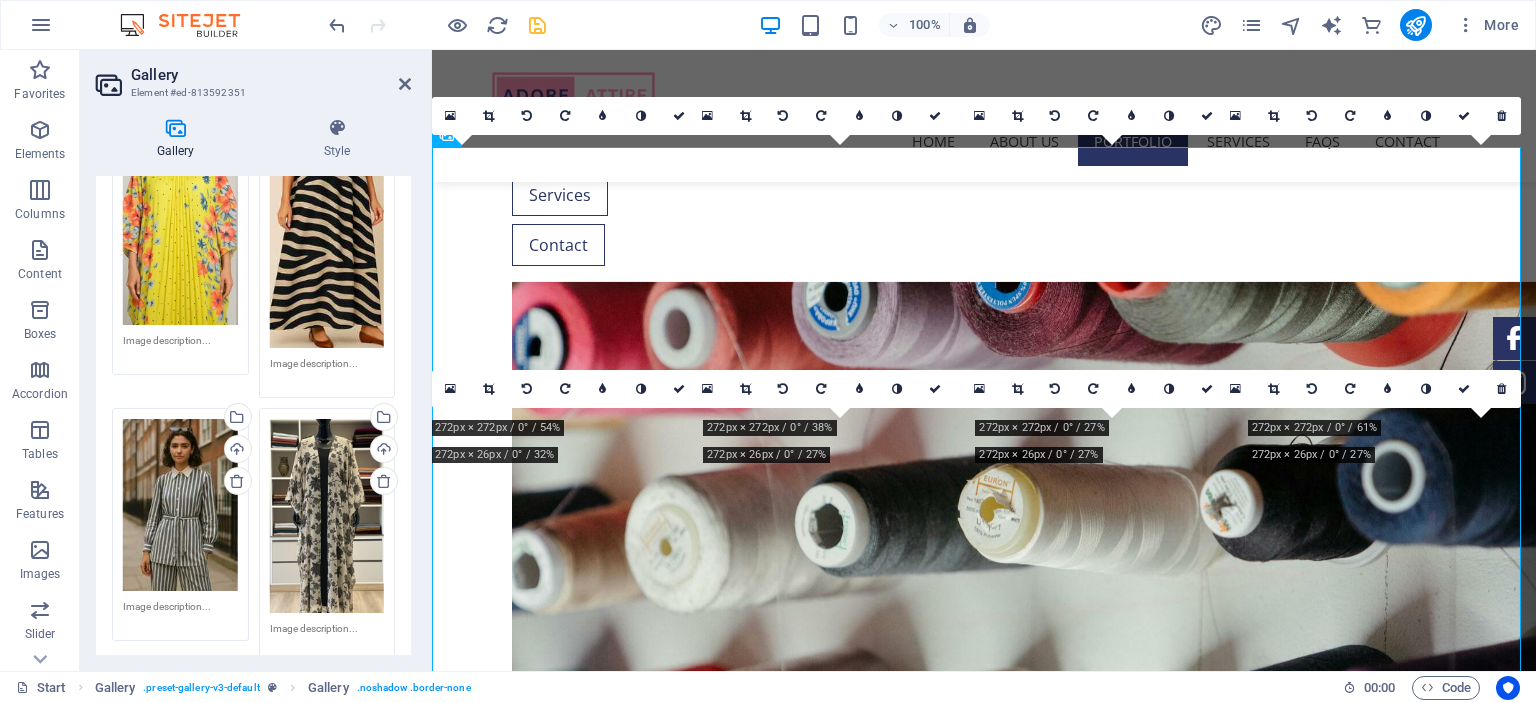 scroll, scrollTop: 0, scrollLeft: 0, axis: both 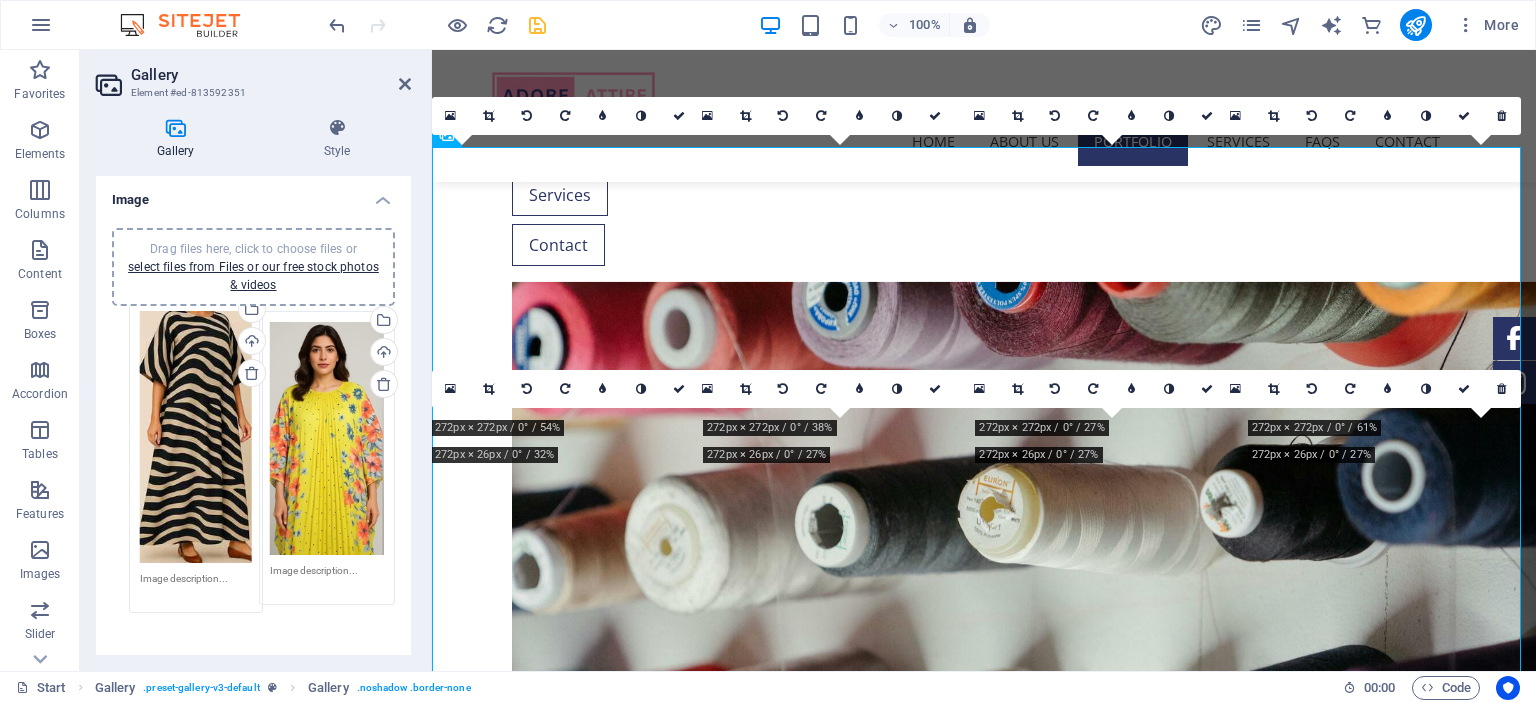 drag, startPoint x: 327, startPoint y: 444, endPoint x: 199, endPoint y: 425, distance: 129.40247 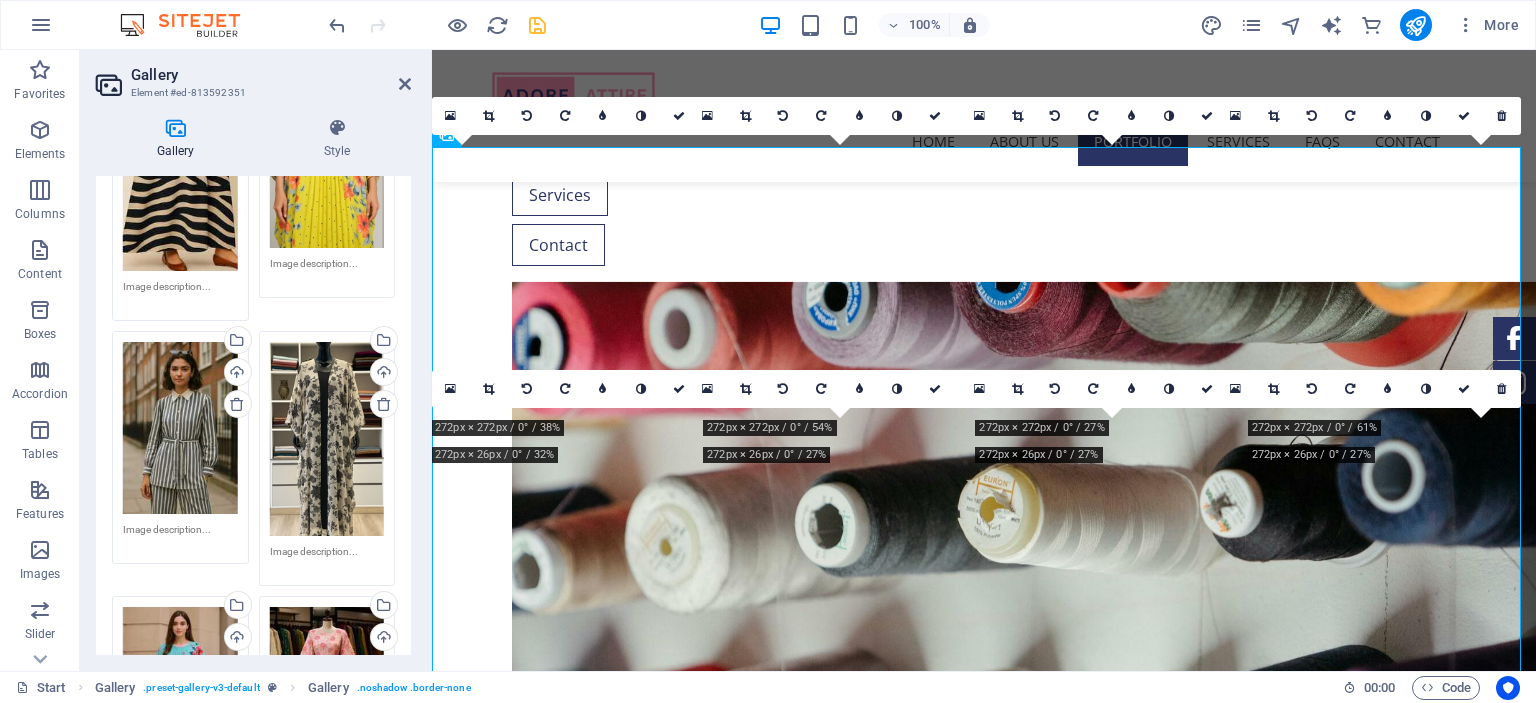 scroll, scrollTop: 308, scrollLeft: 0, axis: vertical 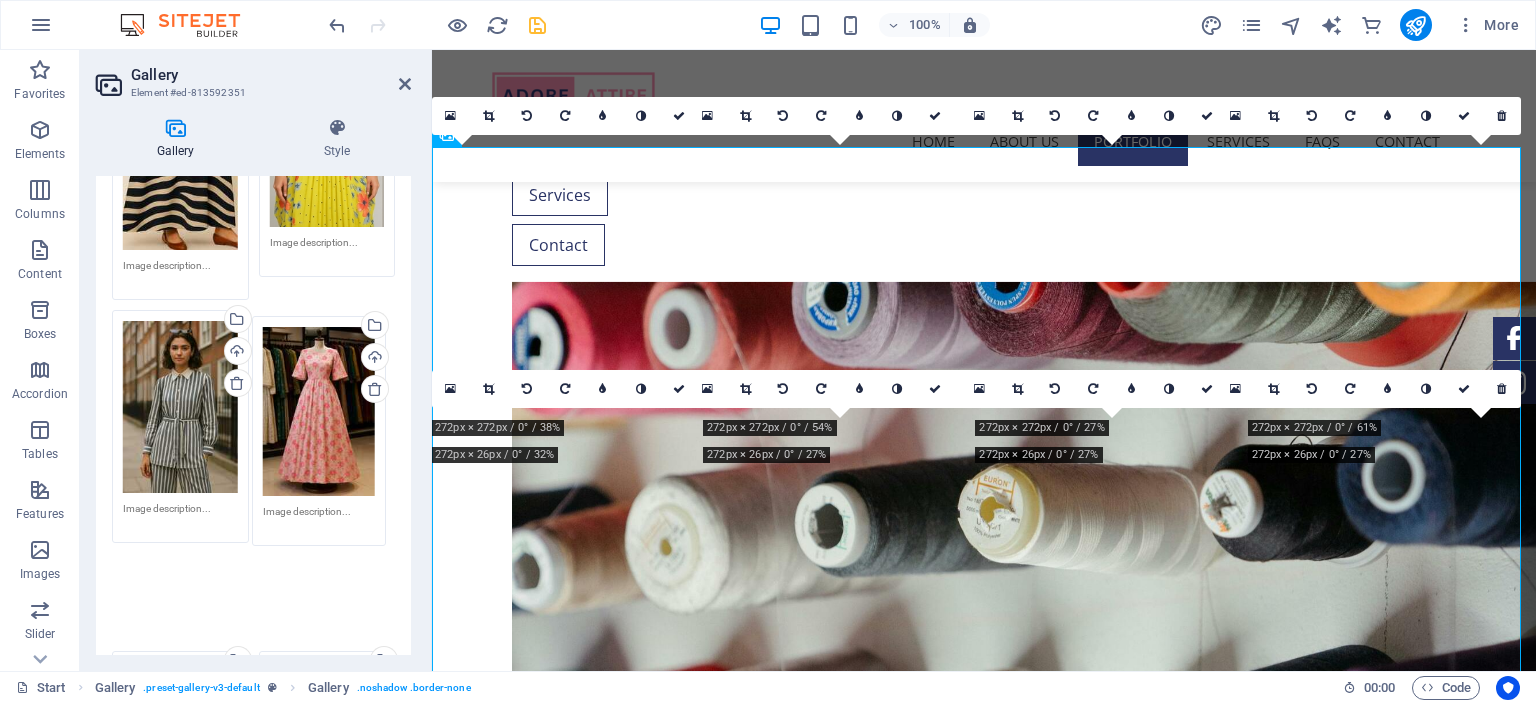 drag, startPoint x: 312, startPoint y: 636, endPoint x: 307, endPoint y: 360, distance: 276.0453 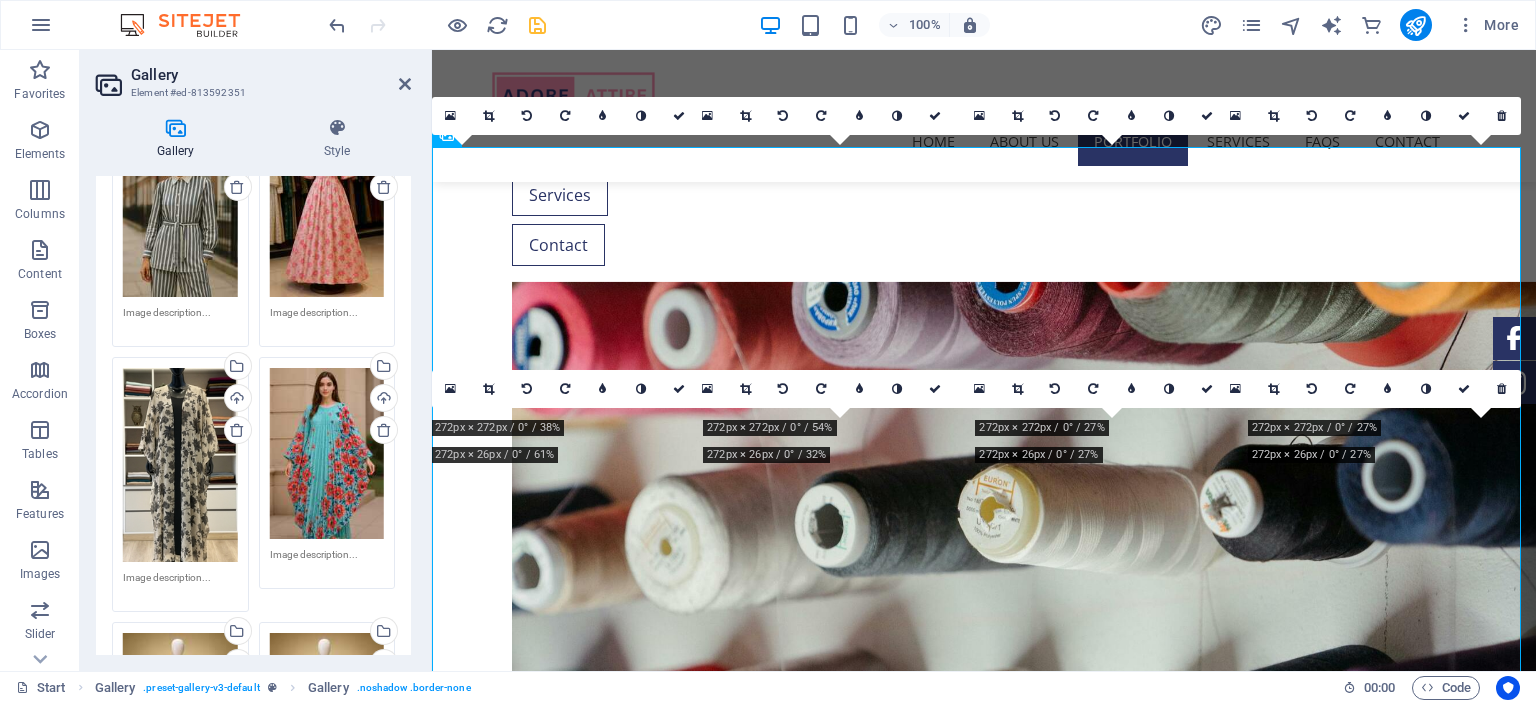 scroll, scrollTop: 524, scrollLeft: 0, axis: vertical 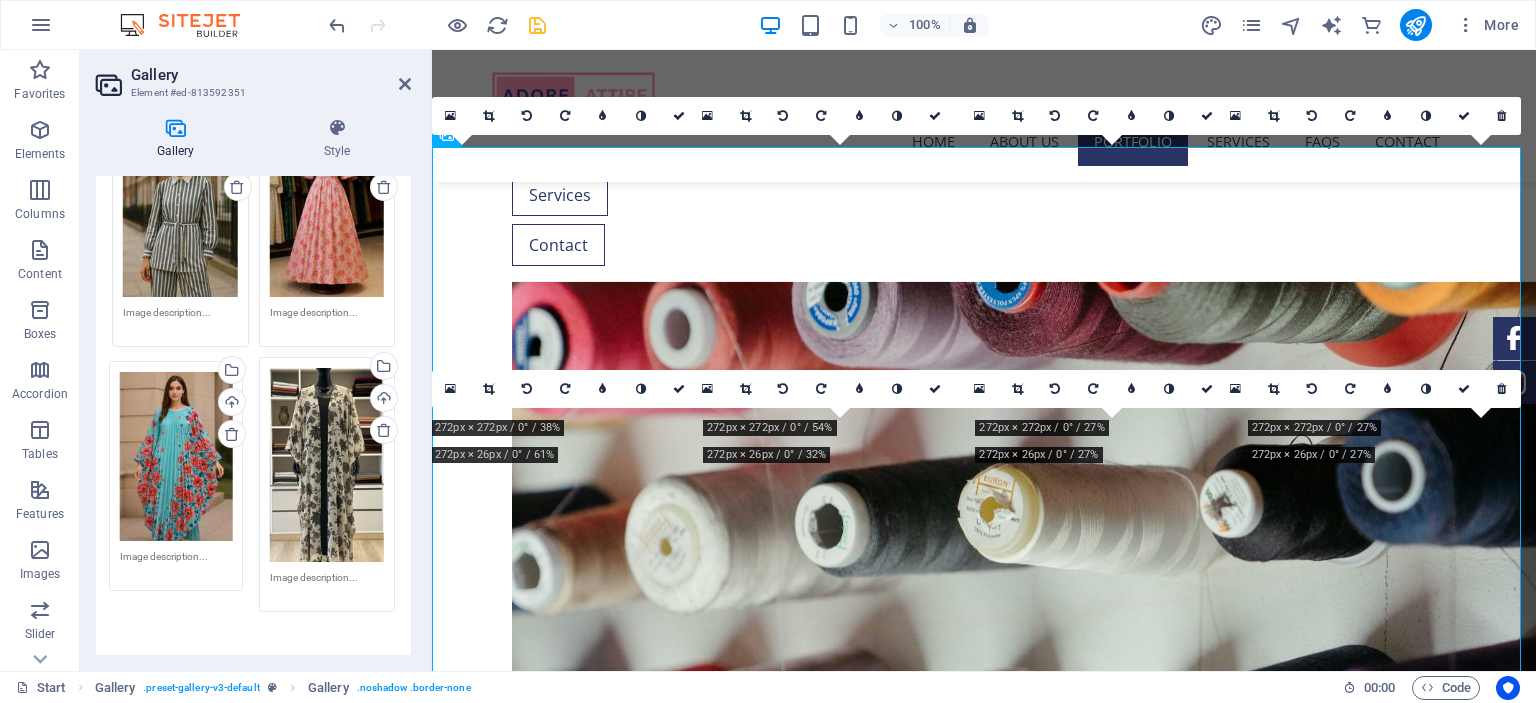 drag, startPoint x: 324, startPoint y: 436, endPoint x: 176, endPoint y: 438, distance: 148.01352 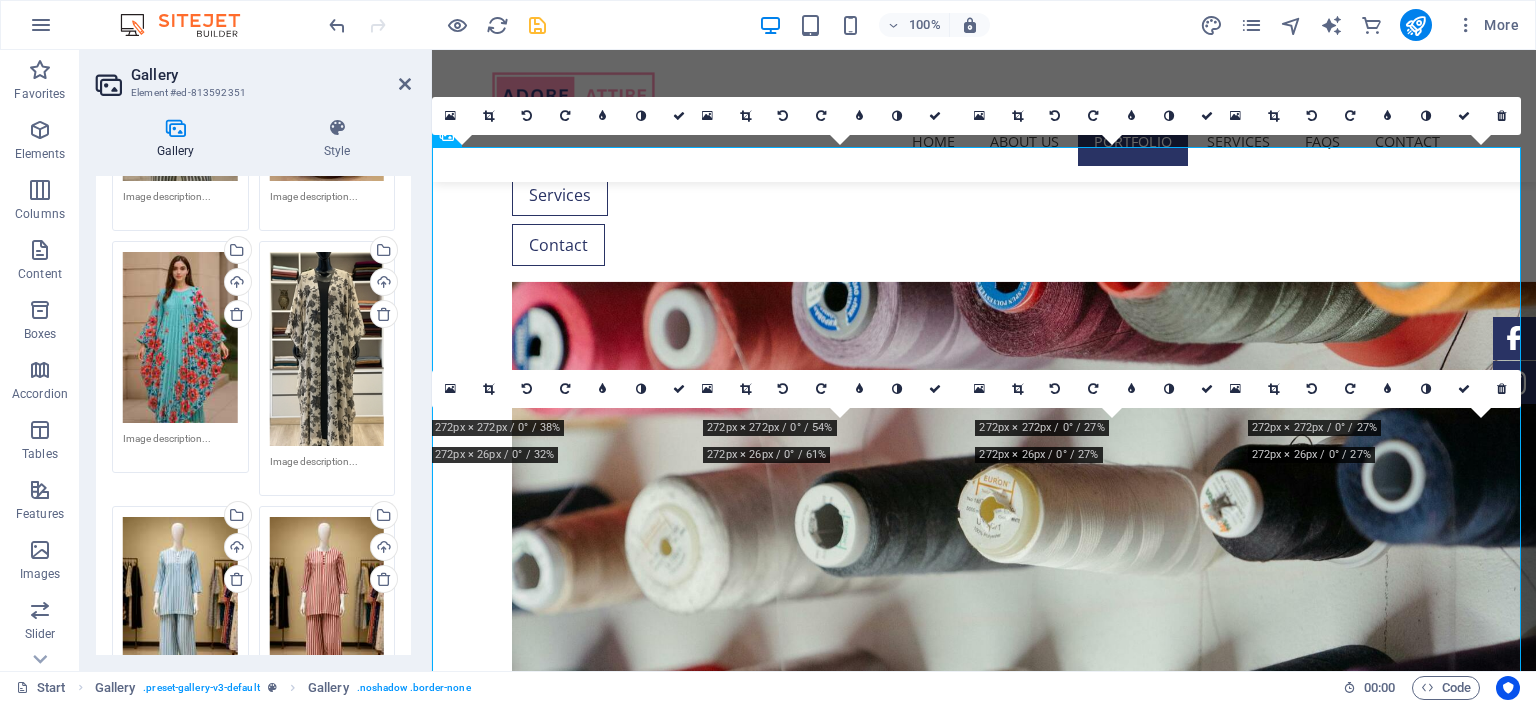 scroll, scrollTop: 667, scrollLeft: 0, axis: vertical 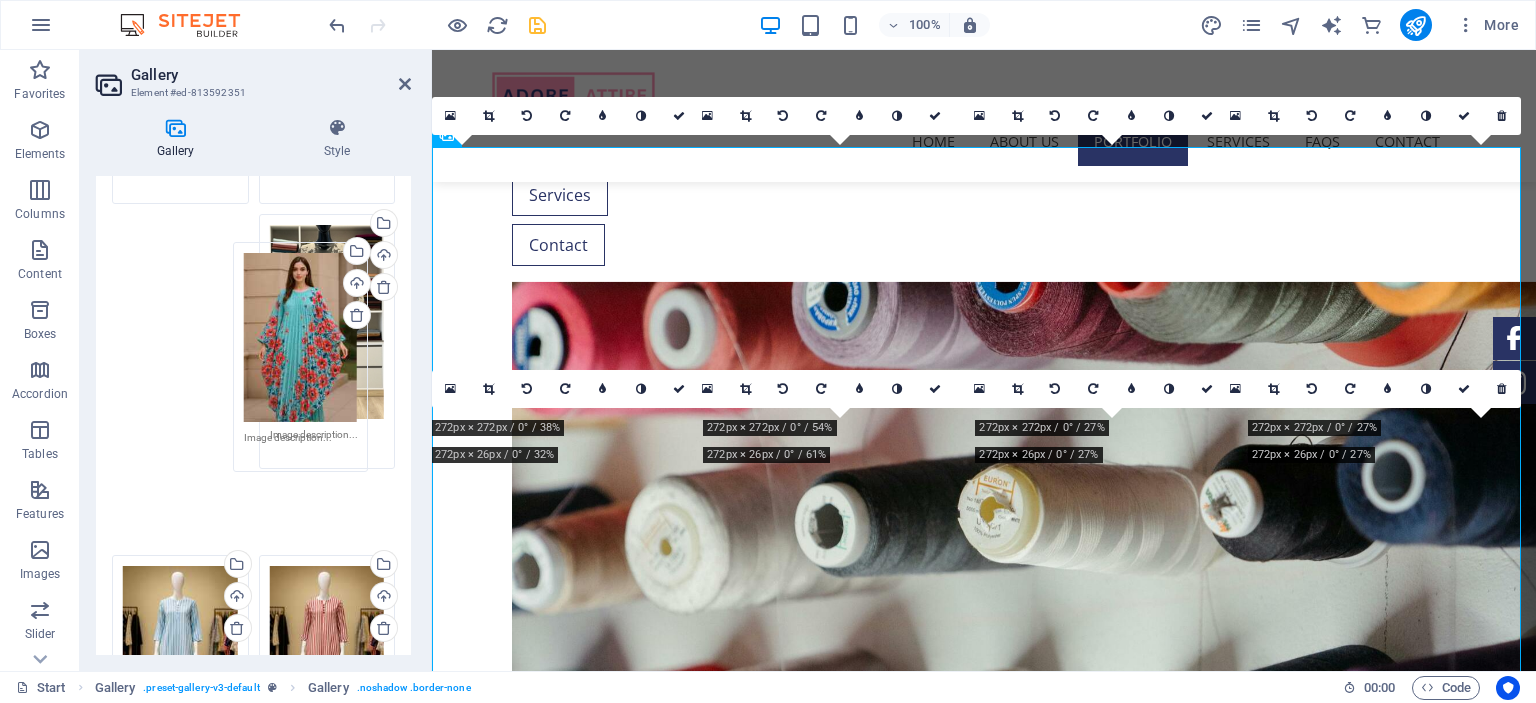 drag, startPoint x: 156, startPoint y: 292, endPoint x: 280, endPoint y: 328, distance: 129.1201 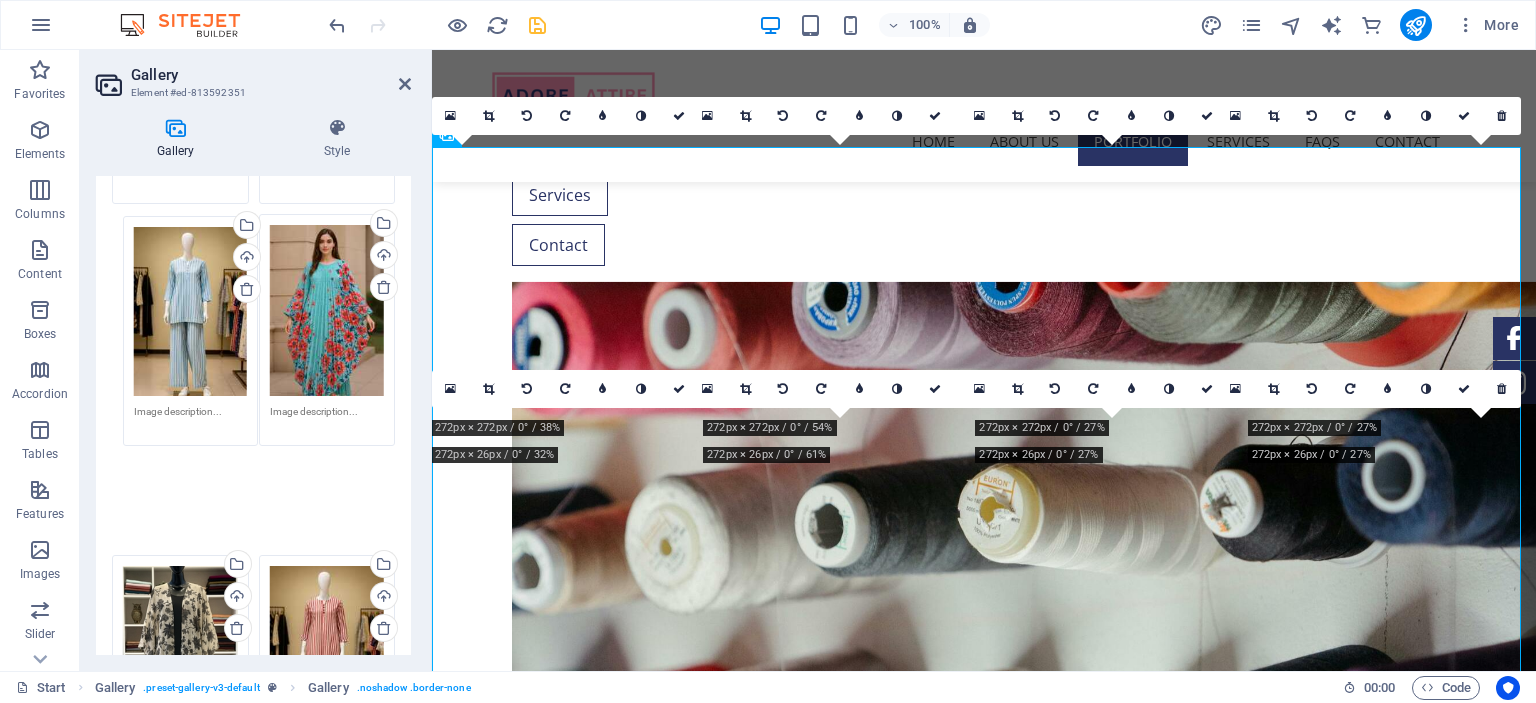 drag, startPoint x: 193, startPoint y: 560, endPoint x: 204, endPoint y: 308, distance: 252.23996 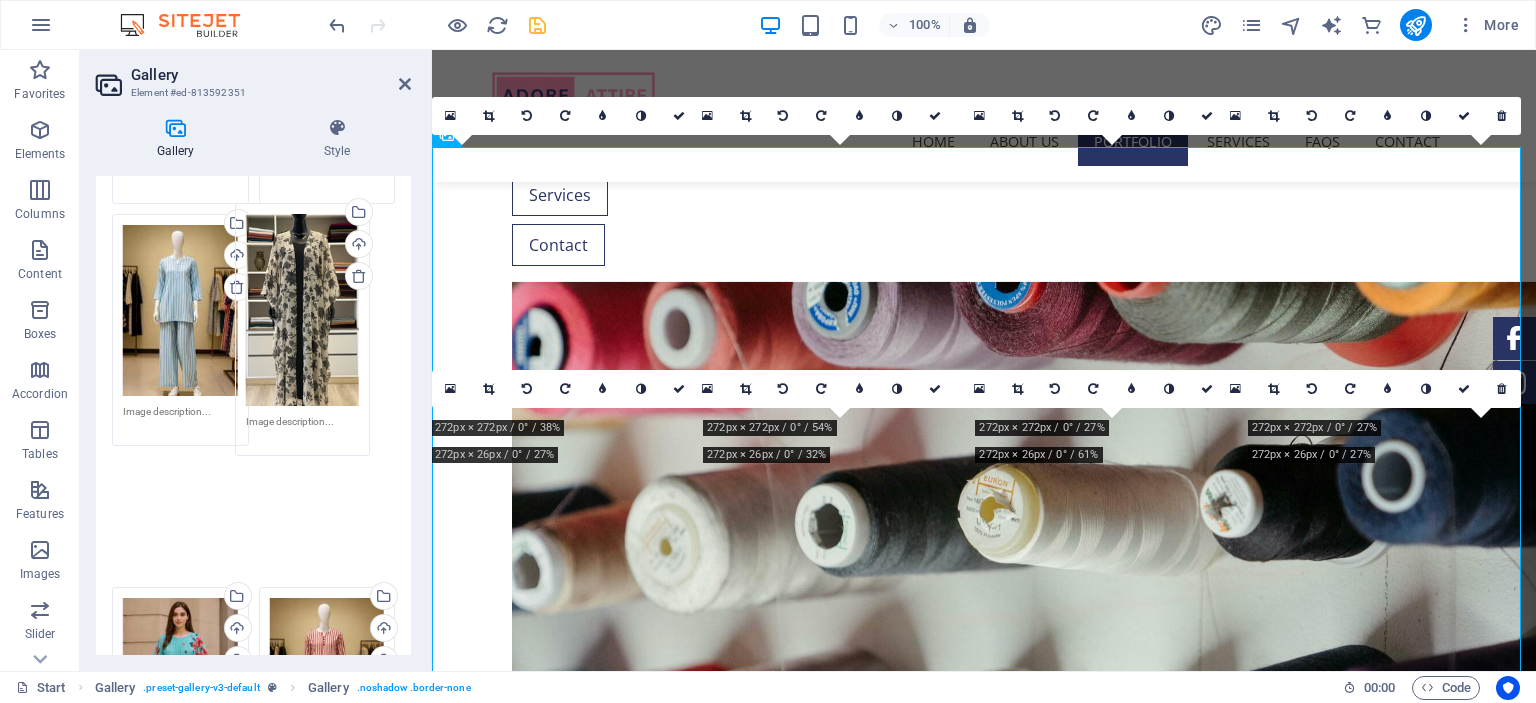 drag, startPoint x: 195, startPoint y: 532, endPoint x: 319, endPoint y: 289, distance: 272.80945 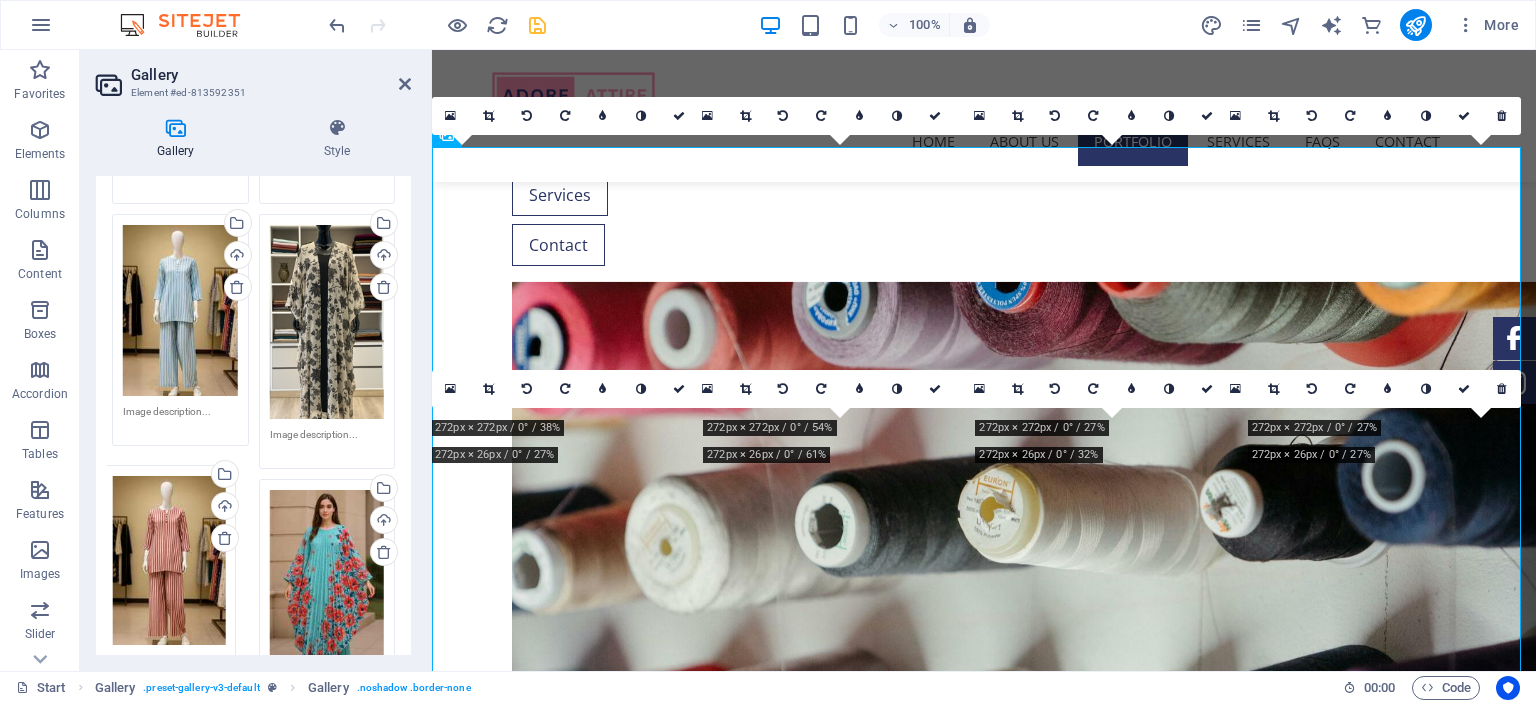 drag, startPoint x: 321, startPoint y: 582, endPoint x: 171, endPoint y: 573, distance: 150.26976 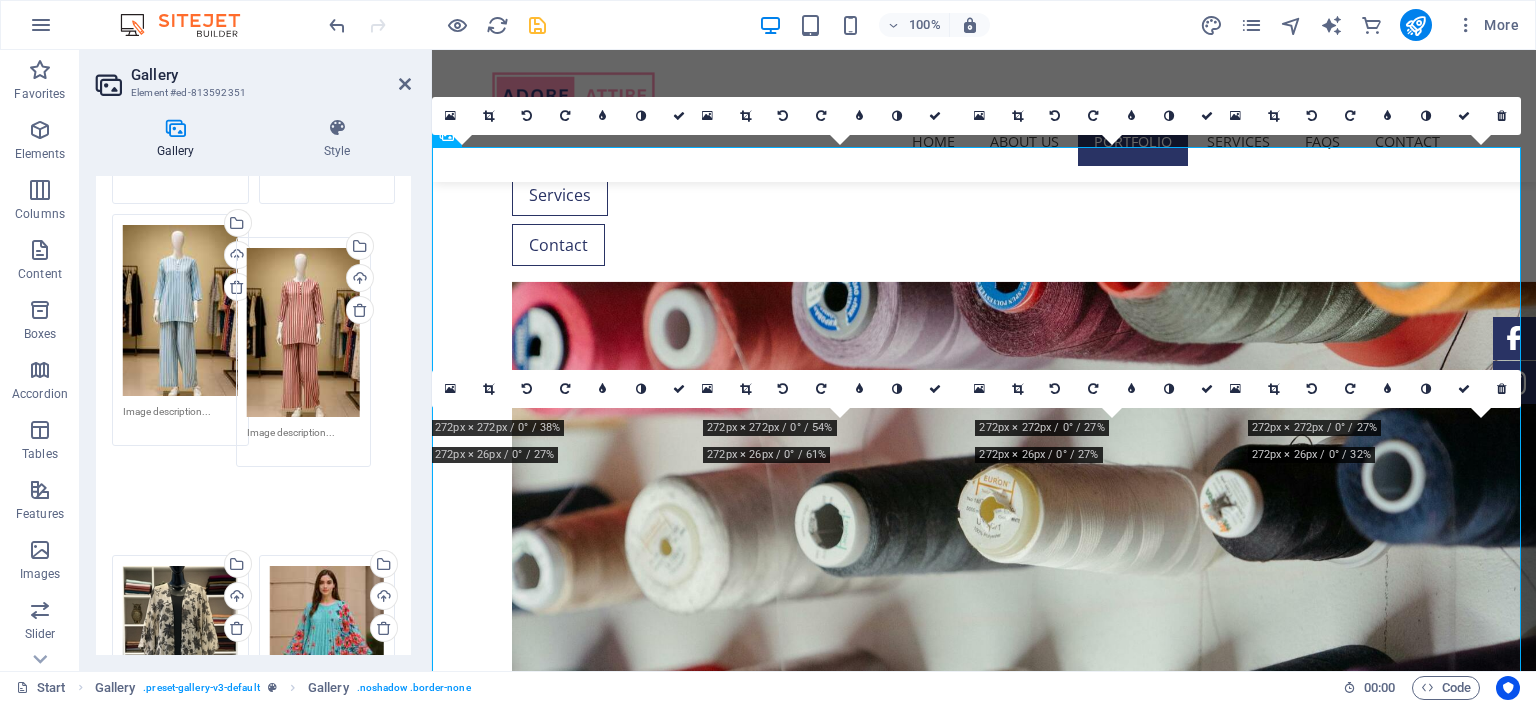 drag, startPoint x: 192, startPoint y: 539, endPoint x: 315, endPoint y: 308, distance: 261.70593 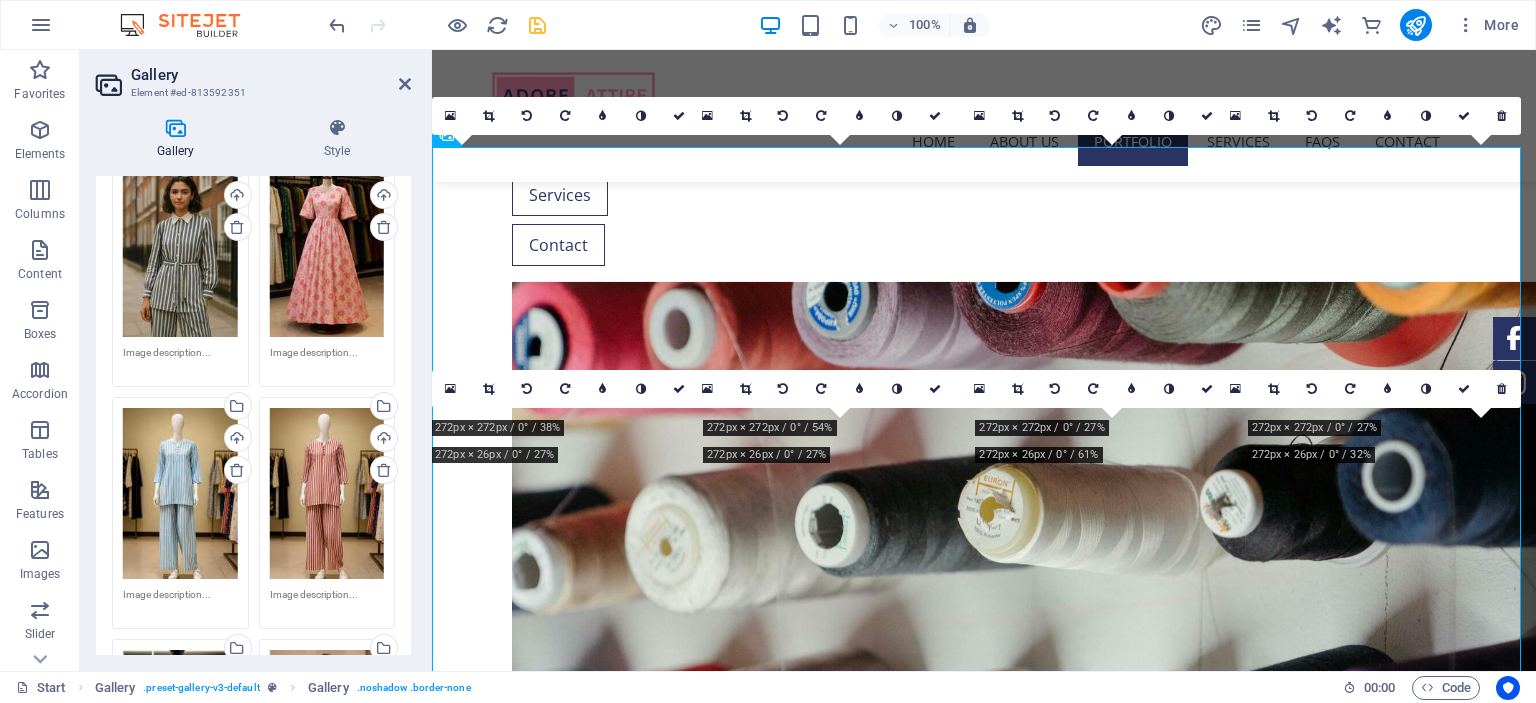 scroll, scrollTop: 476, scrollLeft: 0, axis: vertical 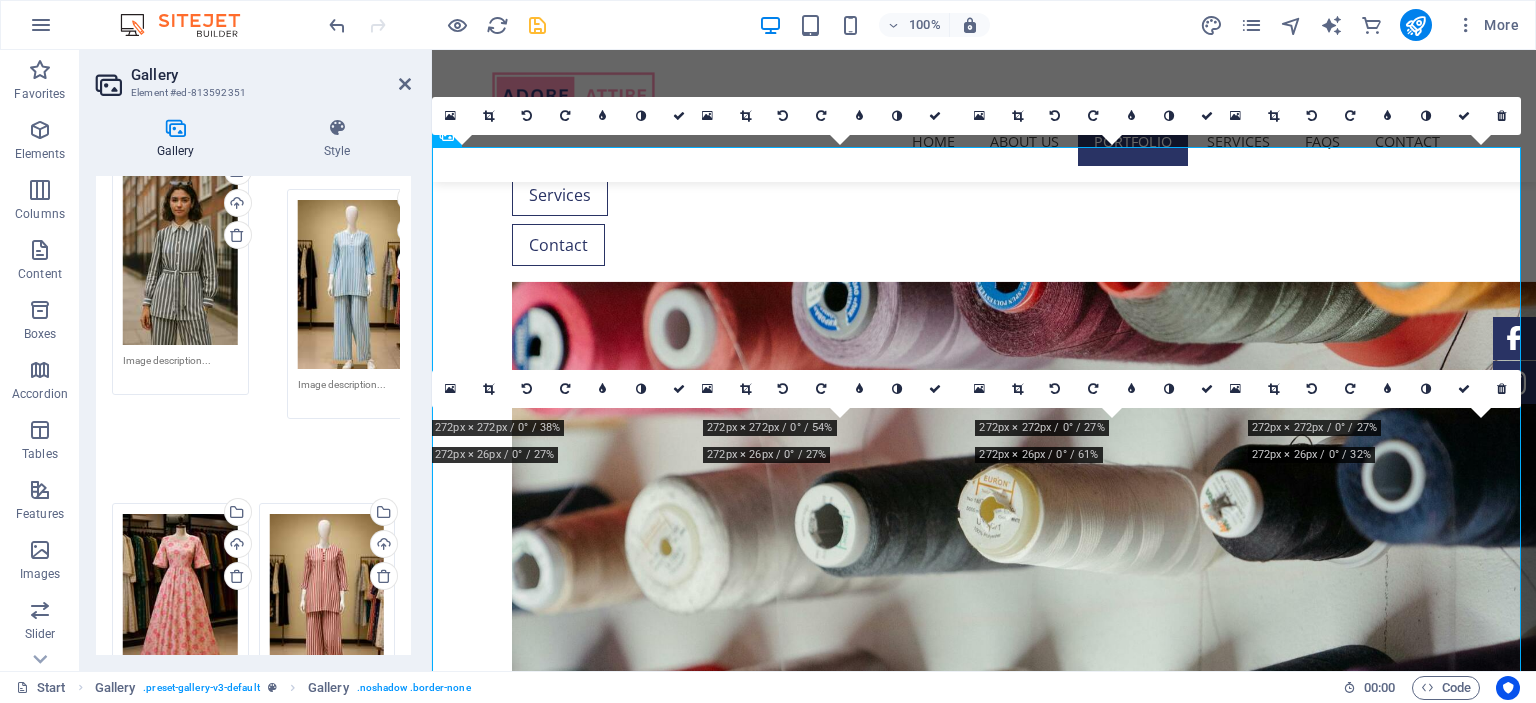 drag, startPoint x: 160, startPoint y: 459, endPoint x: 316, endPoint y: 269, distance: 245.83734 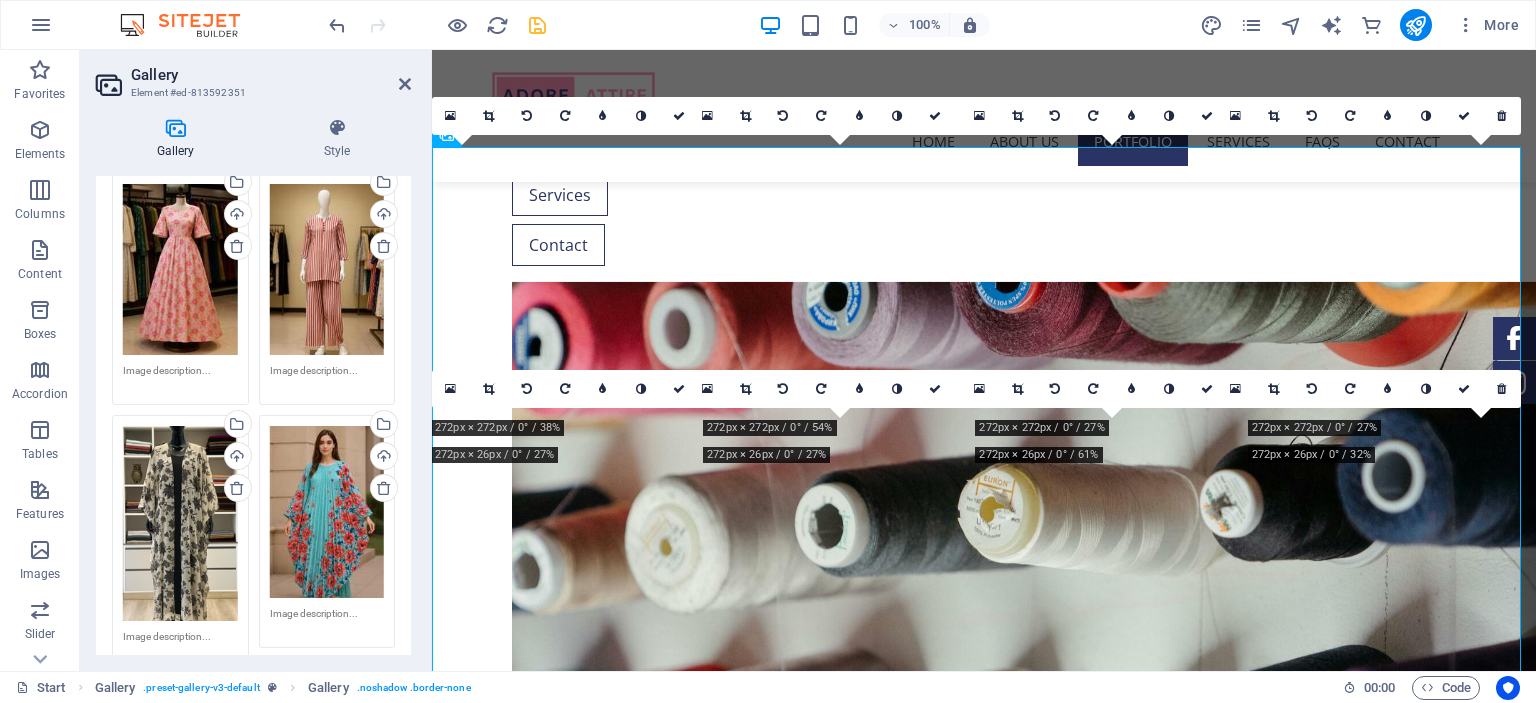 scroll, scrollTop: 696, scrollLeft: 0, axis: vertical 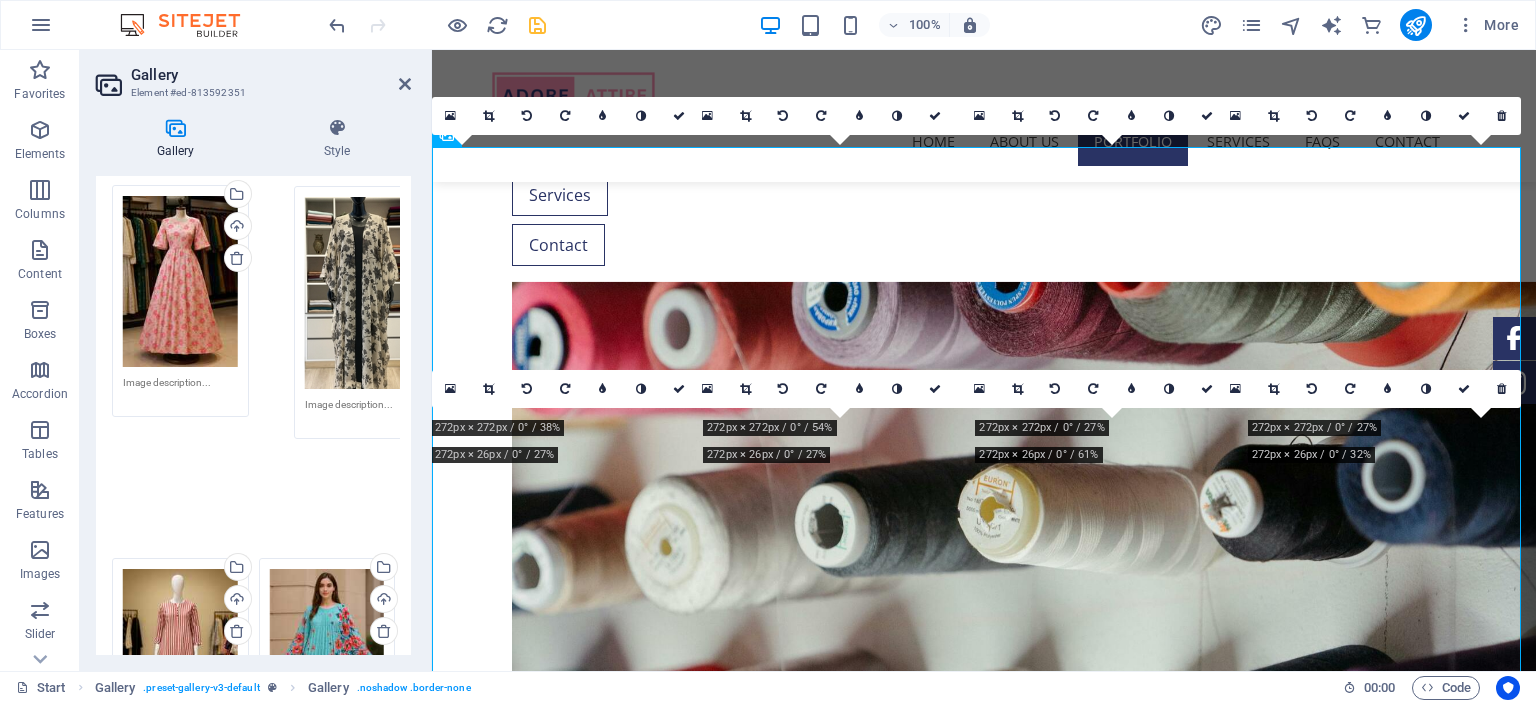drag, startPoint x: 185, startPoint y: 502, endPoint x: 356, endPoint y: 283, distance: 277.85248 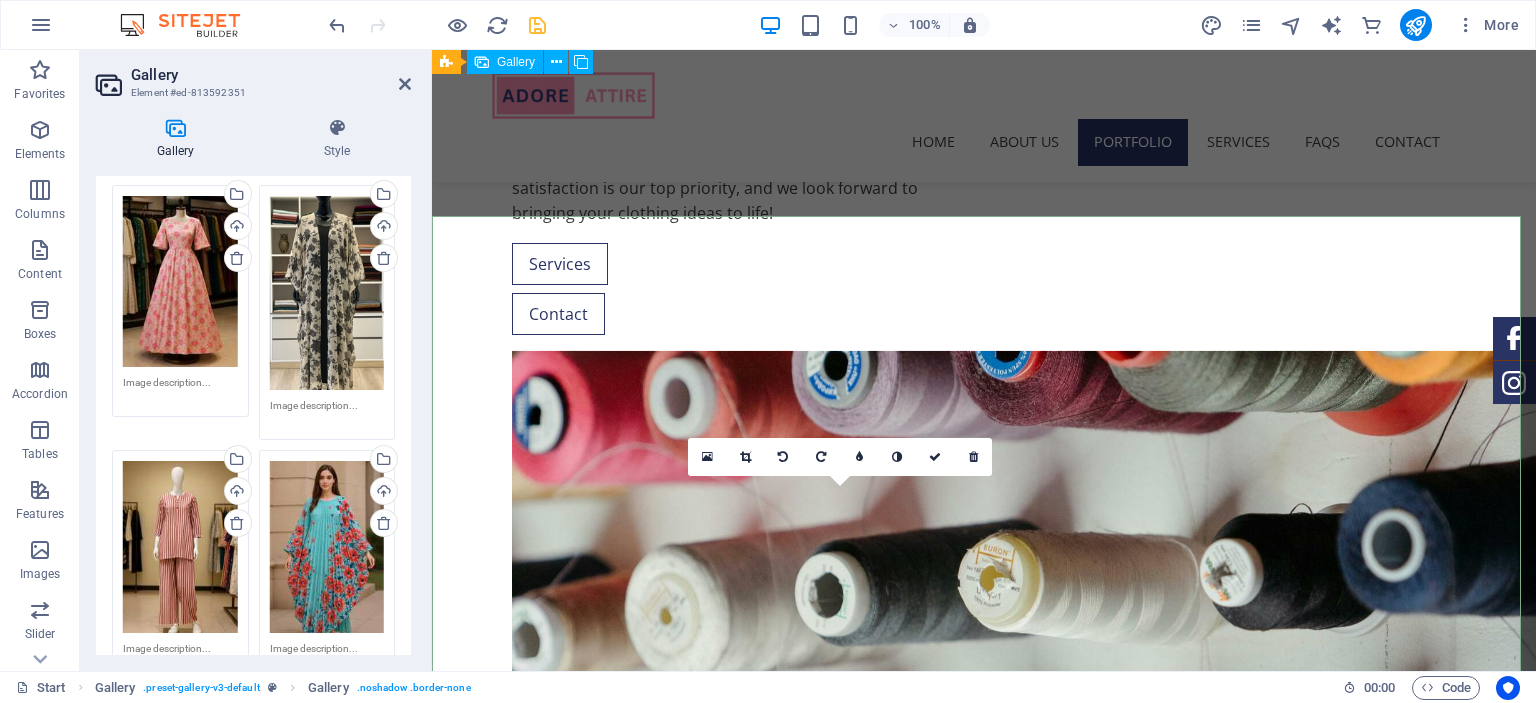 scroll, scrollTop: 1352, scrollLeft: 0, axis: vertical 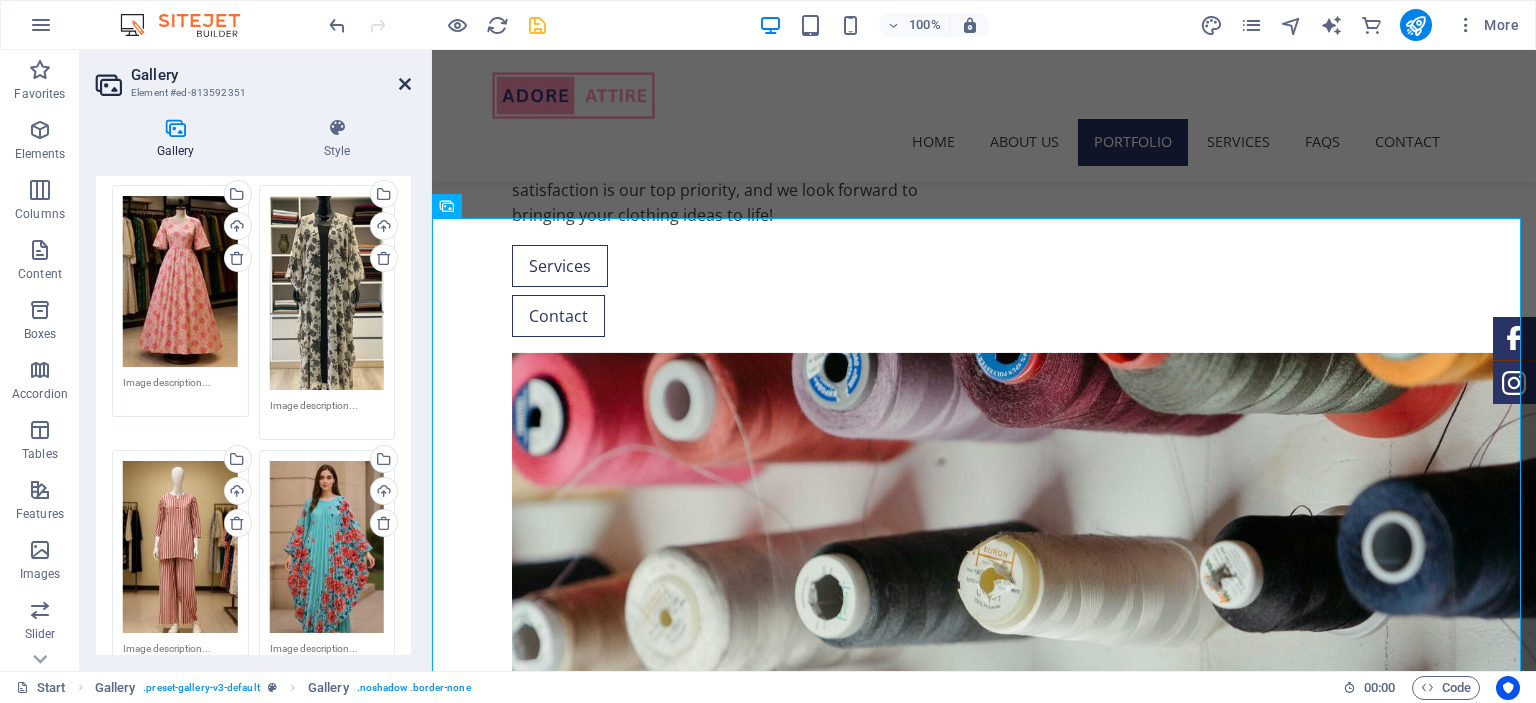 drag, startPoint x: 408, startPoint y: 88, endPoint x: 328, endPoint y: 41, distance: 92.7847 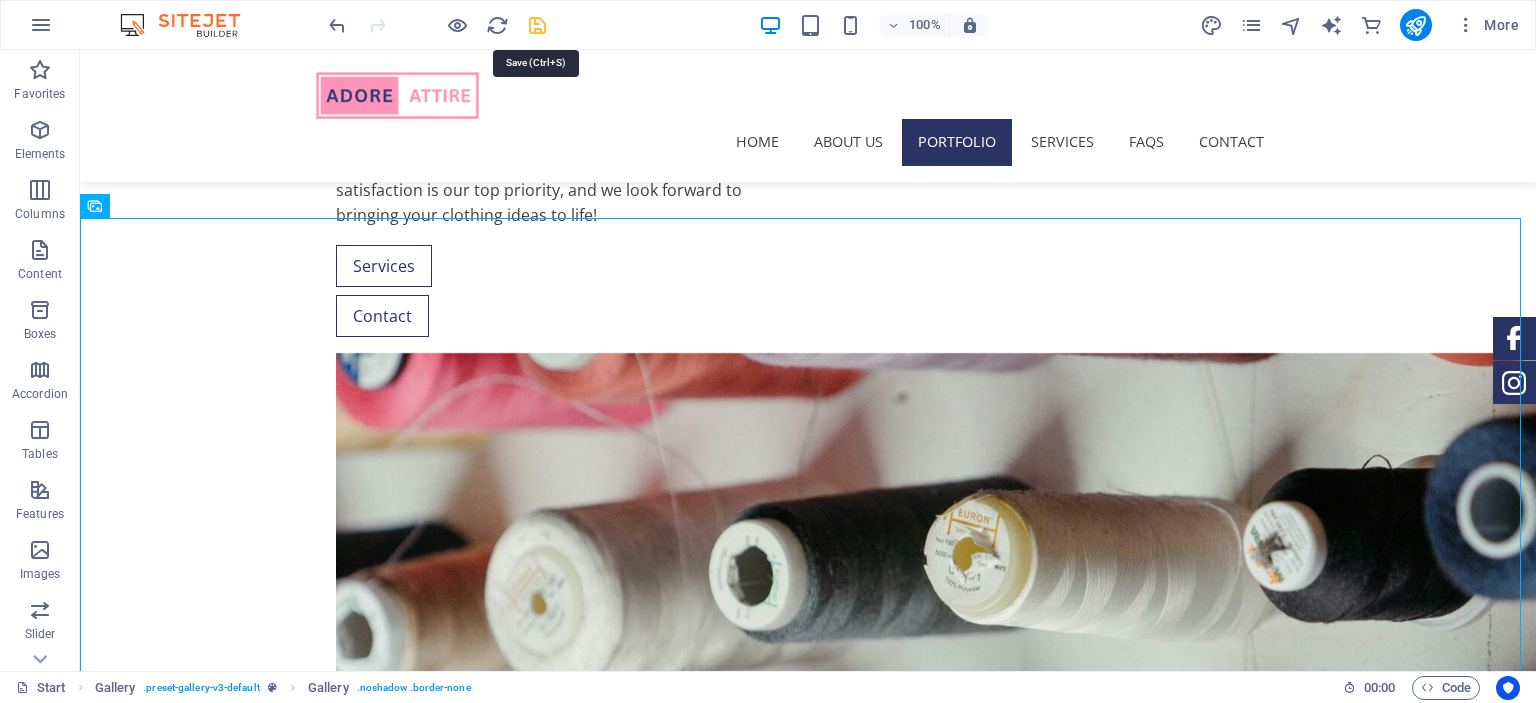 click at bounding box center [537, 25] 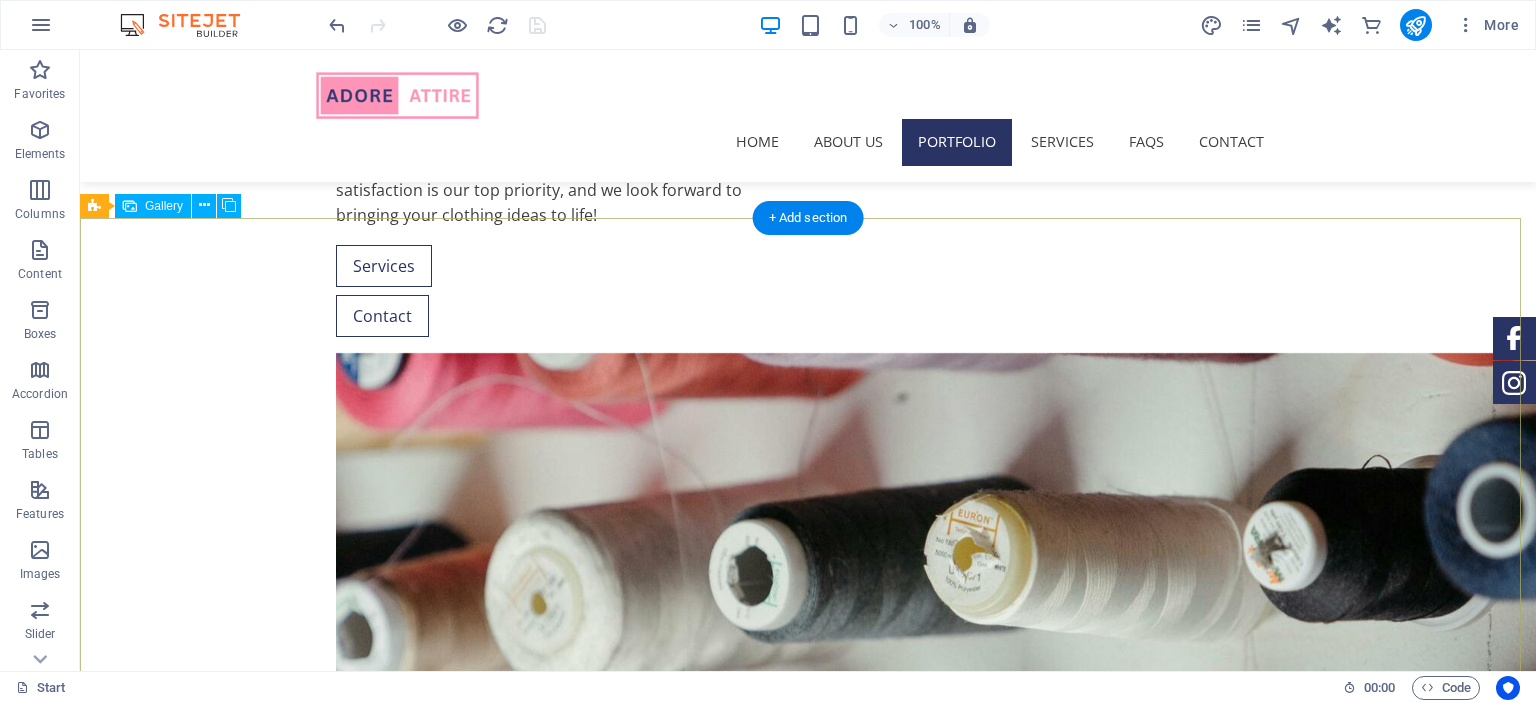 click at bounding box center (262, 2559) 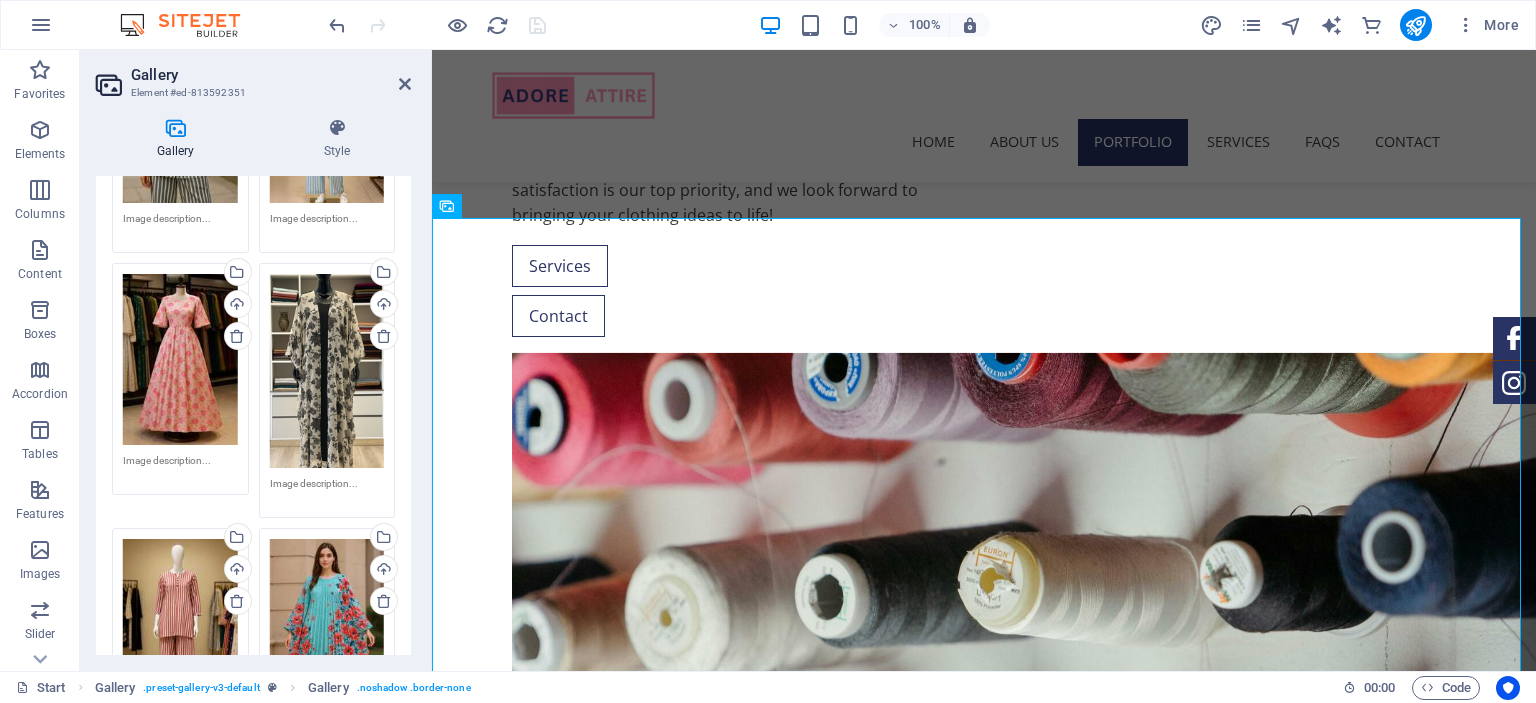 scroll, scrollTop: 608, scrollLeft: 0, axis: vertical 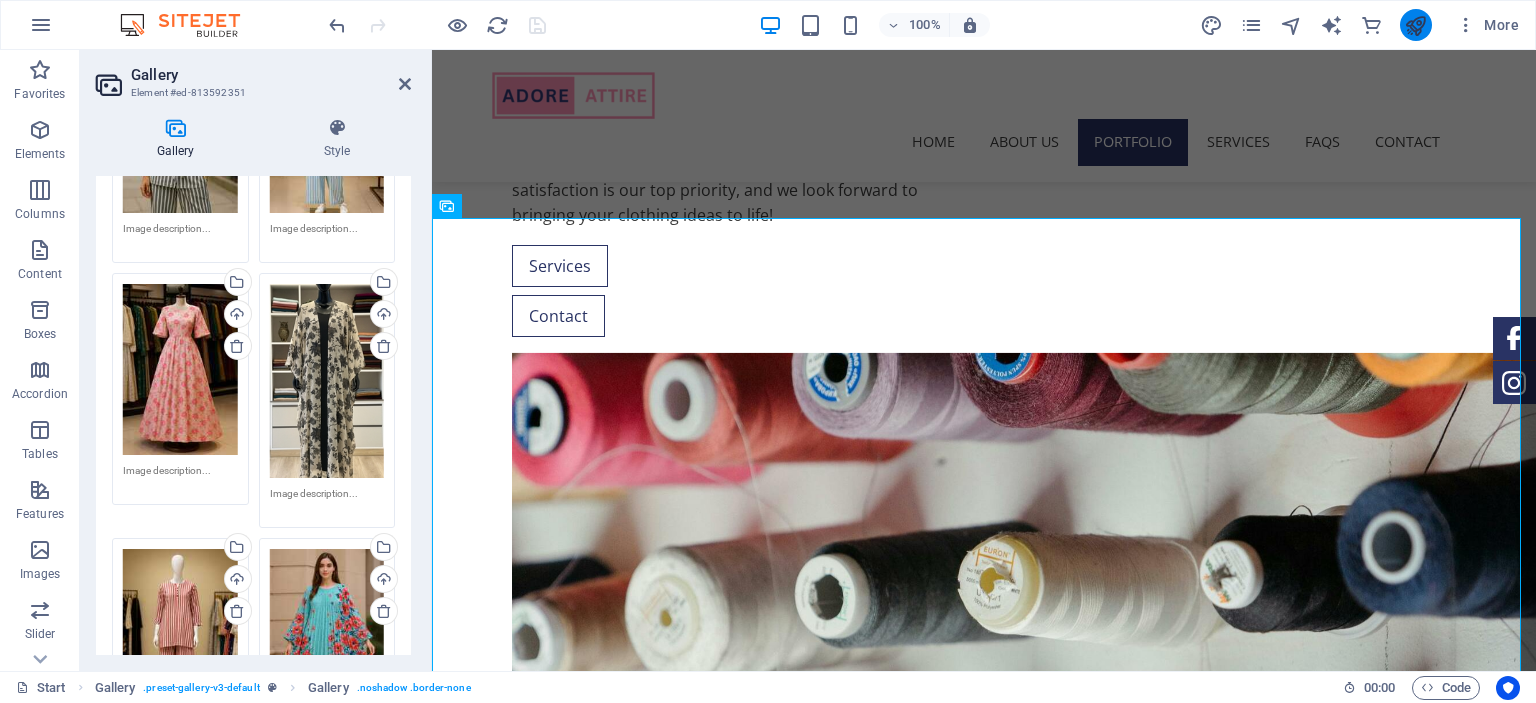 click at bounding box center (1415, 25) 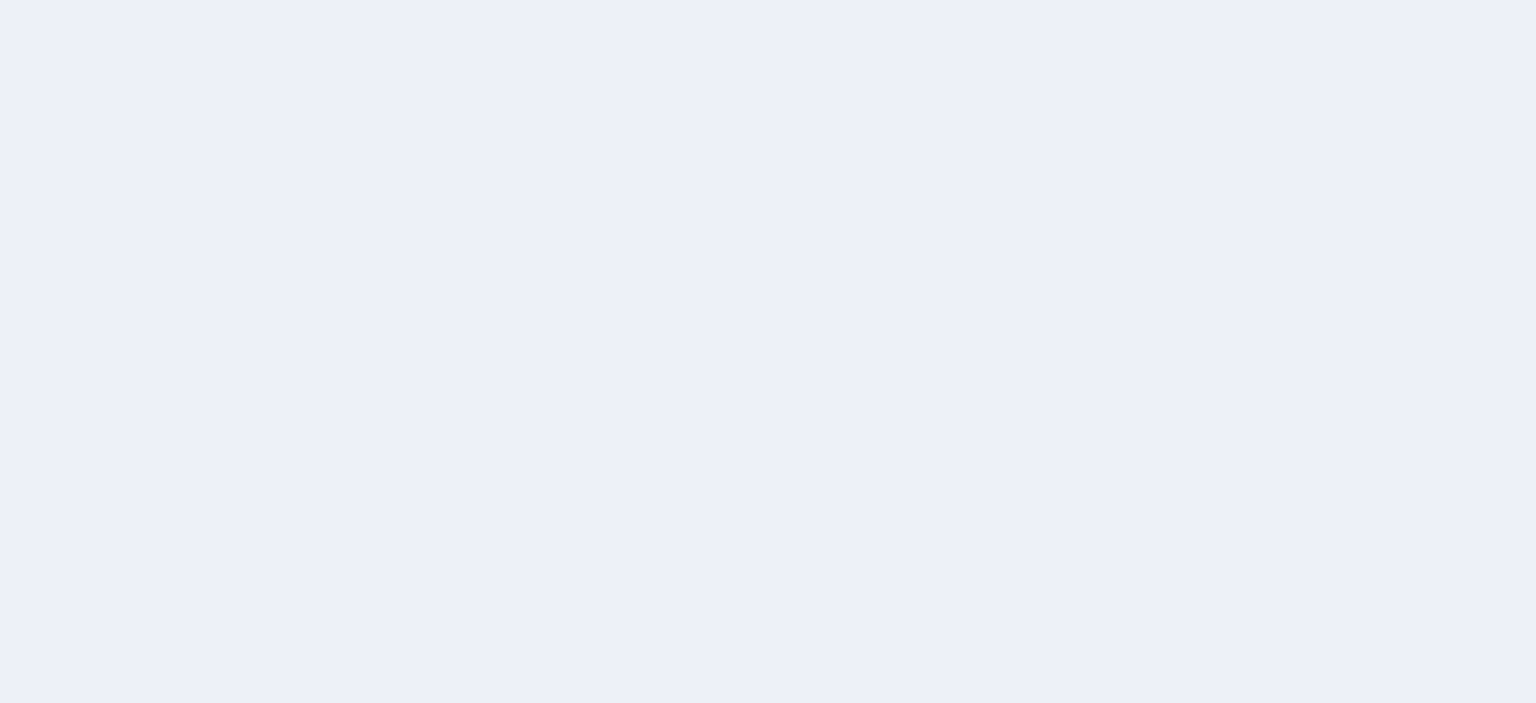 scroll, scrollTop: 0, scrollLeft: 0, axis: both 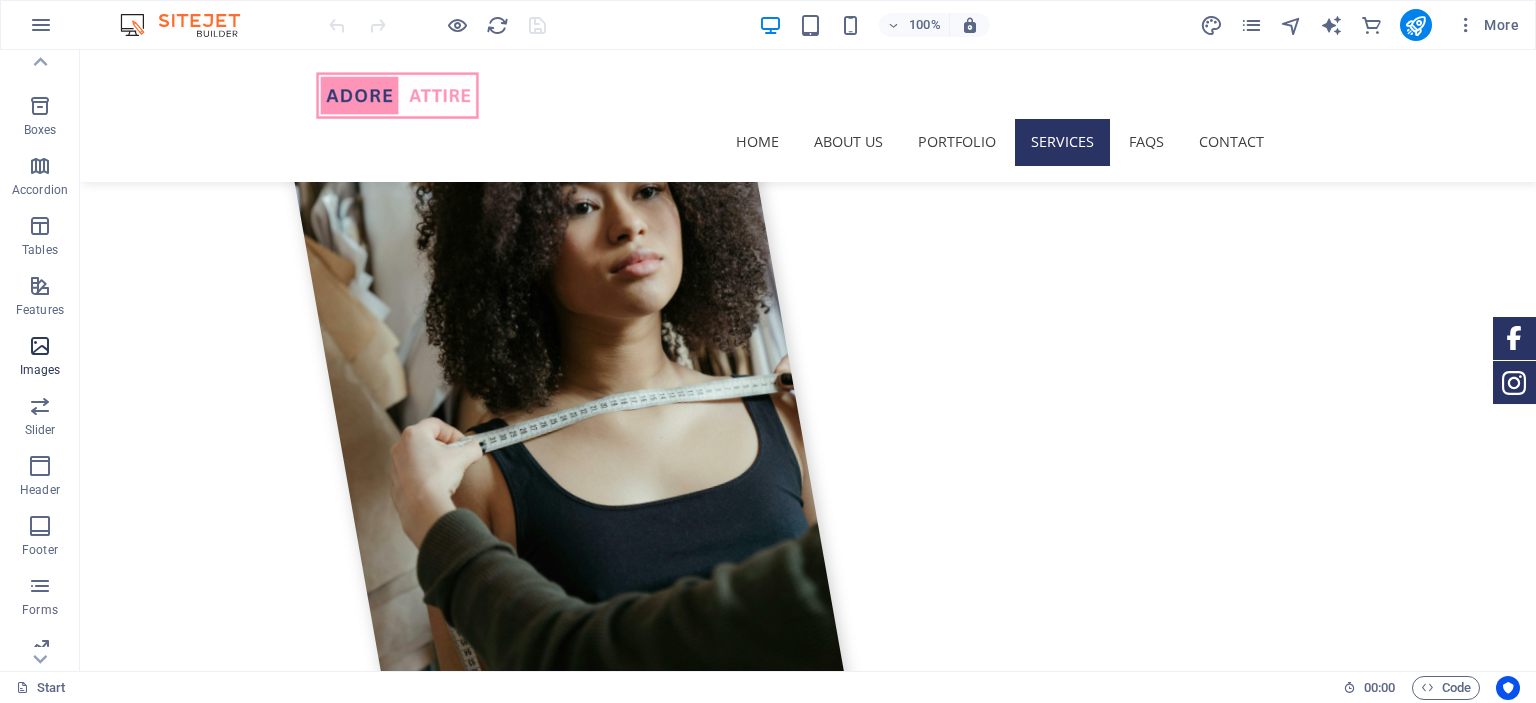 click at bounding box center [40, 346] 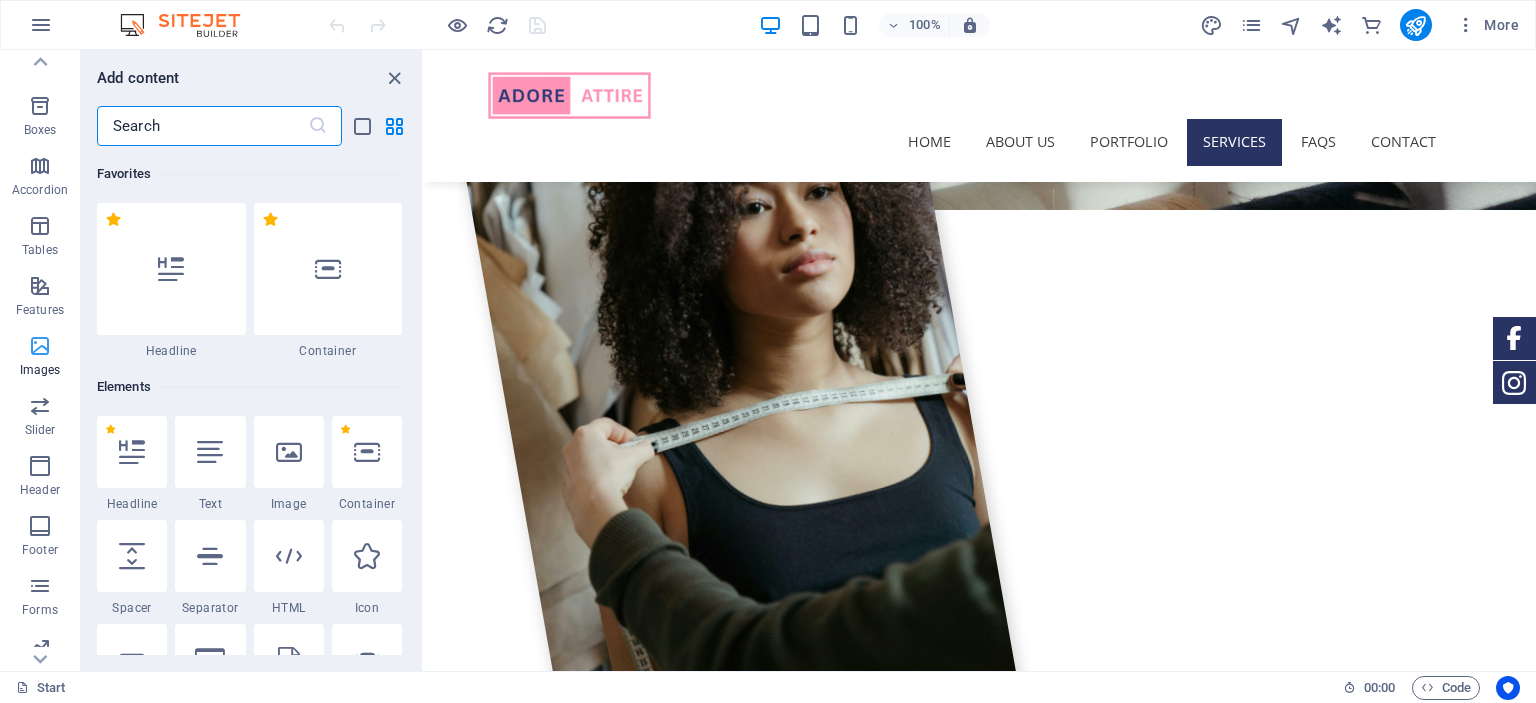 scroll, scrollTop: 2031, scrollLeft: 0, axis: vertical 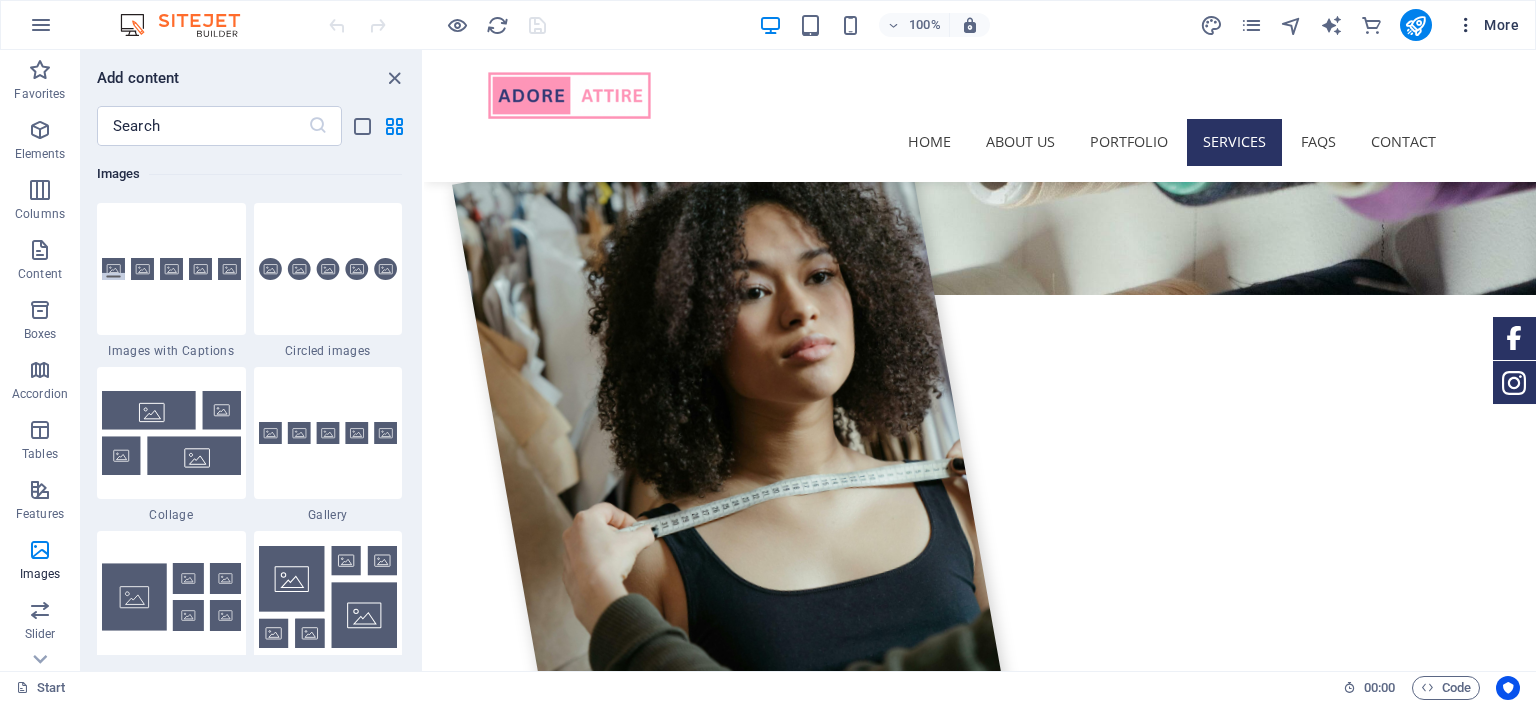 click at bounding box center (1466, 25) 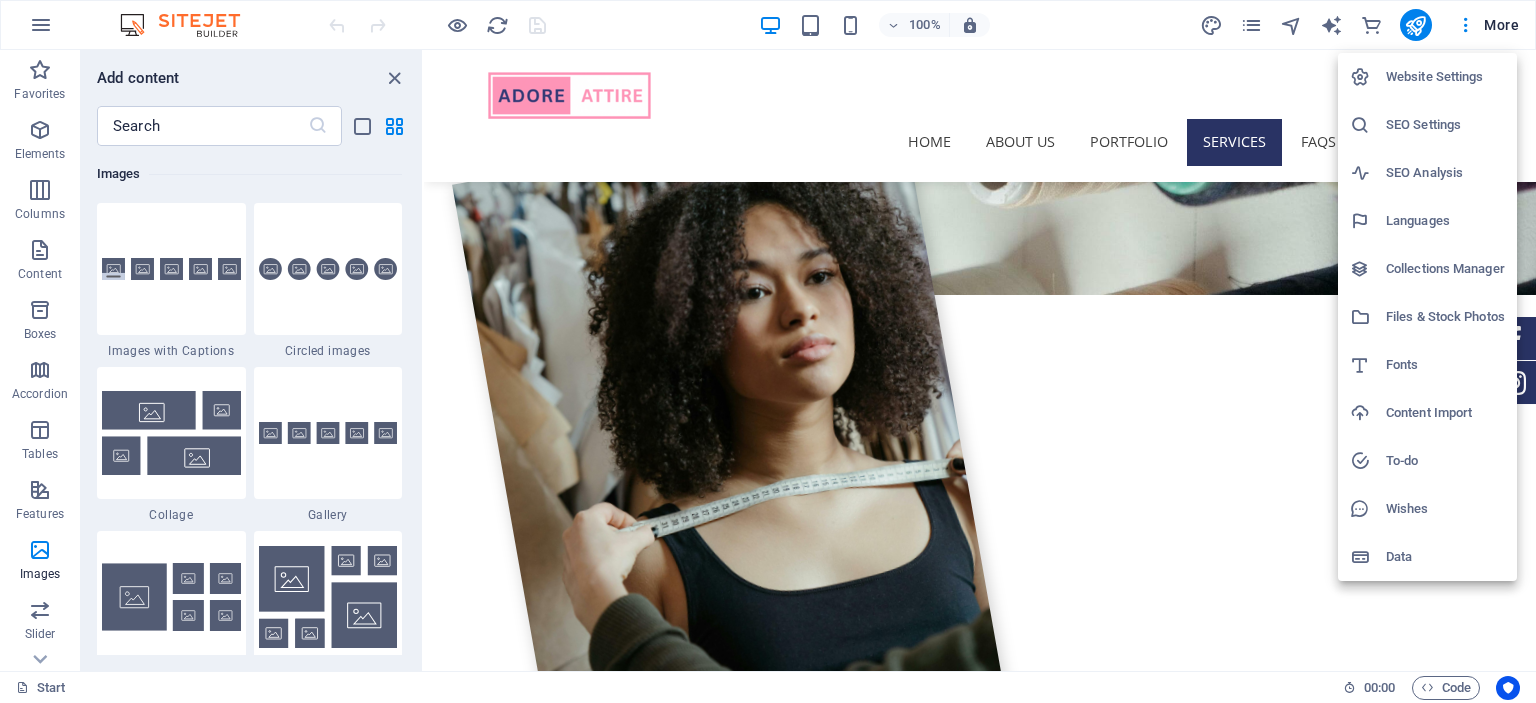 drag, startPoint x: 1440, startPoint y: 311, endPoint x: 1359, endPoint y: 313, distance: 81.02469 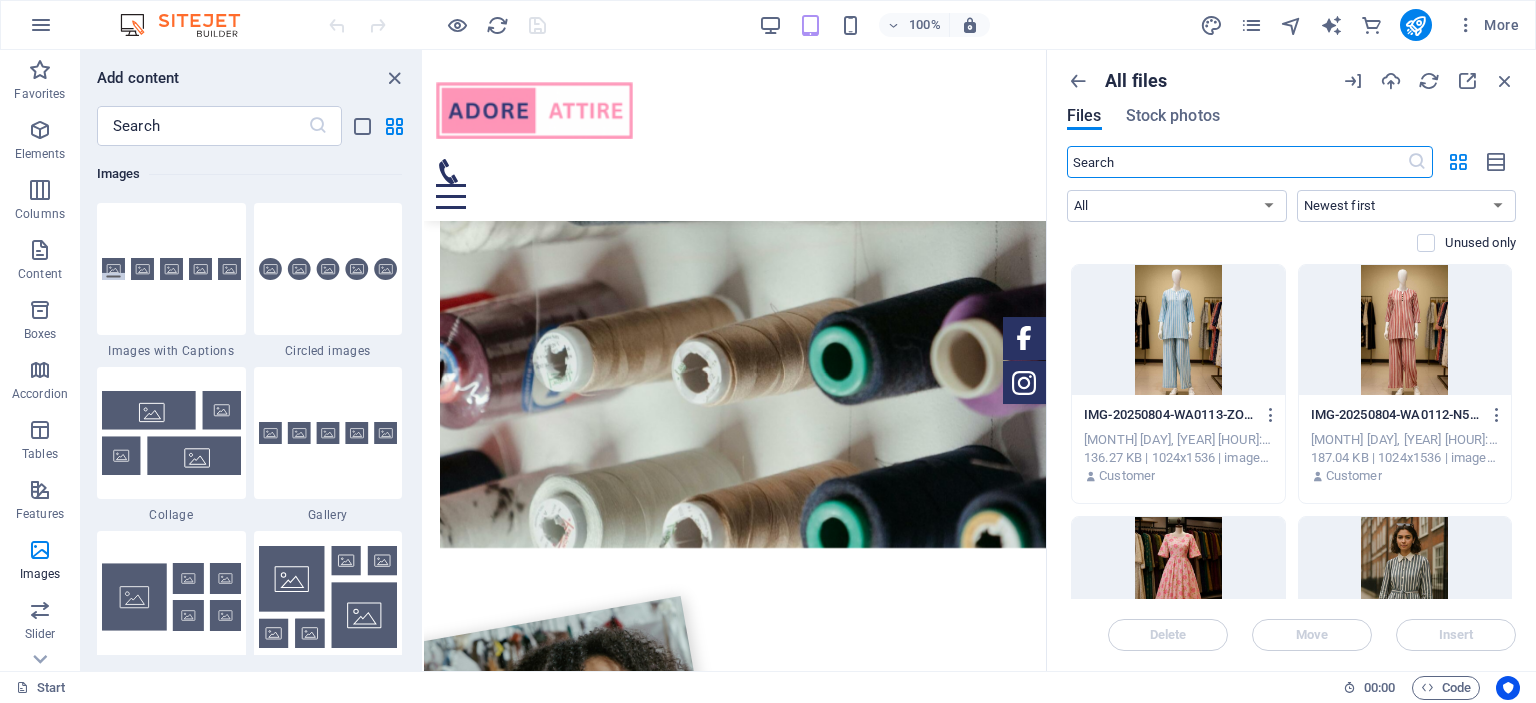 scroll, scrollTop: 2144, scrollLeft: 0, axis: vertical 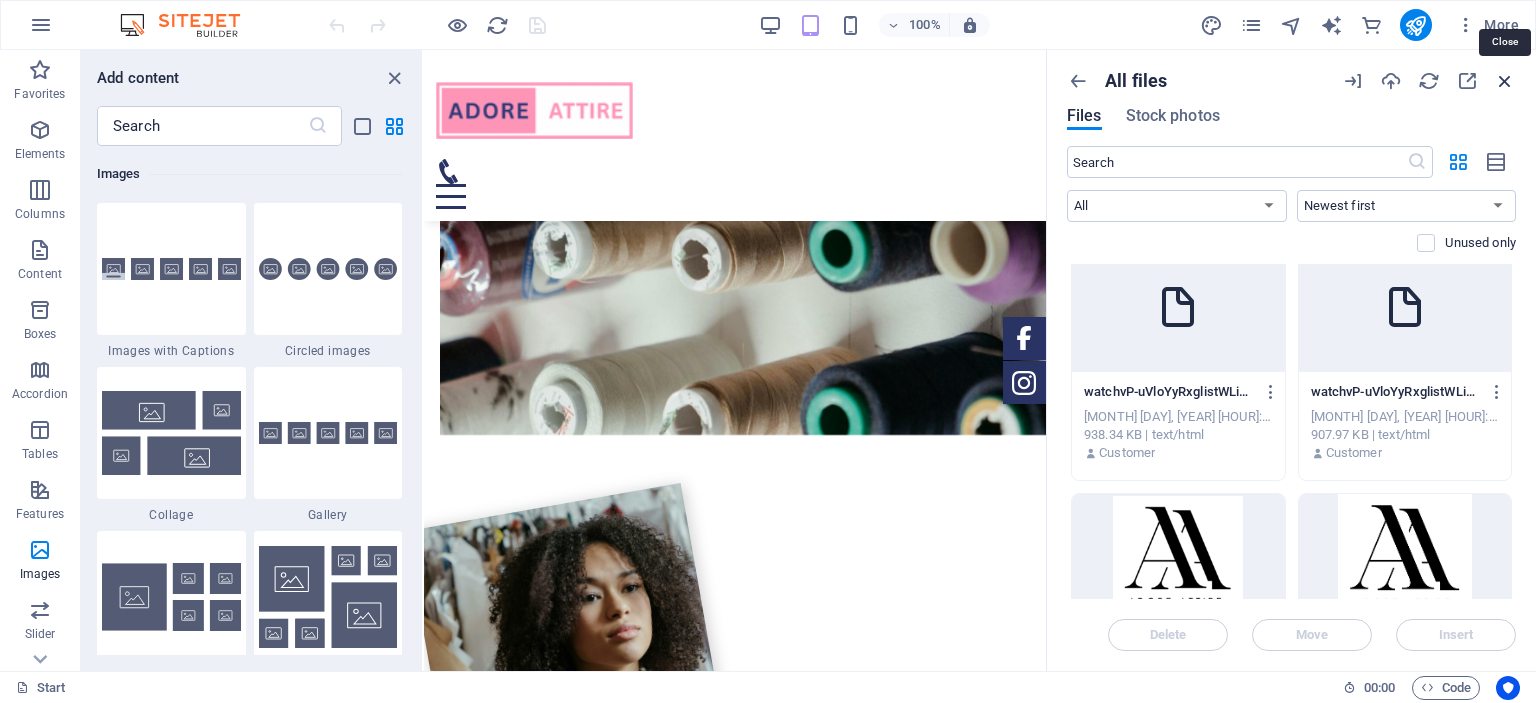 click at bounding box center [1505, 81] 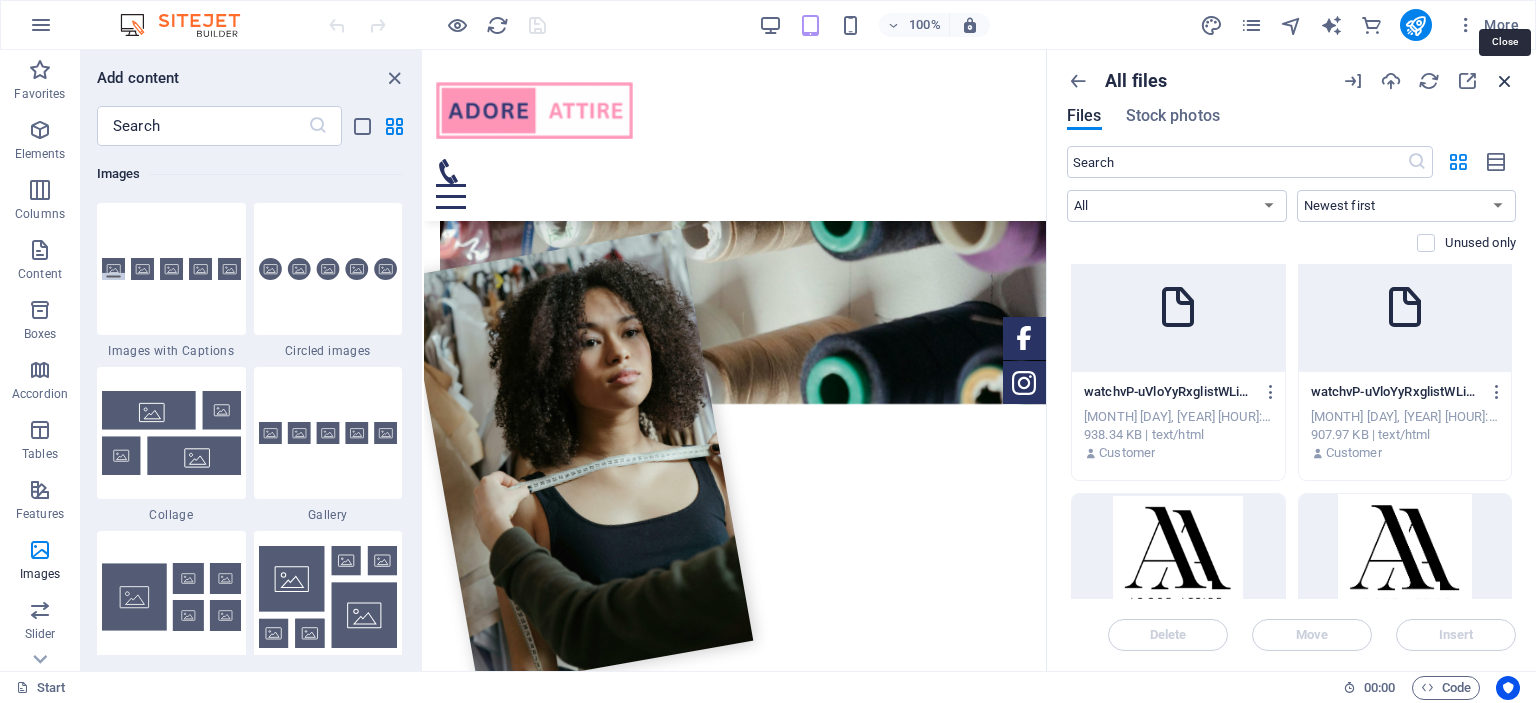 scroll, scrollTop: 2031, scrollLeft: 0, axis: vertical 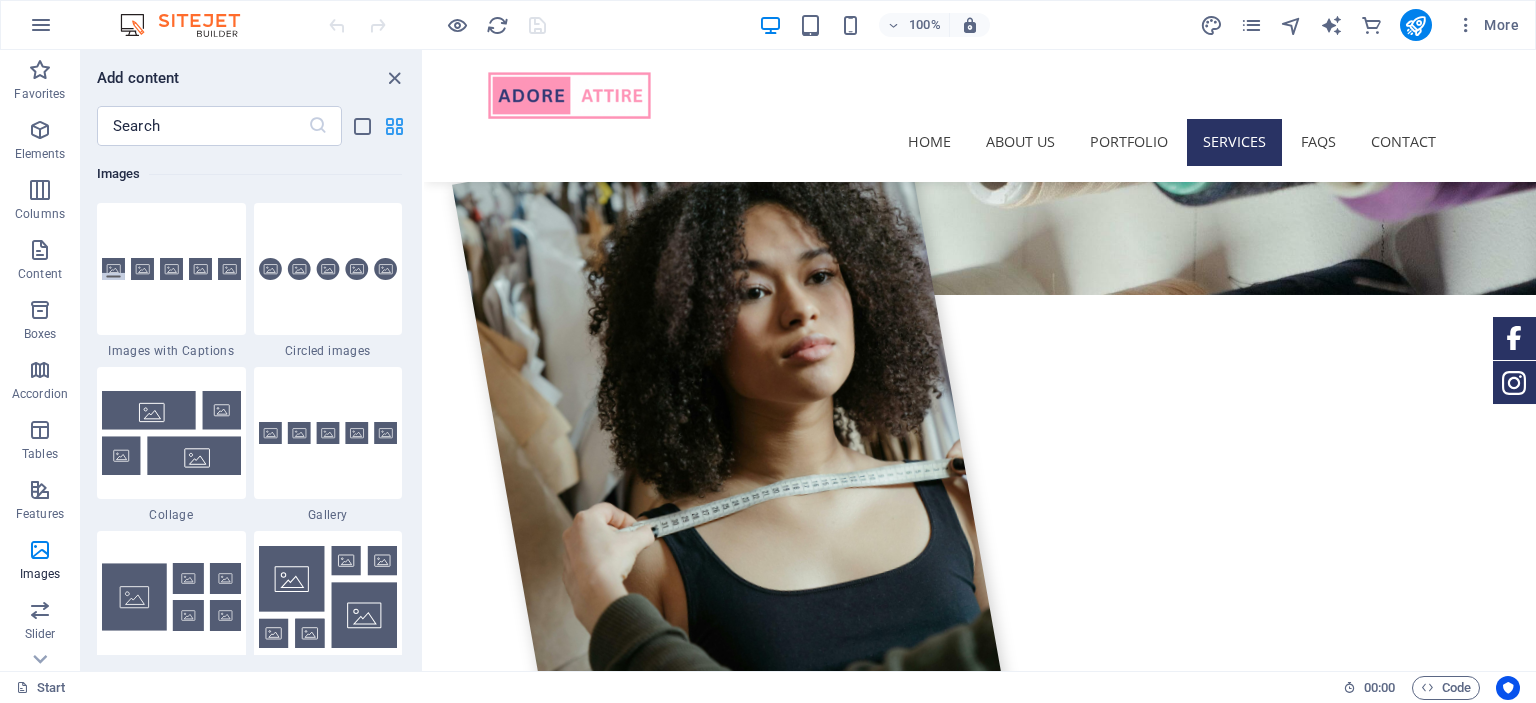 click at bounding box center [394, 126] 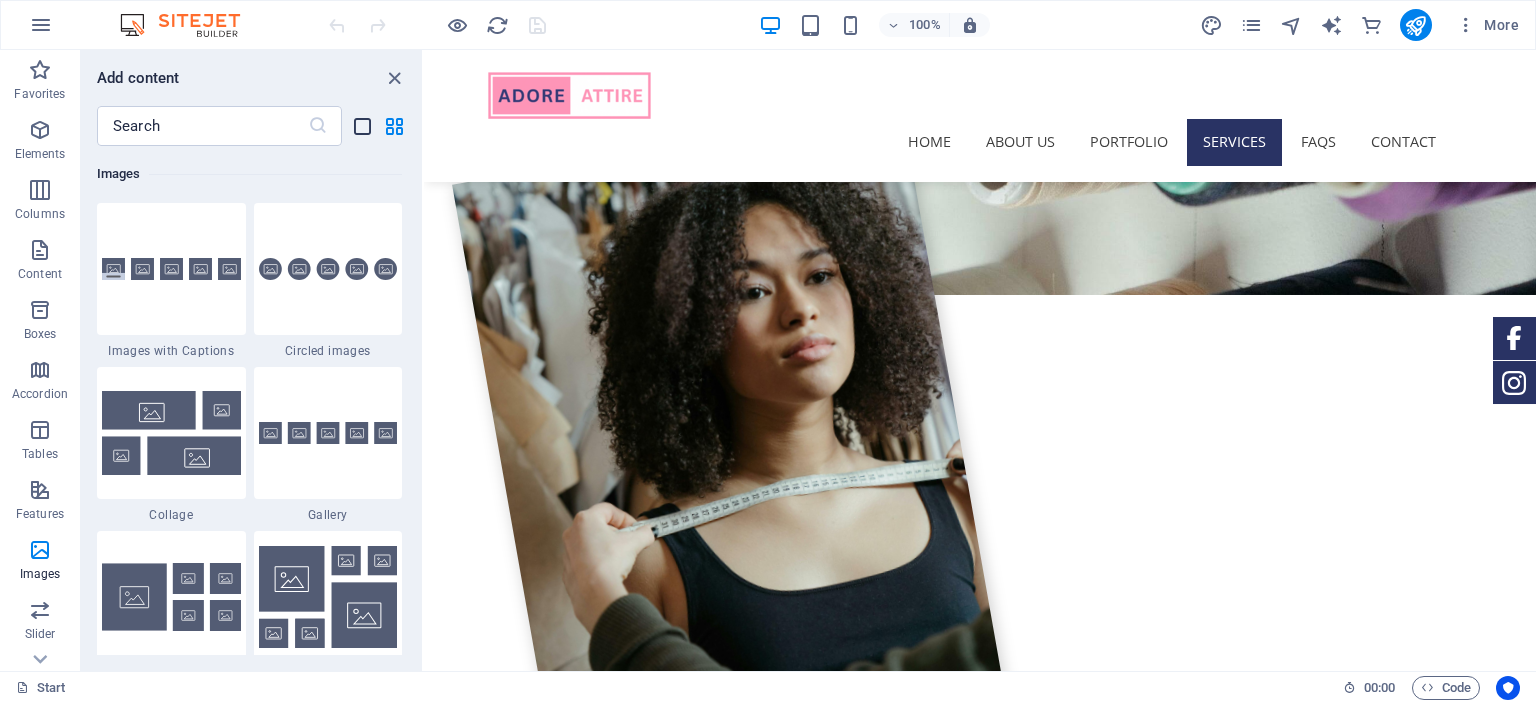 click at bounding box center (362, 126) 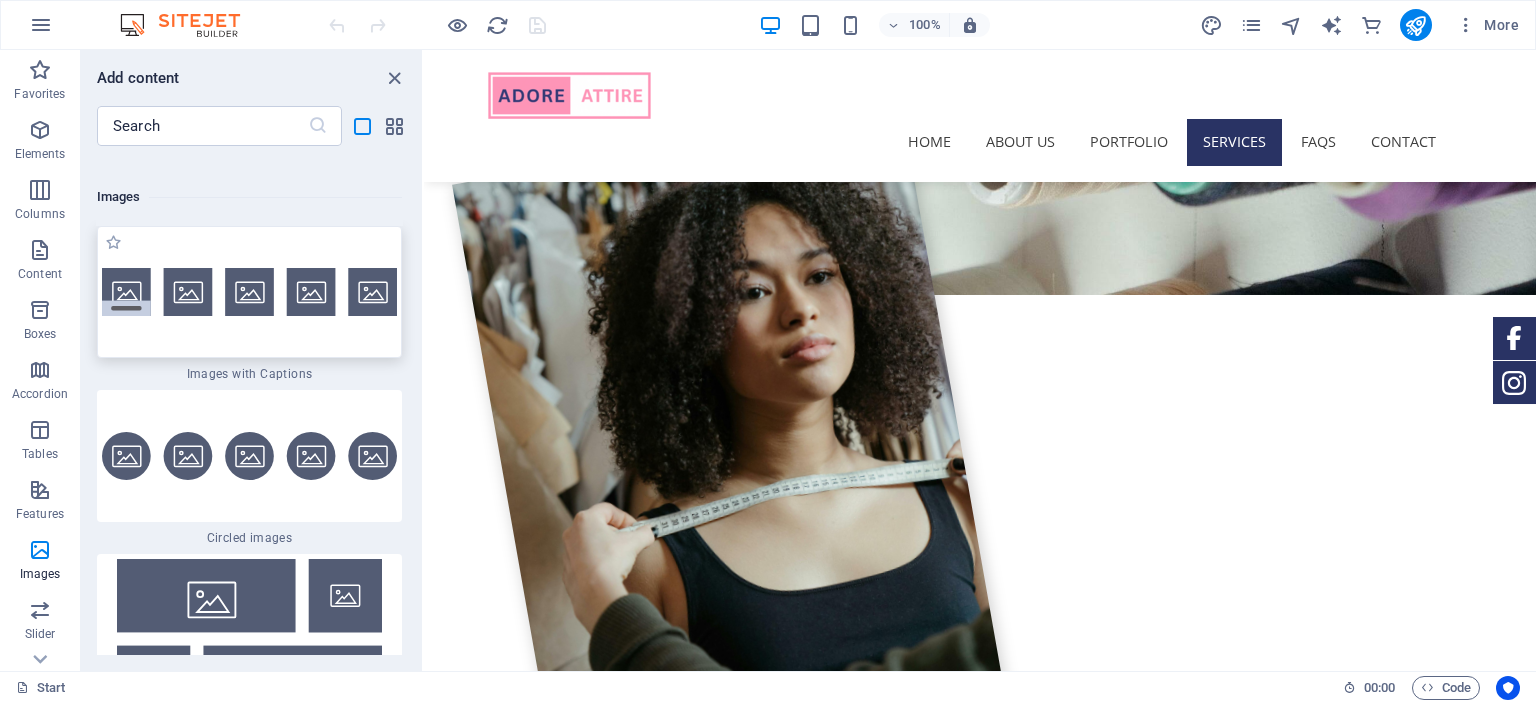 scroll, scrollTop: 24080, scrollLeft: 0, axis: vertical 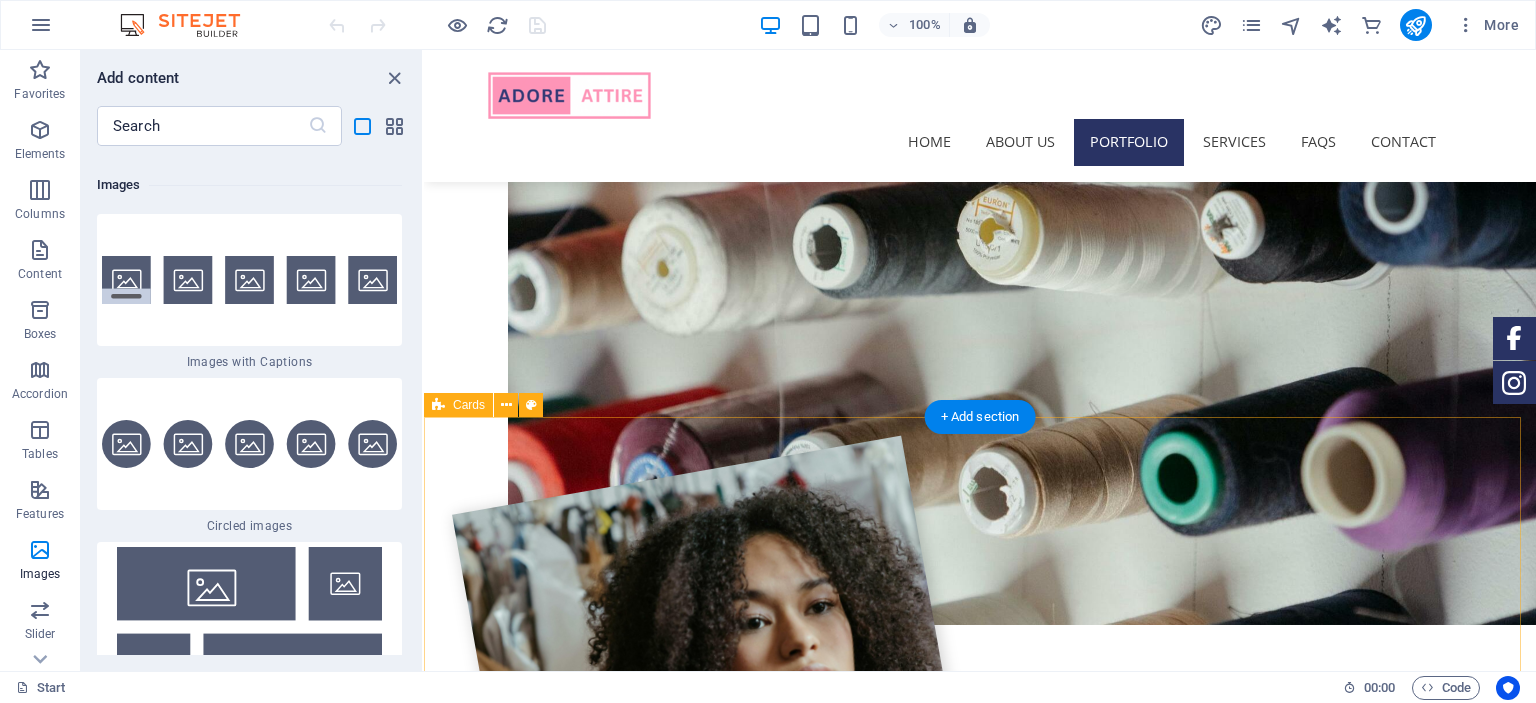 click on "our Services Fabric Sourcing Your perfect outfit starts with the right material. Whether you're looking for luxurious silks, soft chiffons, or breathable cottons, we help you select and source high-quality fabrics based on your taste, event, and comfort needs. You tell us what you’re envisioning—we do the legwork for you. Design Consultation Have a design in mind? A picture for inspiration? Or maybe you want to recreate a designer look? We work closely with you to understand your style preferences and customize every detail of your outfit. From cut and color to embellishments and finishing—we make it uniquely yours. Made to Measure Stitching Once the fabric and design are finalized, our skilled team in [CITY] begins the meticulous stitching process. Using your exact measurements, we ensure every outfit is crafted for a flawless fit. The result? Designer-quality wear that feels as good as it looks." at bounding box center (980, 3423) 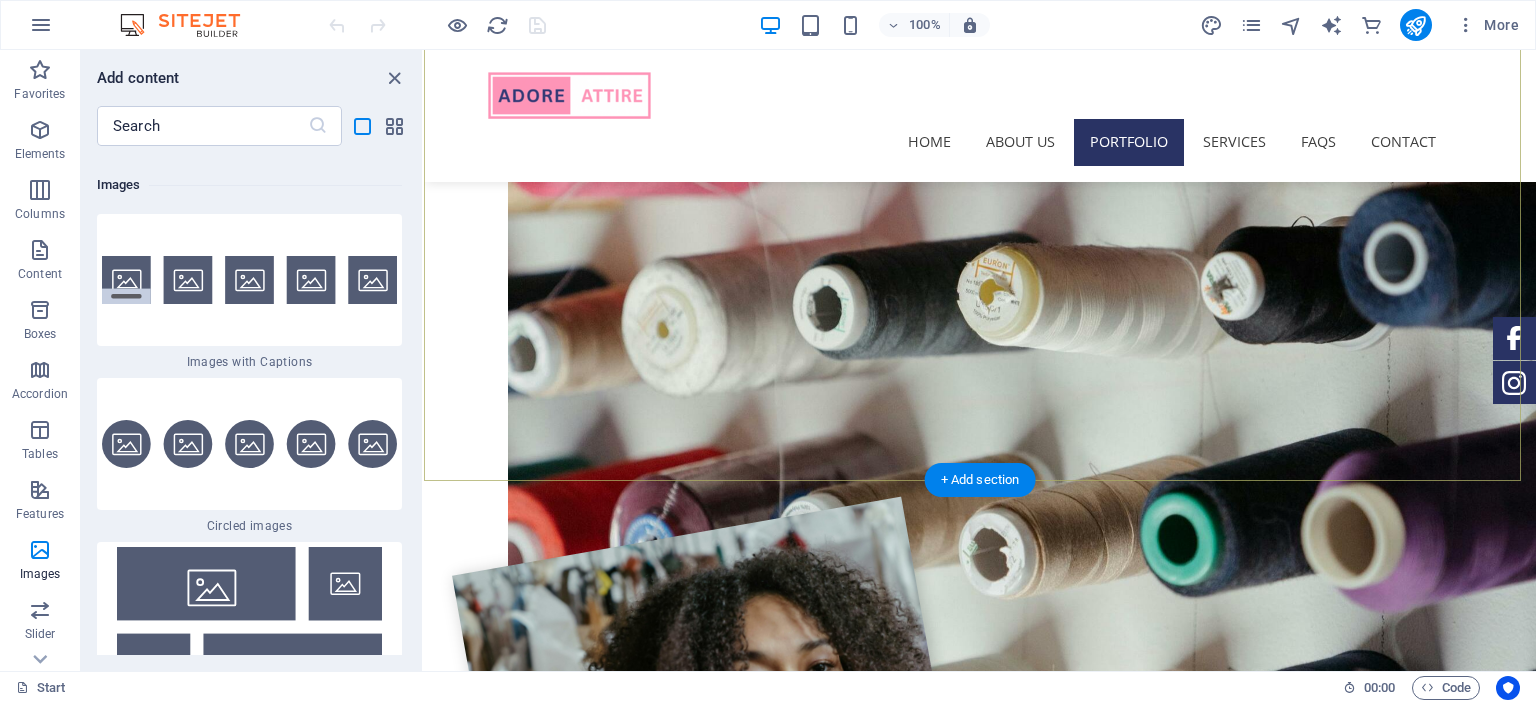 scroll, scrollTop: 1641, scrollLeft: 0, axis: vertical 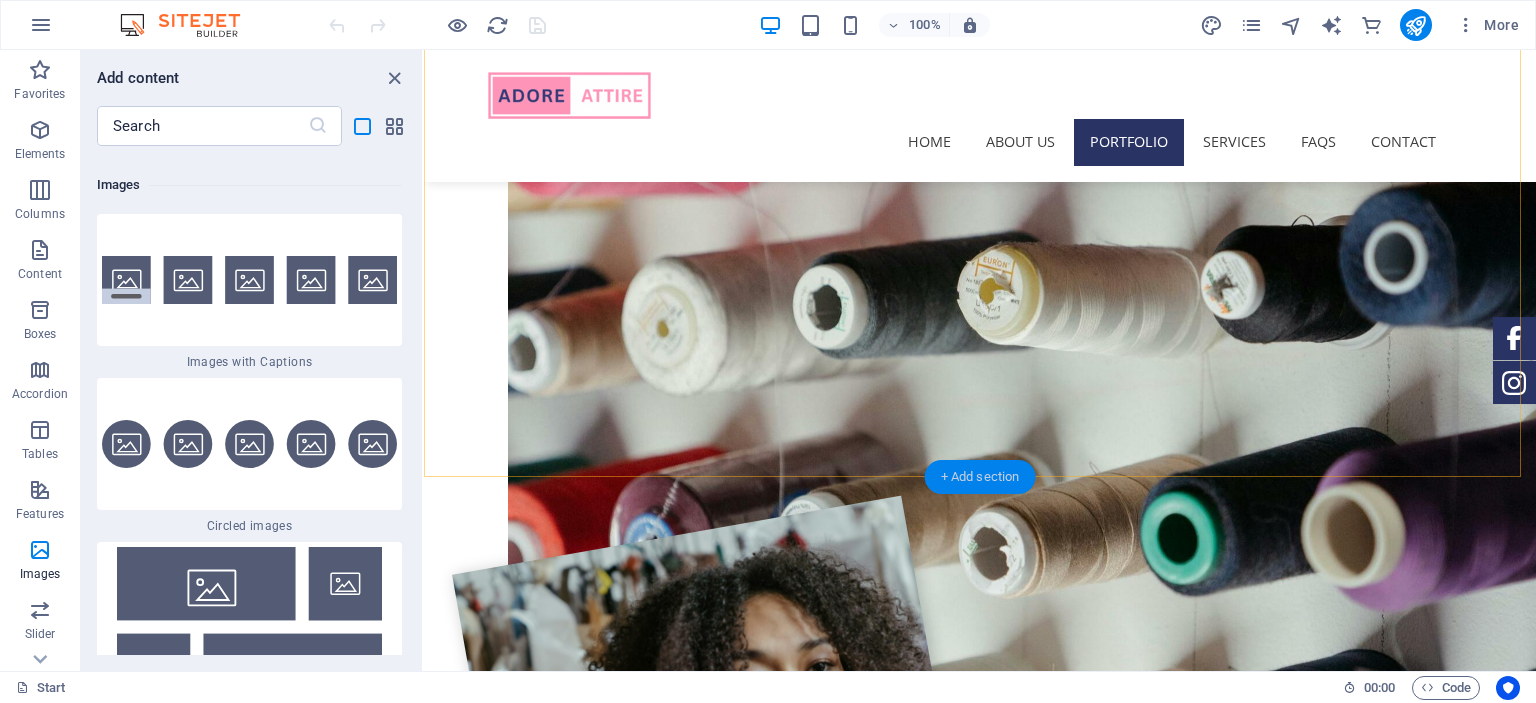 click on "+ Add section" at bounding box center [980, 477] 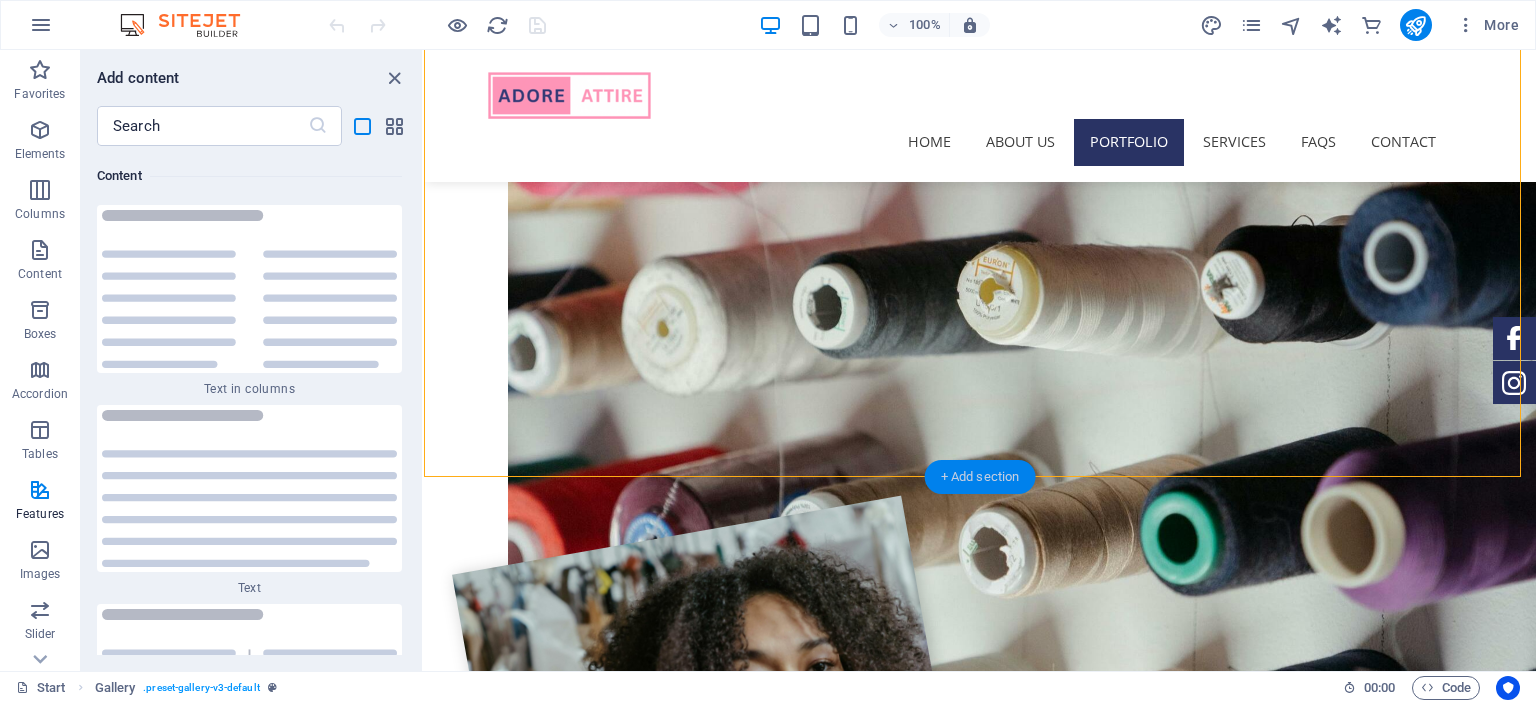 scroll, scrollTop: 10456, scrollLeft: 0, axis: vertical 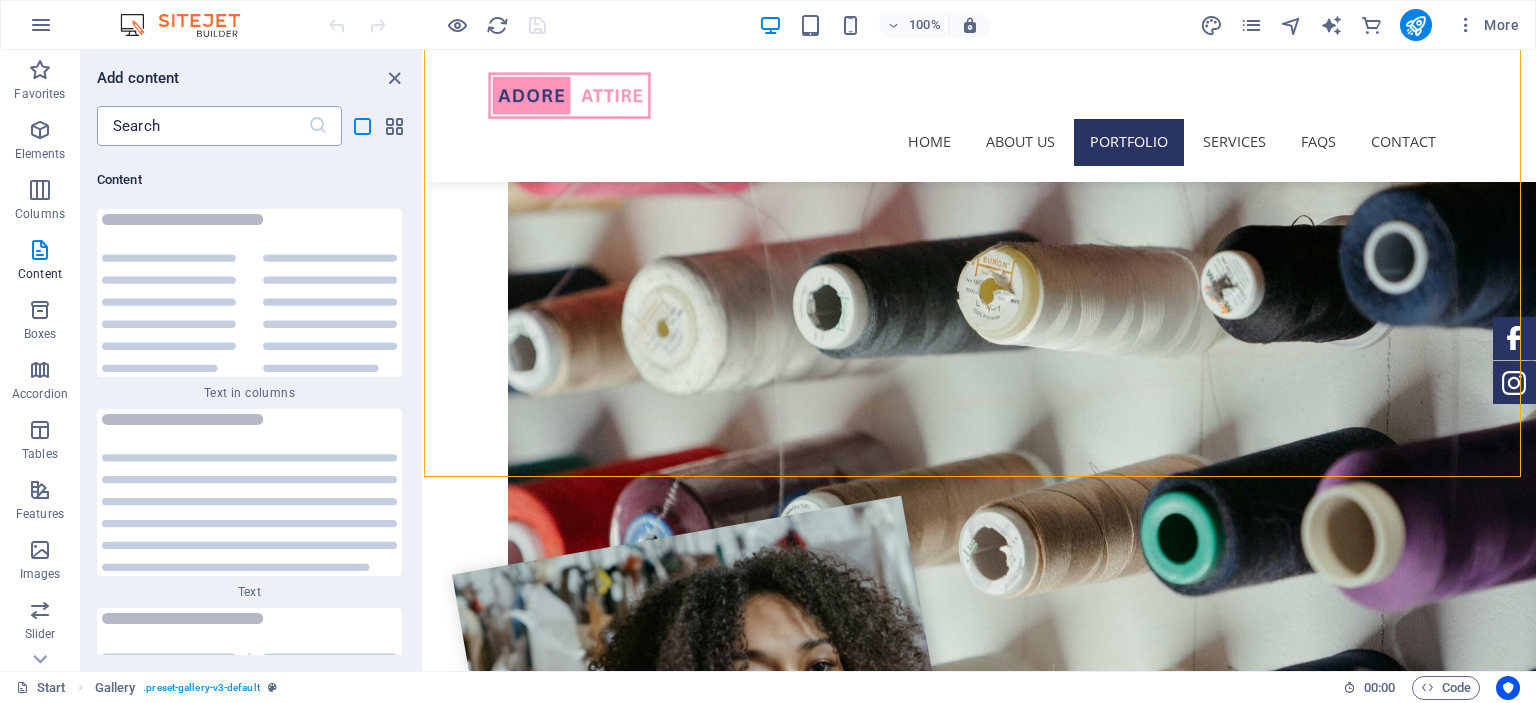 click at bounding box center [202, 126] 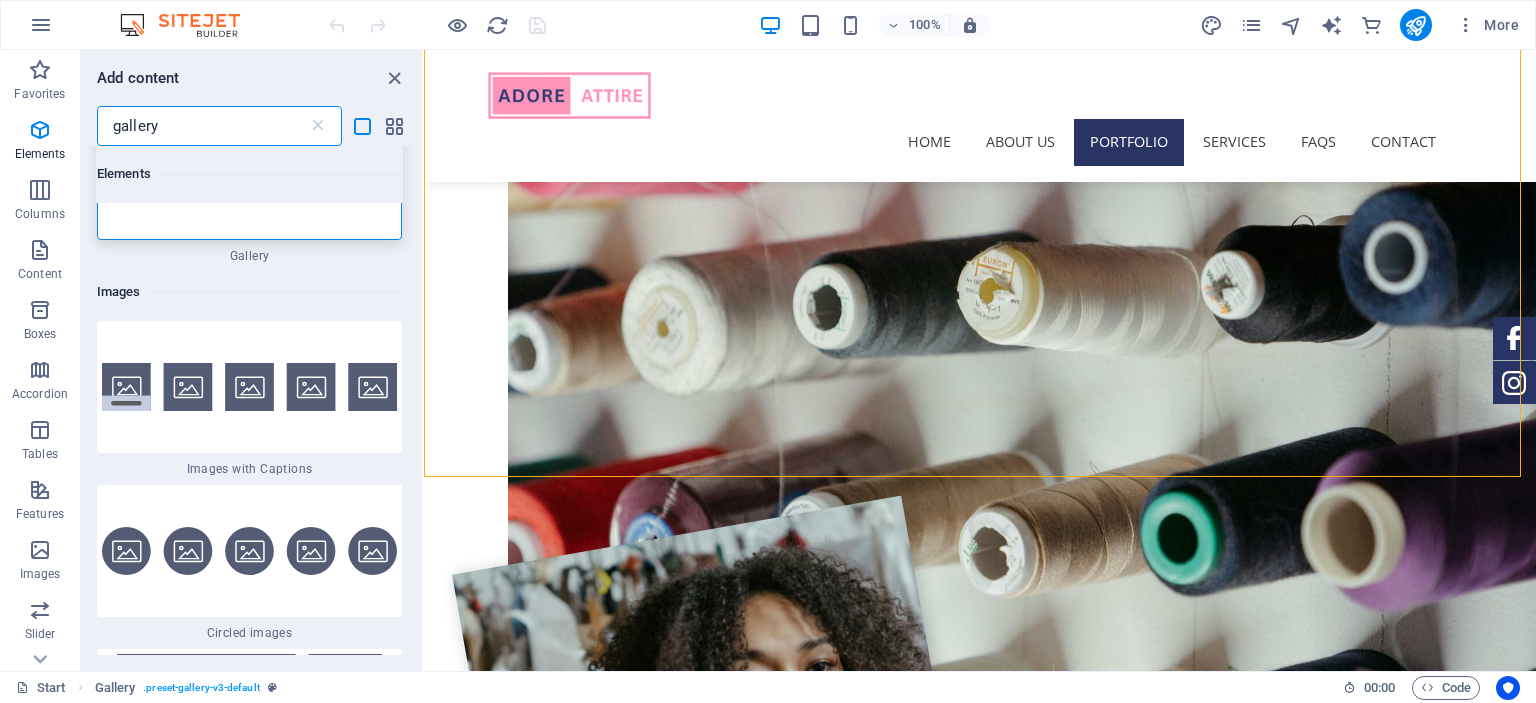 scroll, scrollTop: 0, scrollLeft: 0, axis: both 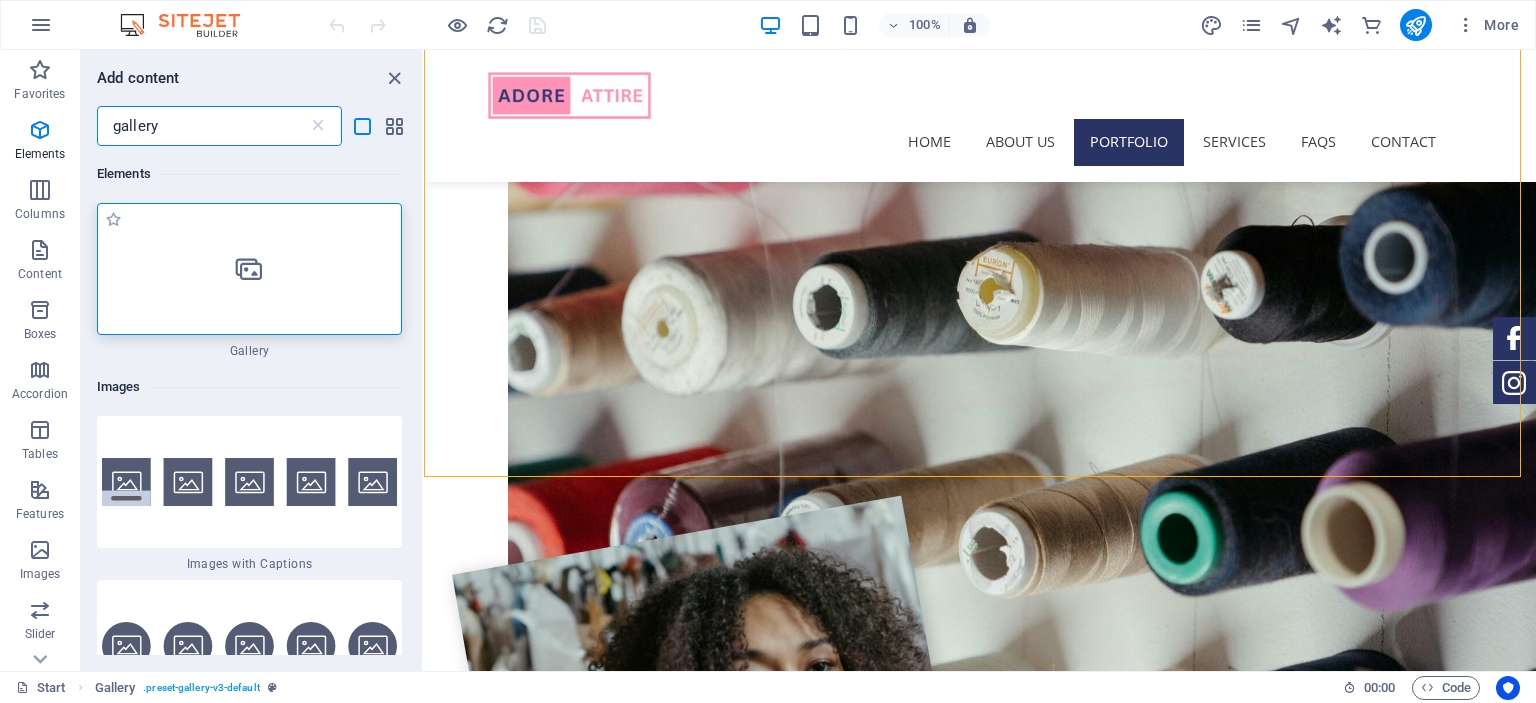 type on "gallery" 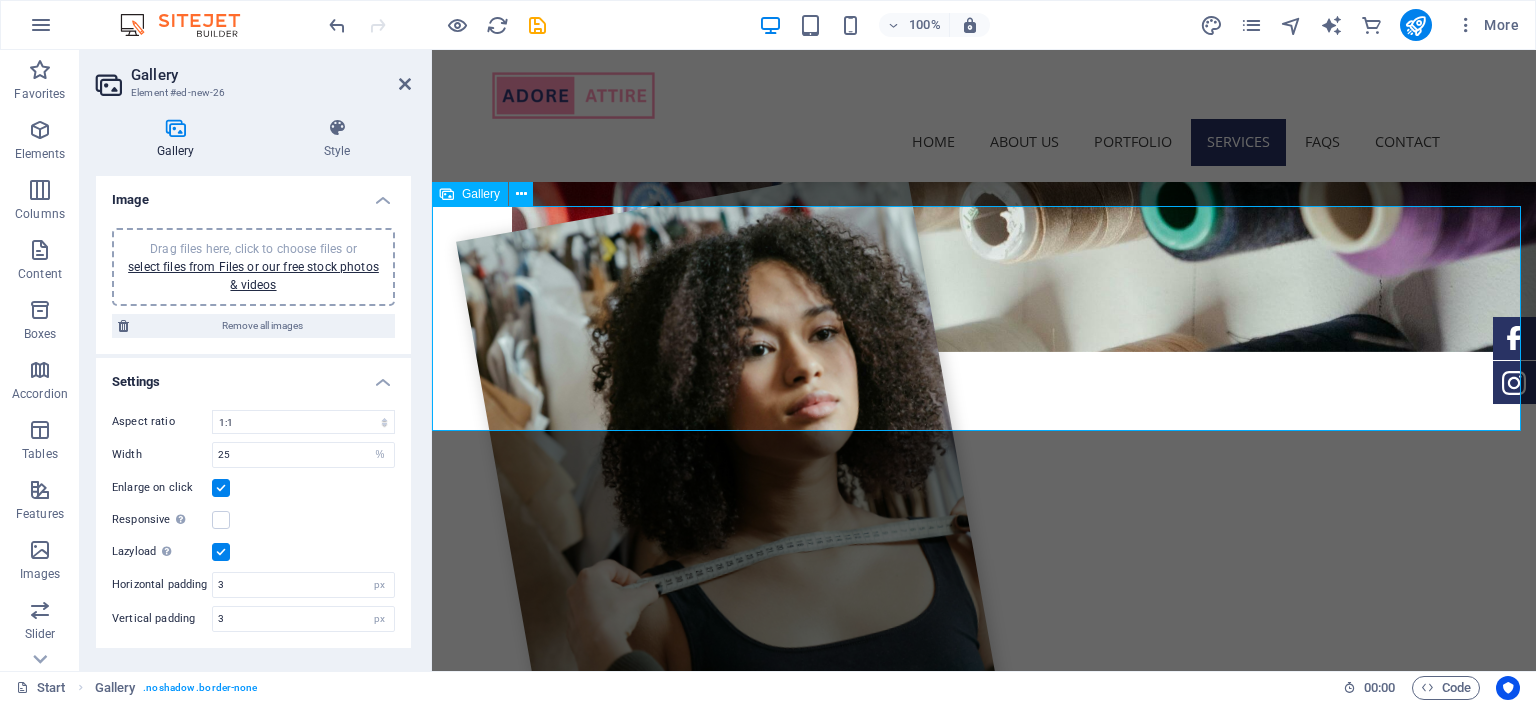 scroll, scrollTop: 1987, scrollLeft: 0, axis: vertical 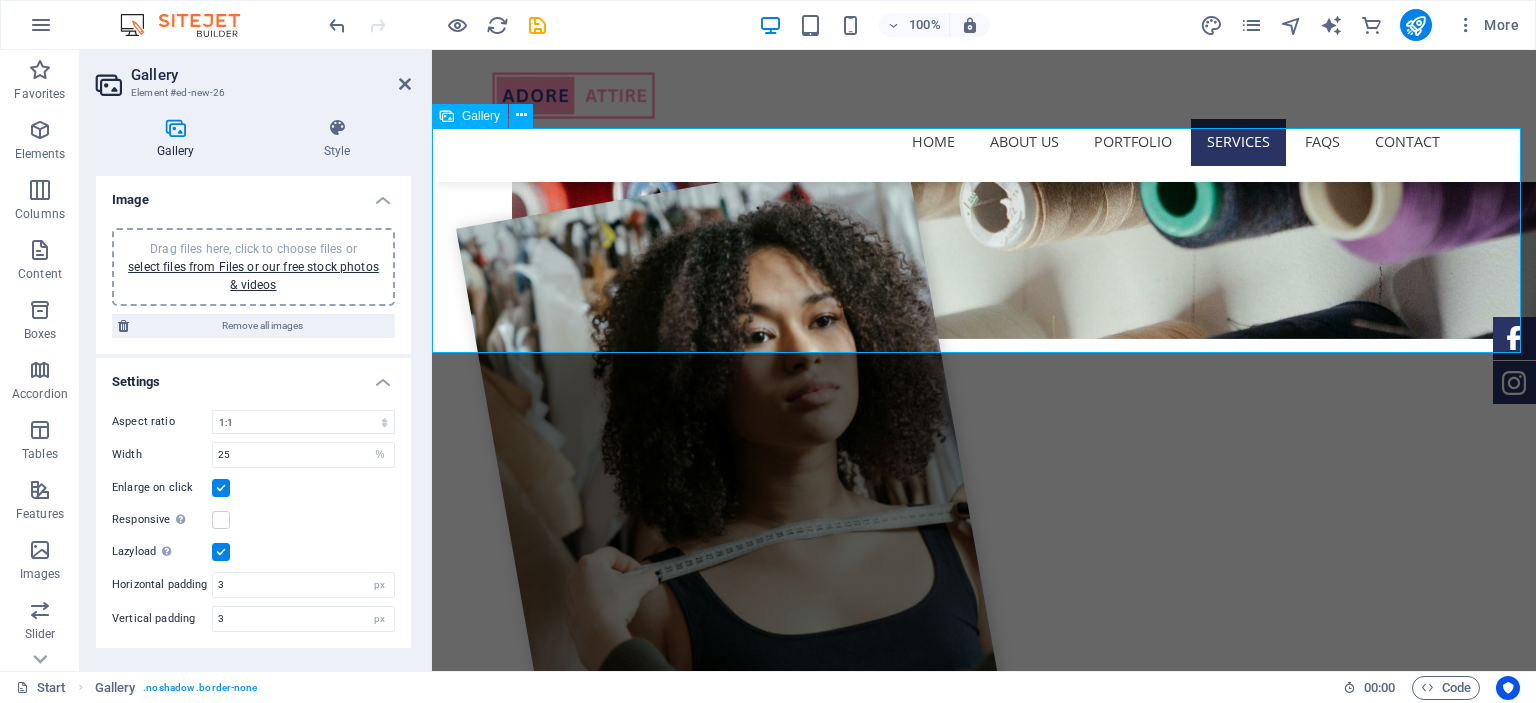 click at bounding box center [632, 2406] 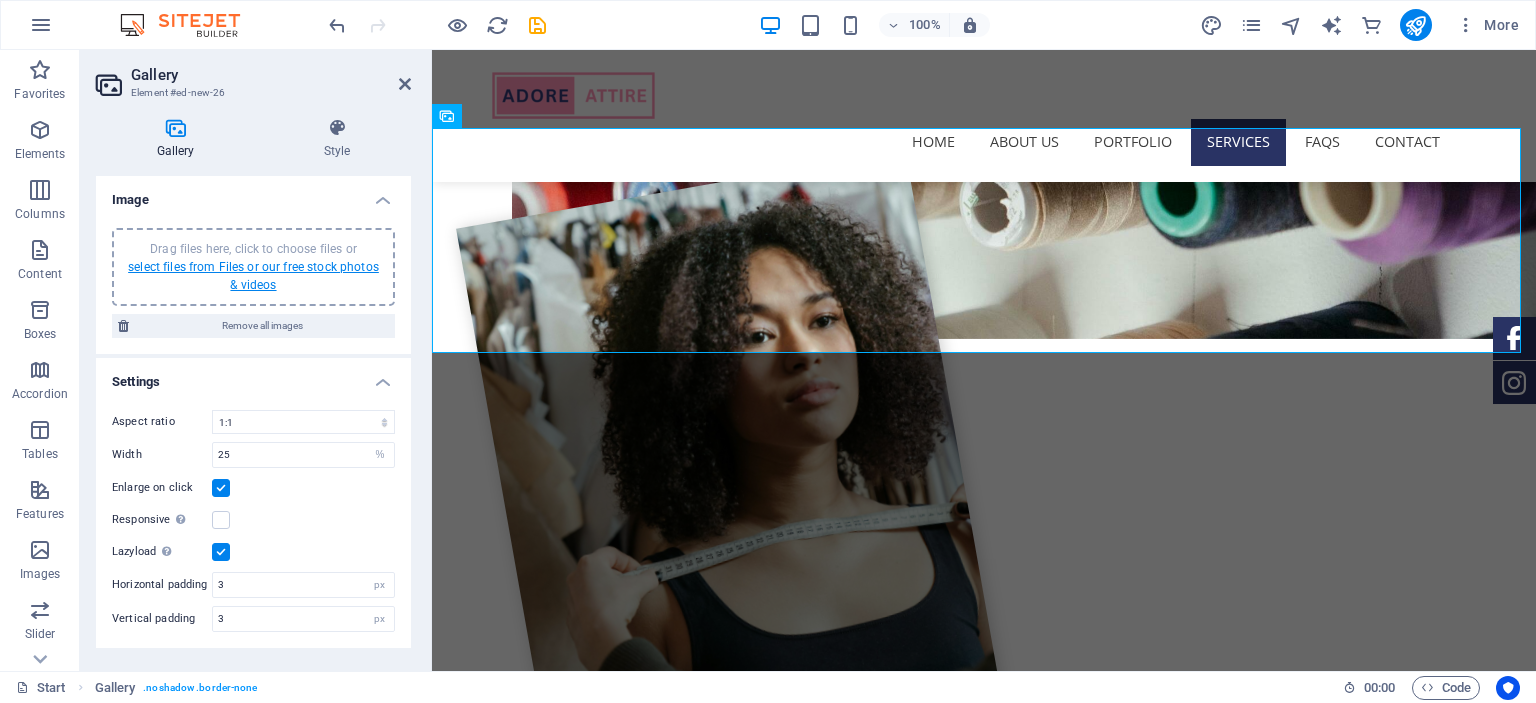 click on "select files from Files or our free stock photos & videos" at bounding box center (253, 276) 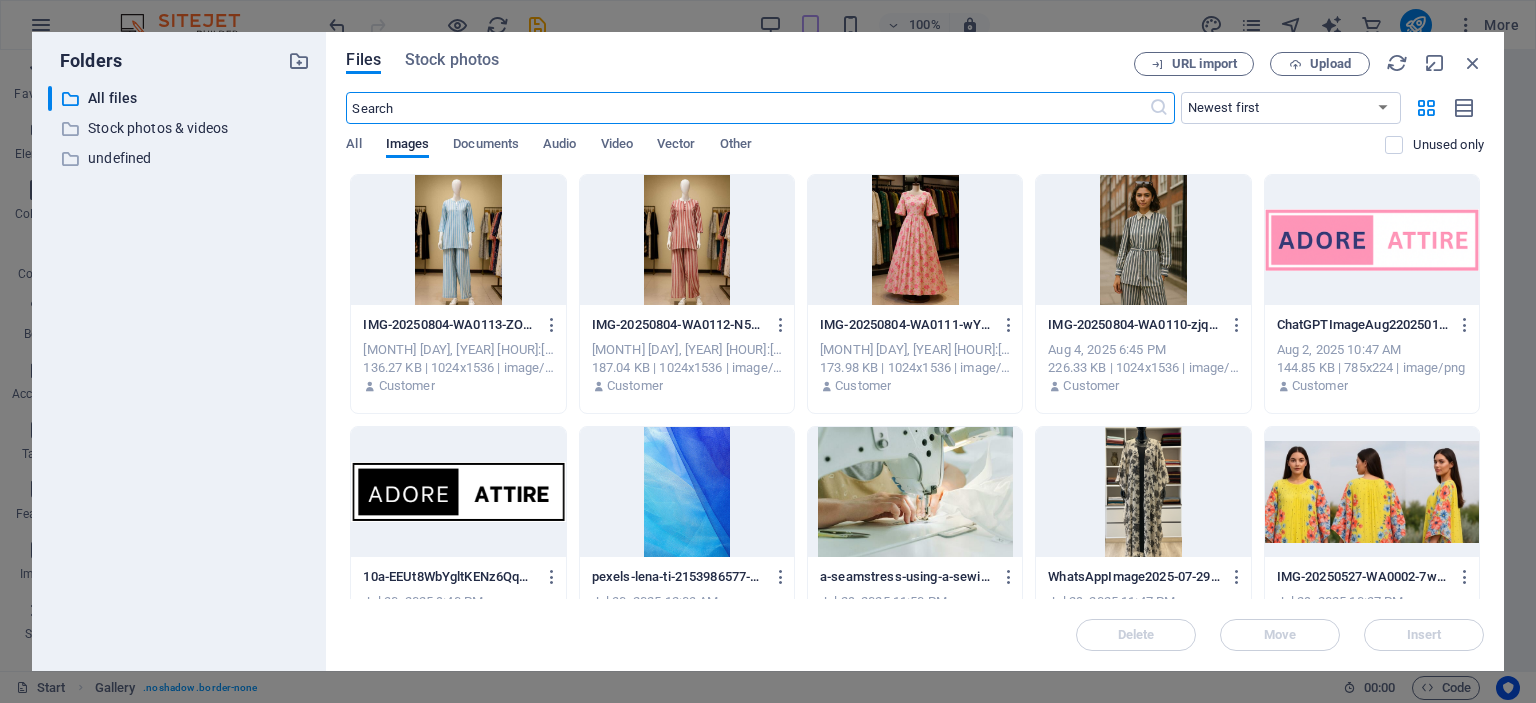 scroll, scrollTop: 2127, scrollLeft: 0, axis: vertical 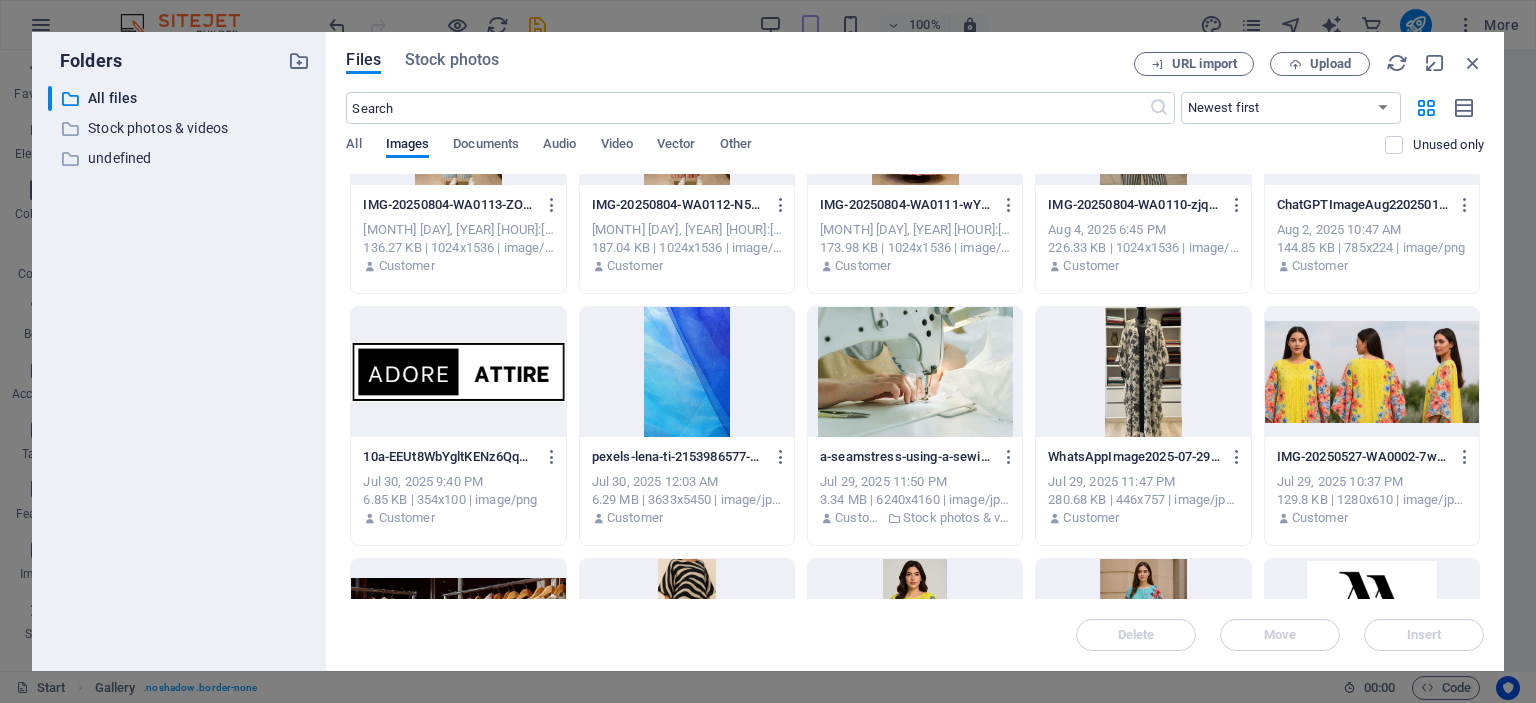 click at bounding box center [1372, 372] 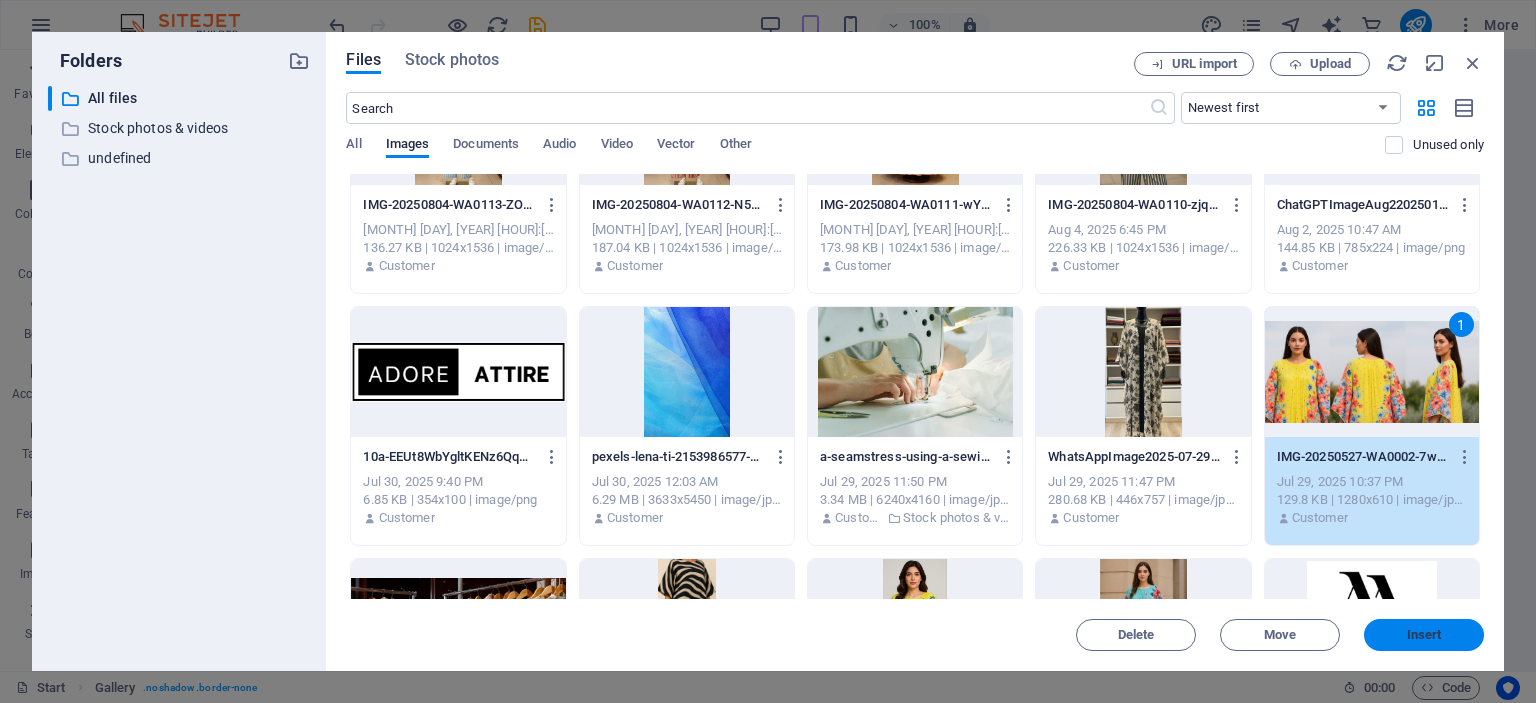click on "Insert" at bounding box center [1424, 635] 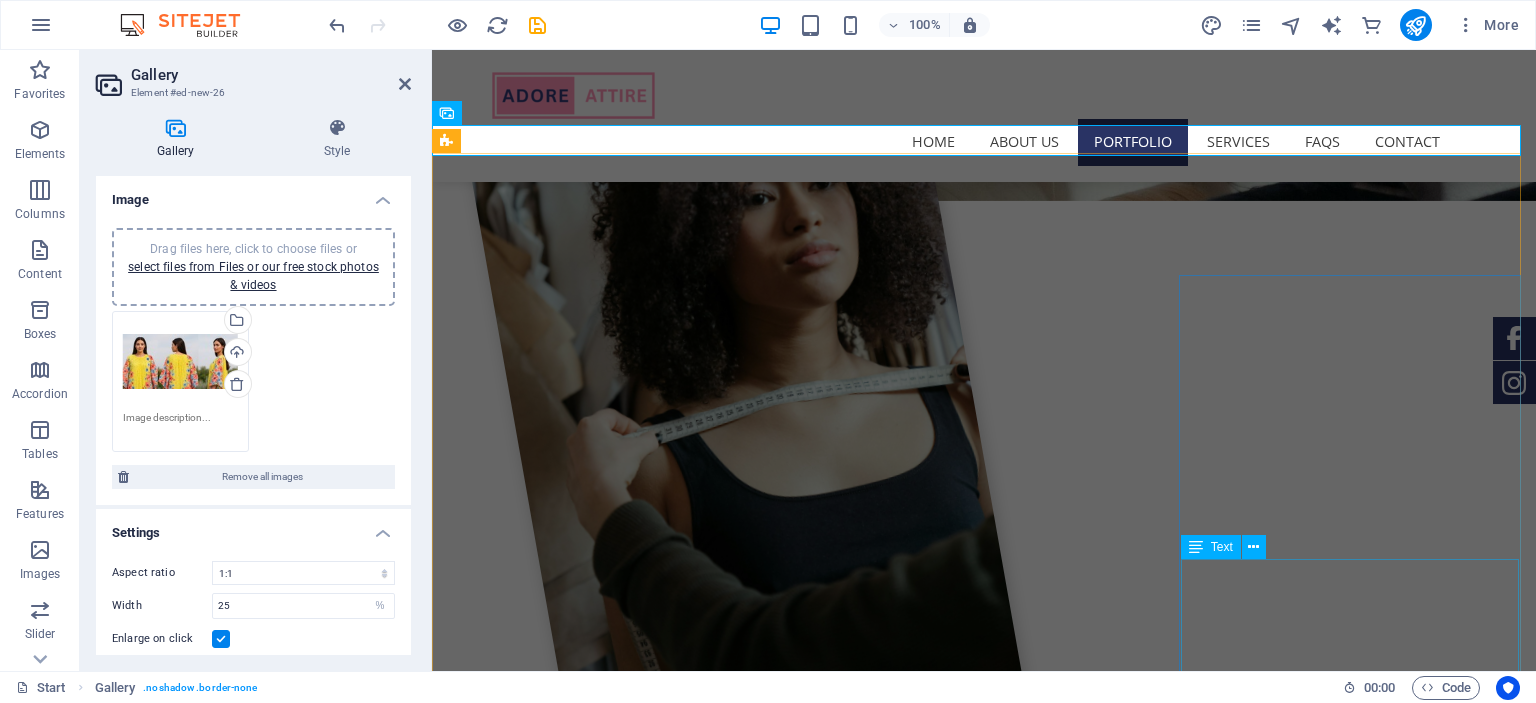 scroll, scrollTop: 1987, scrollLeft: 0, axis: vertical 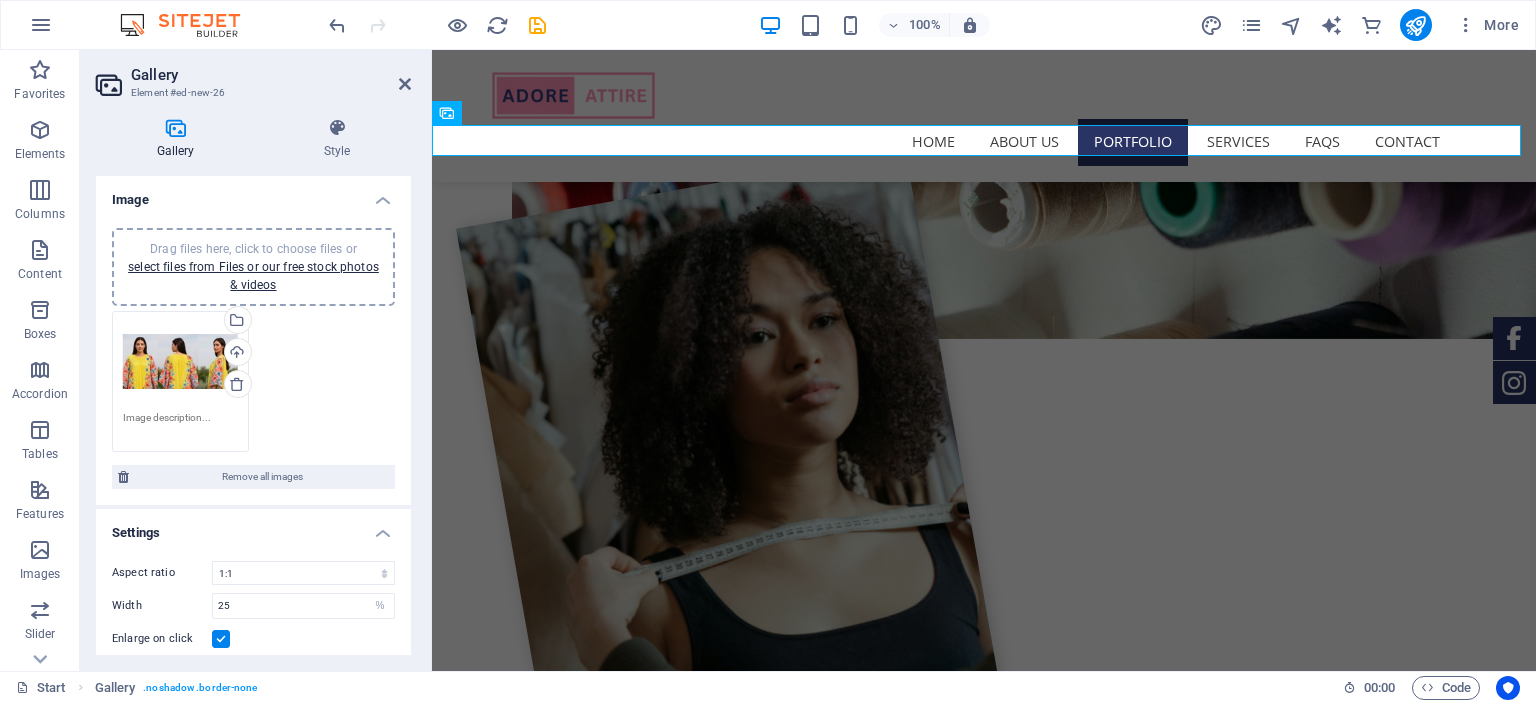 click on "Drag files here, click to choose files or select files from Files or our free stock photos & videos Select files from the file manager, stock photos, or upload file(s) Upload" at bounding box center (253, 381) 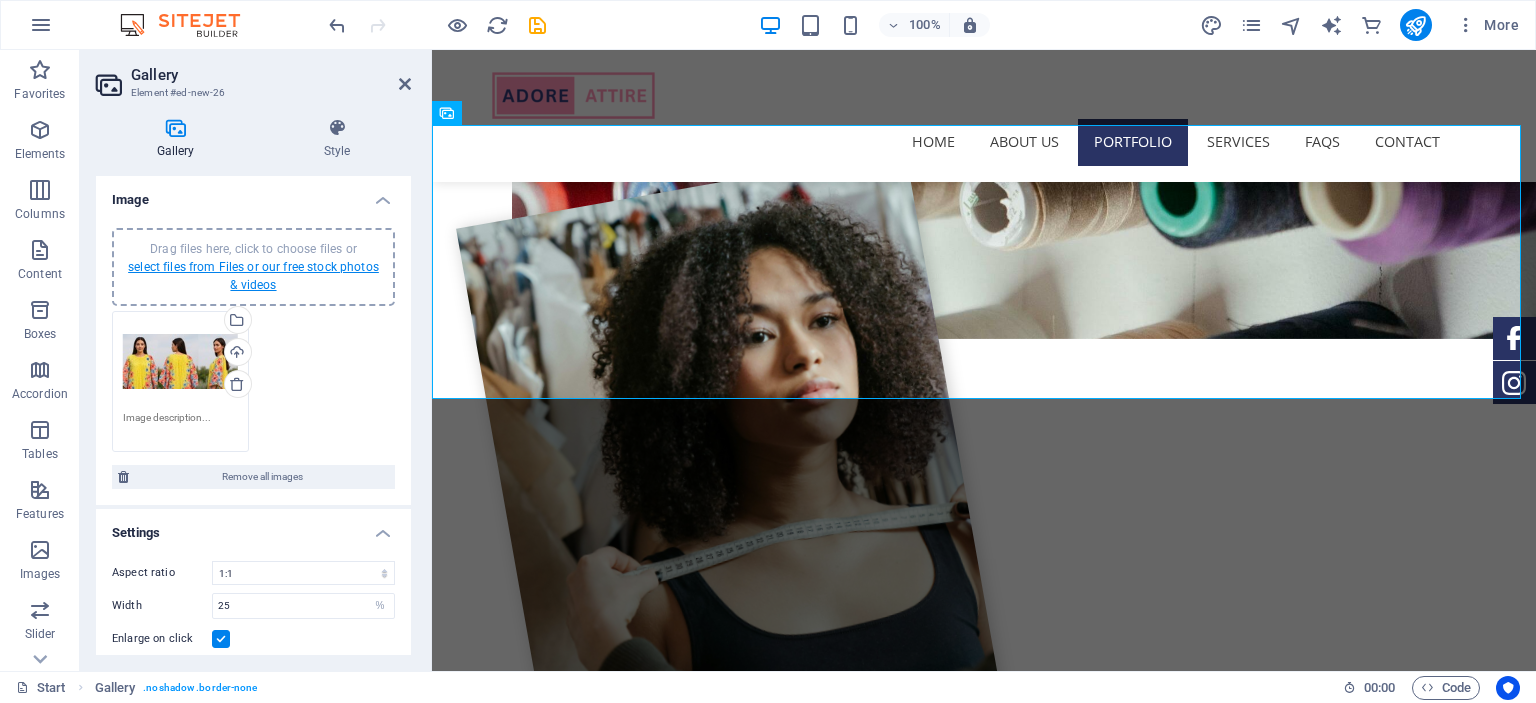 click on "select files from Files or our free stock photos & videos" at bounding box center [253, 276] 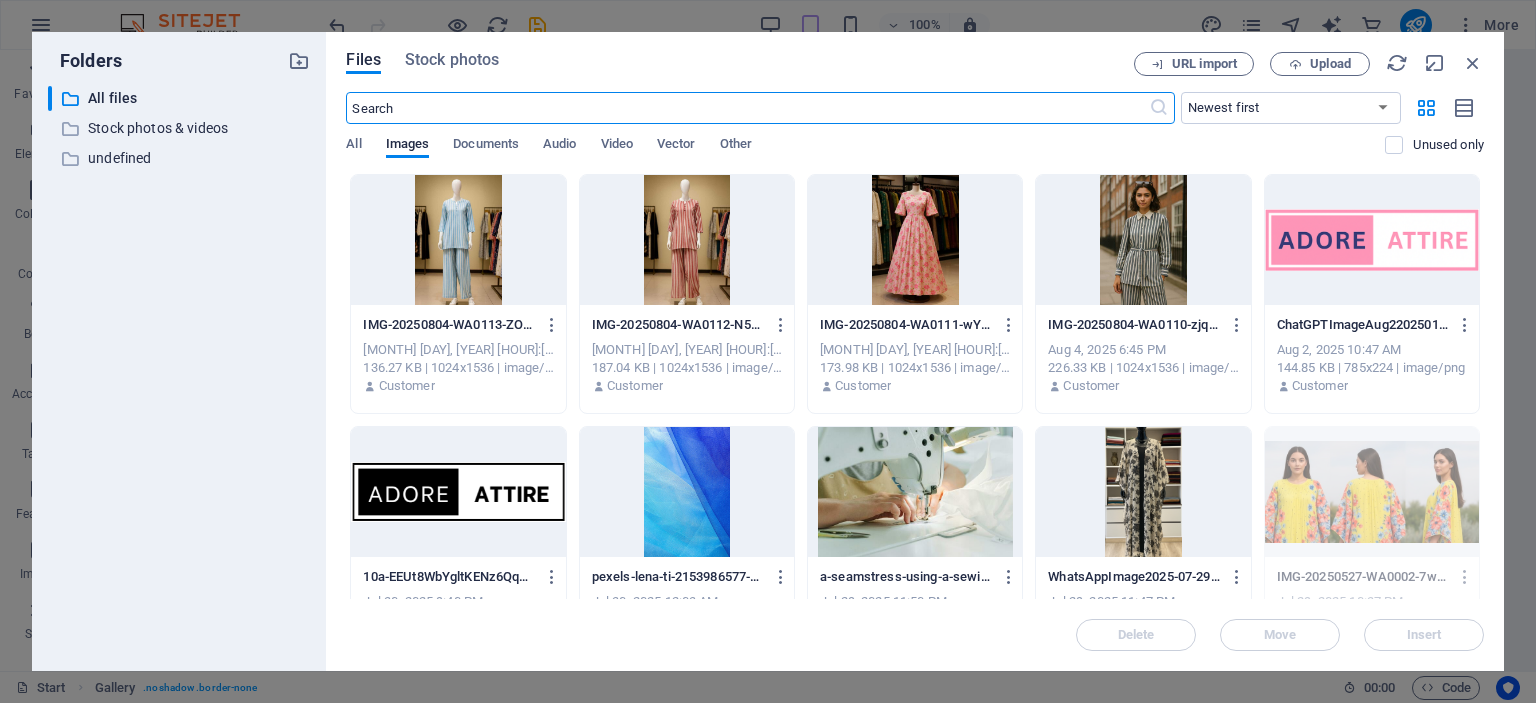 scroll, scrollTop: 2127, scrollLeft: 0, axis: vertical 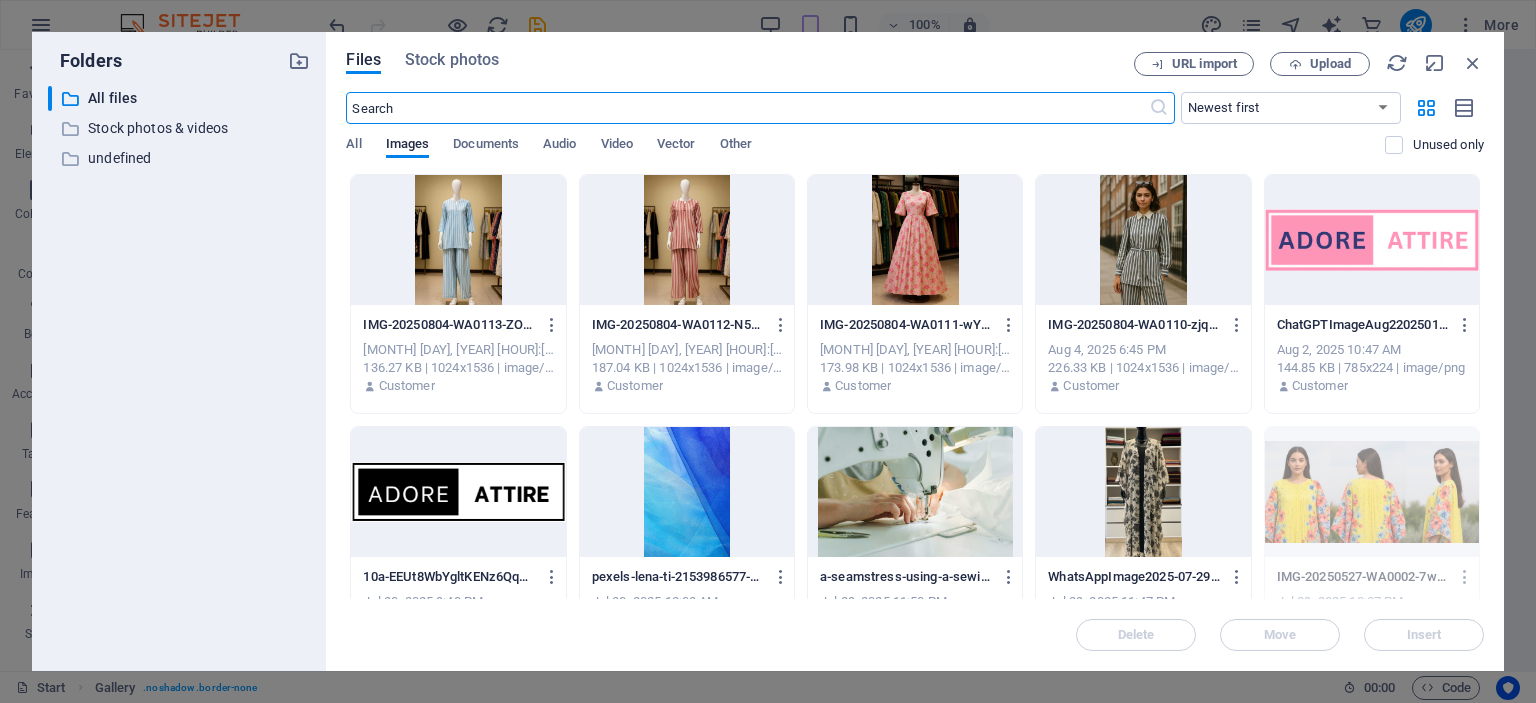 click at bounding box center (458, 240) 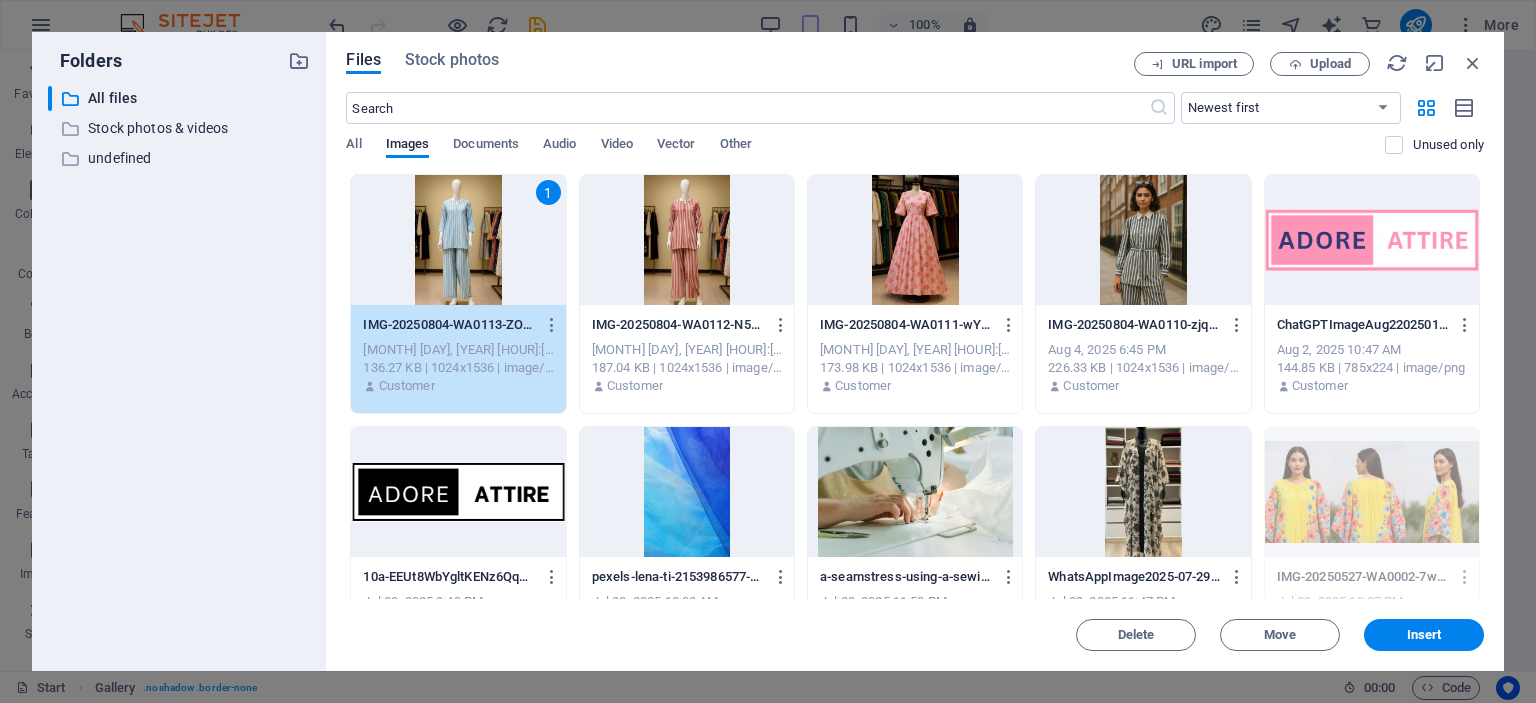 click at bounding box center [687, 240] 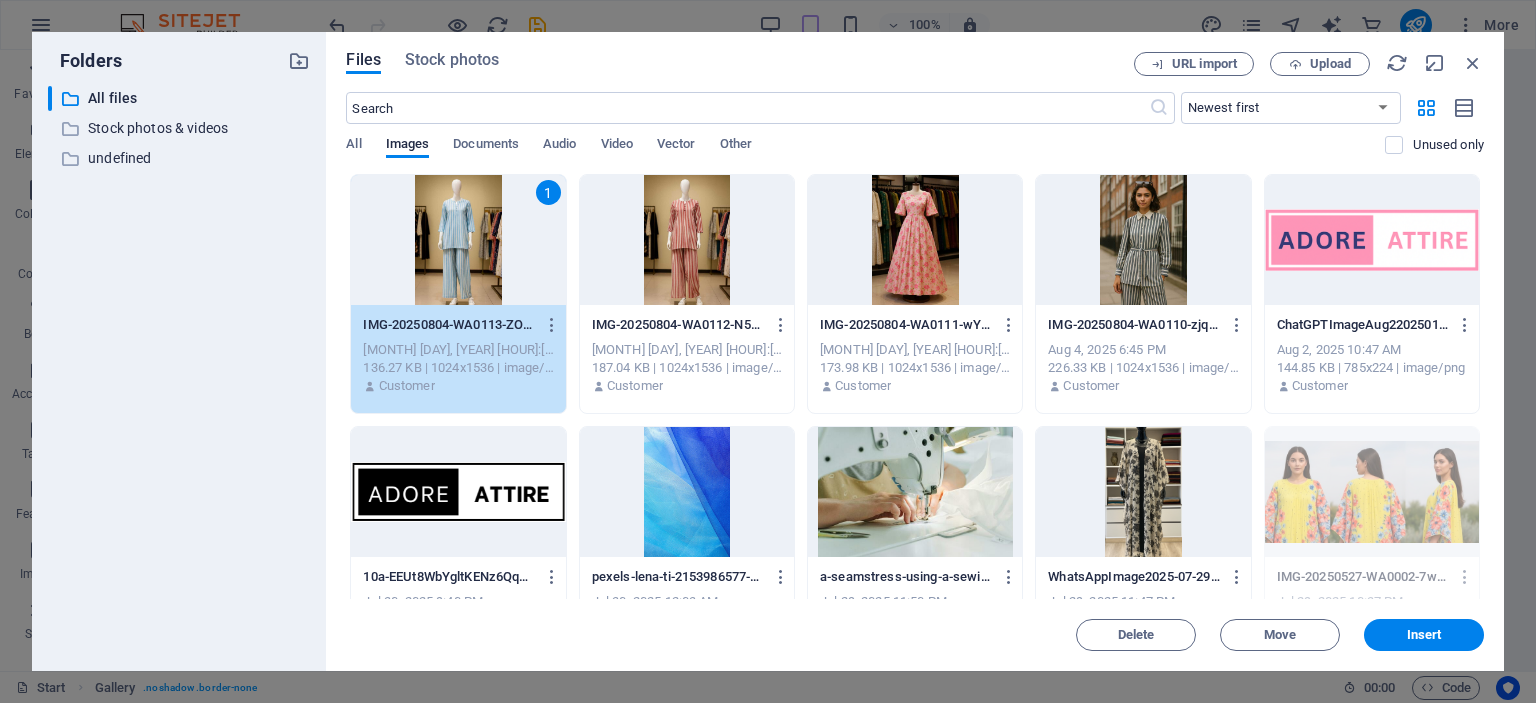 click at bounding box center [687, 240] 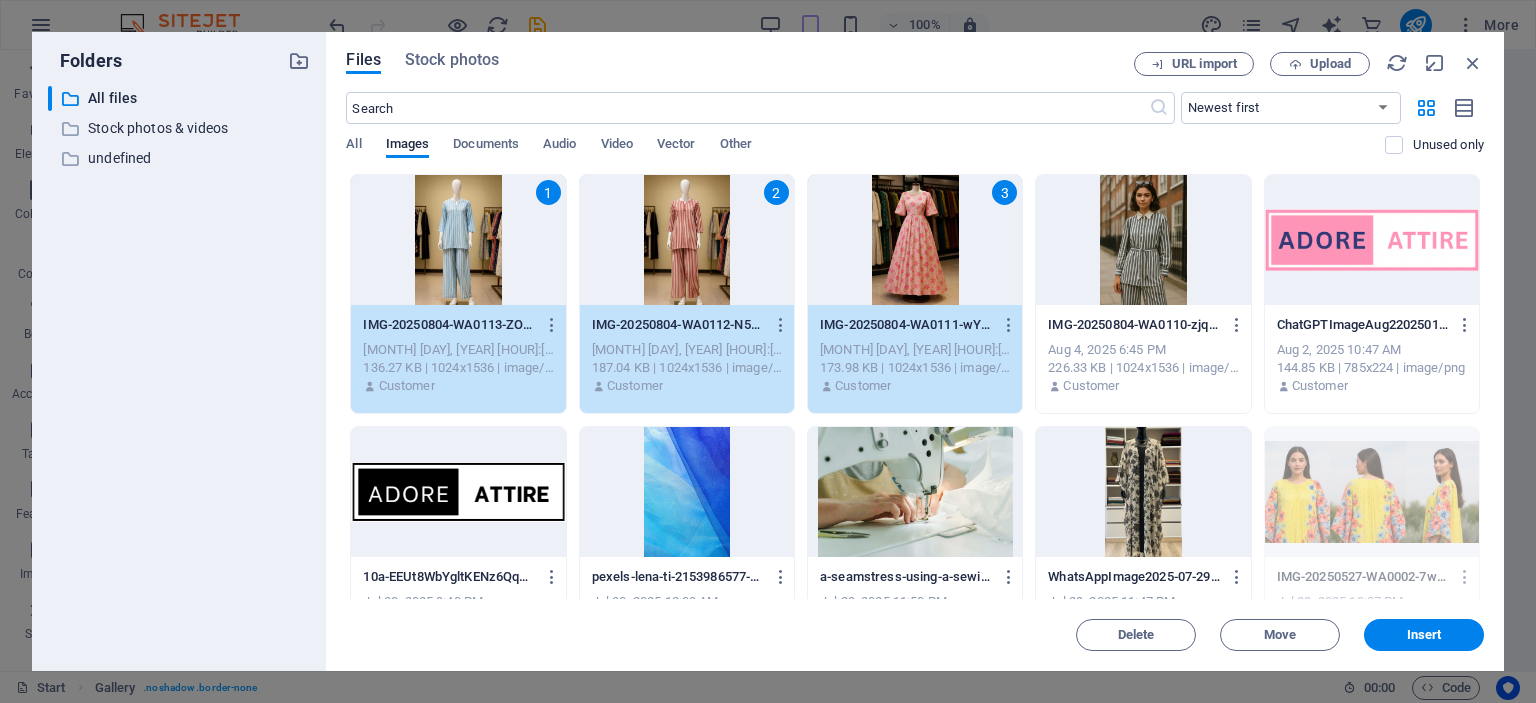 drag, startPoint x: 1127, startPoint y: 255, endPoint x: 1116, endPoint y: 263, distance: 13.601471 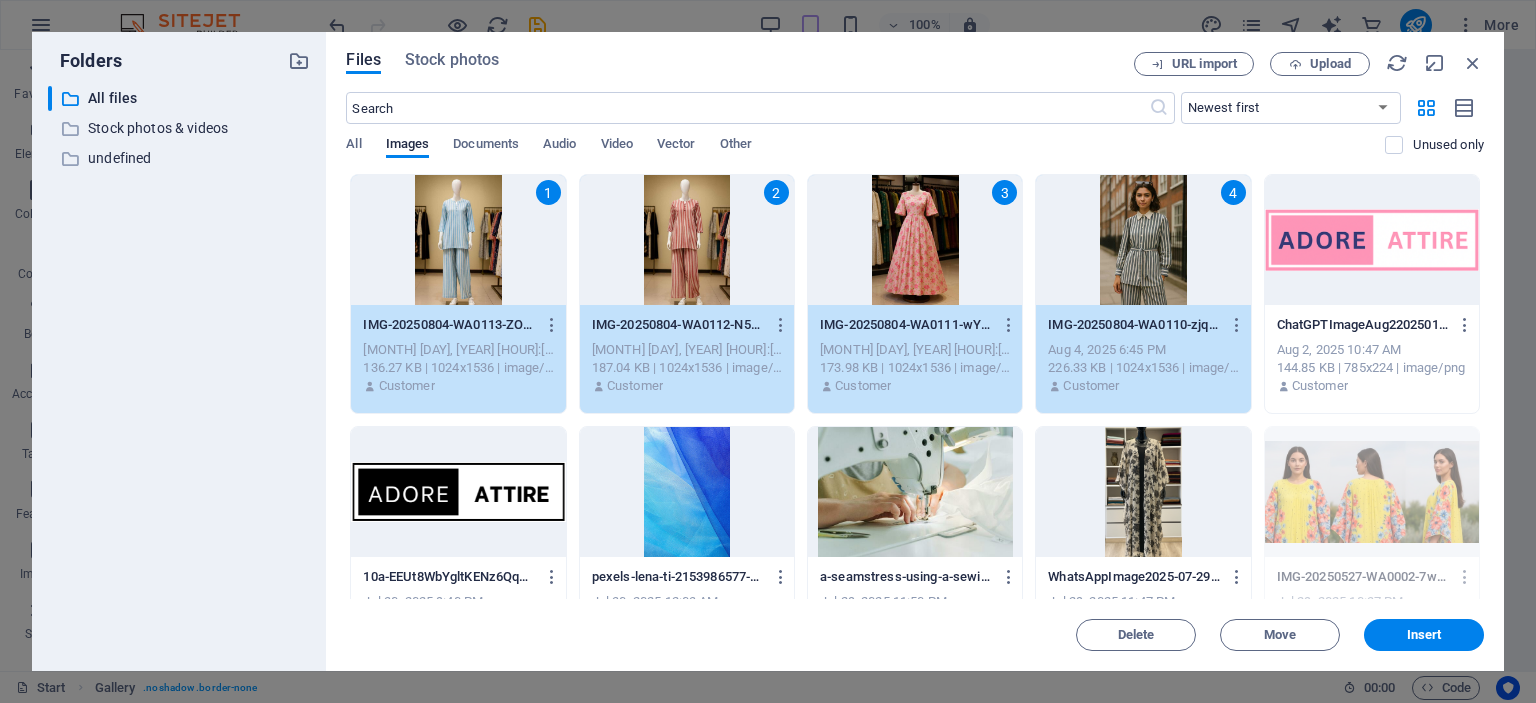 click at bounding box center [1143, 492] 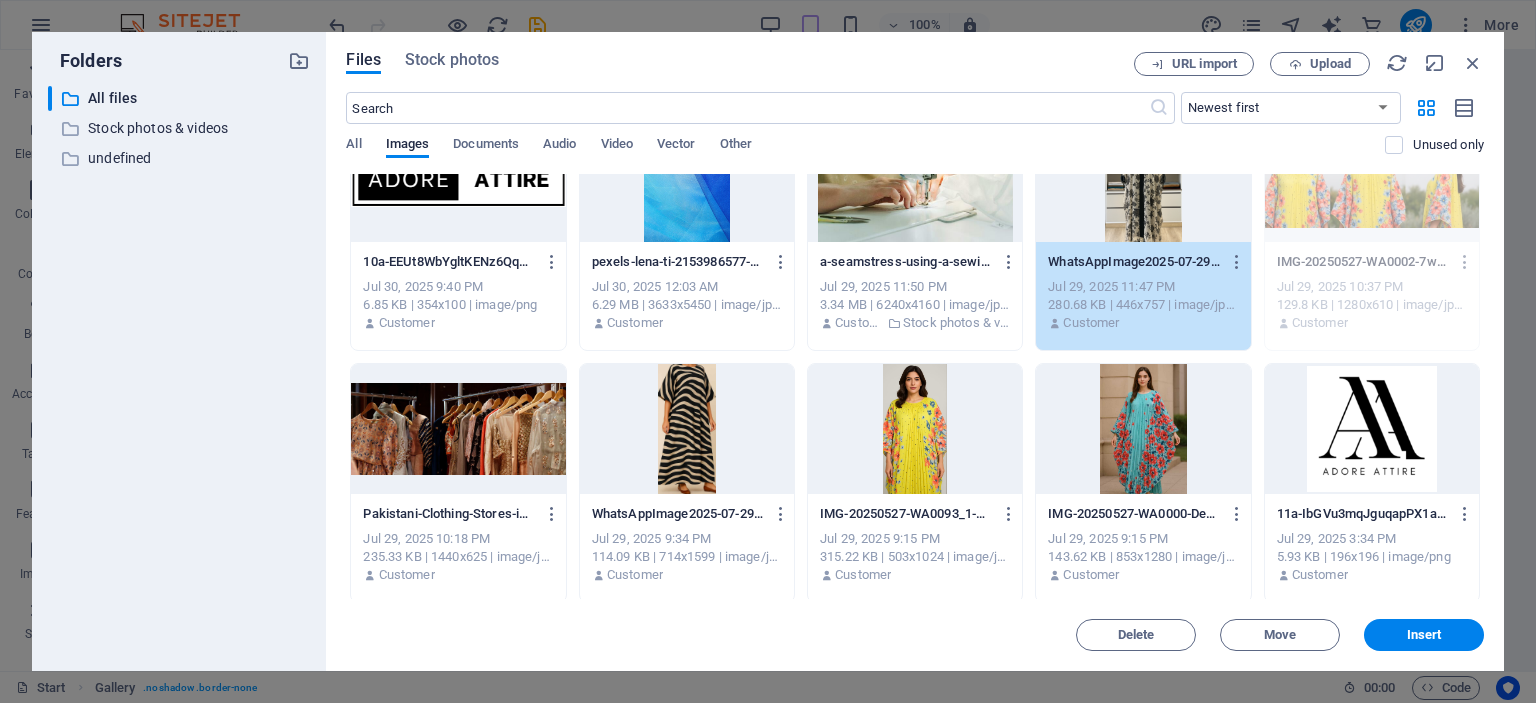 scroll, scrollTop: 344, scrollLeft: 0, axis: vertical 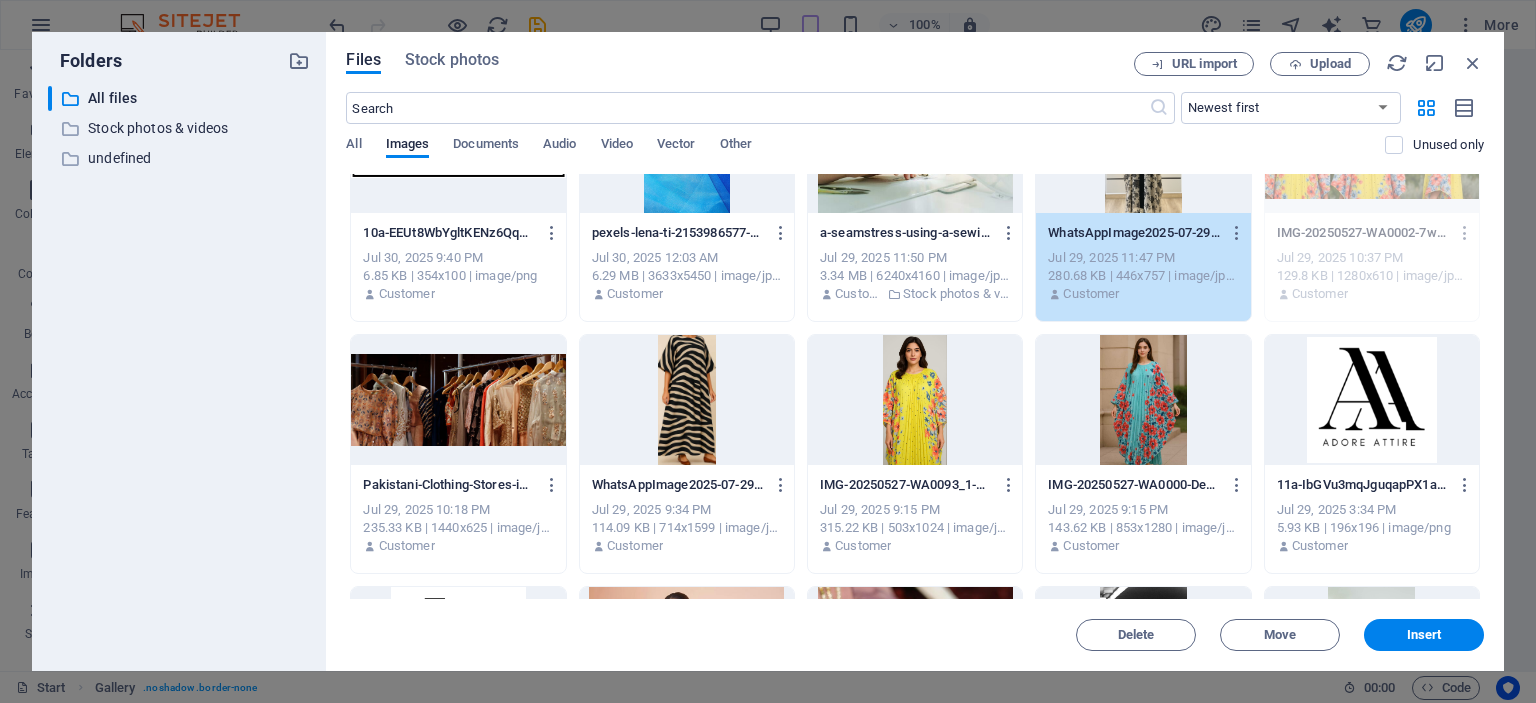 click at bounding box center [1143, 400] 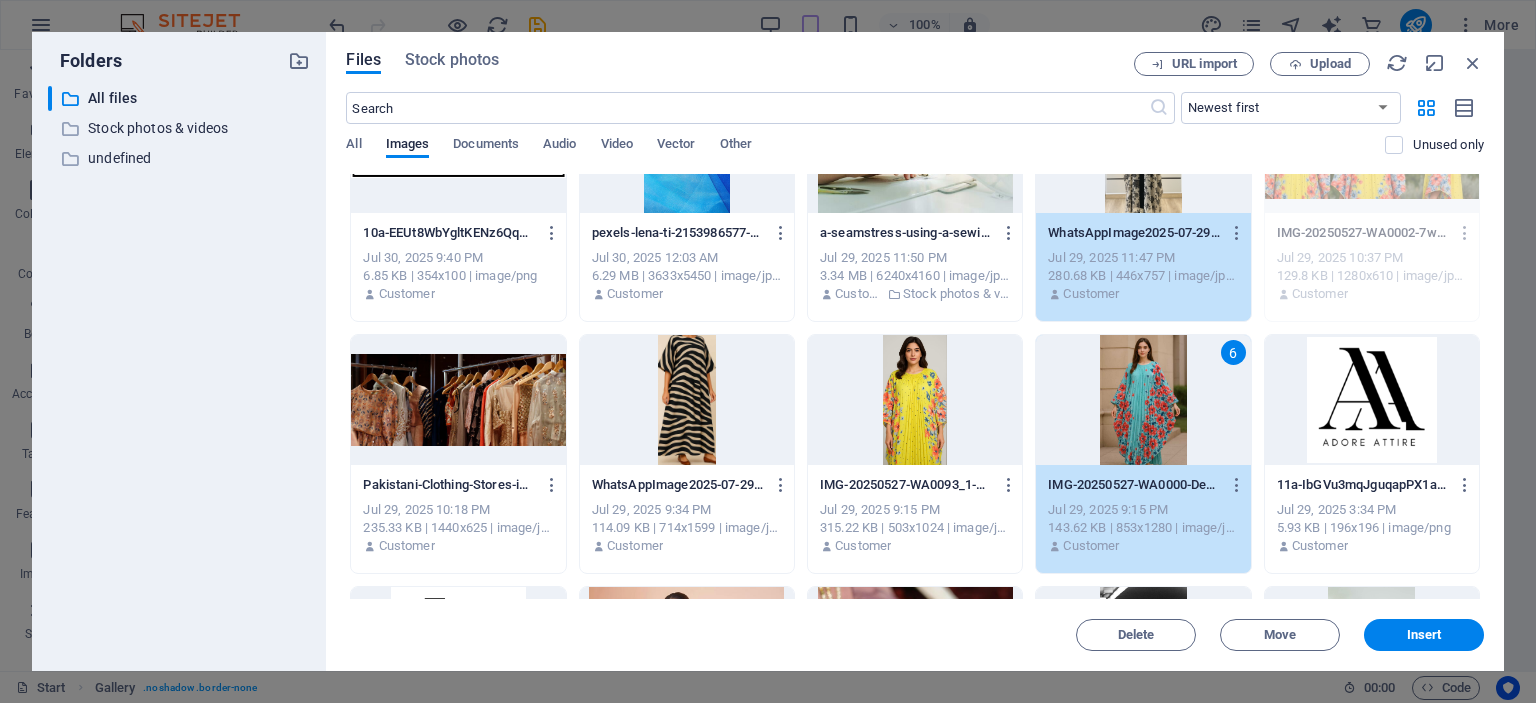 click at bounding box center [915, 400] 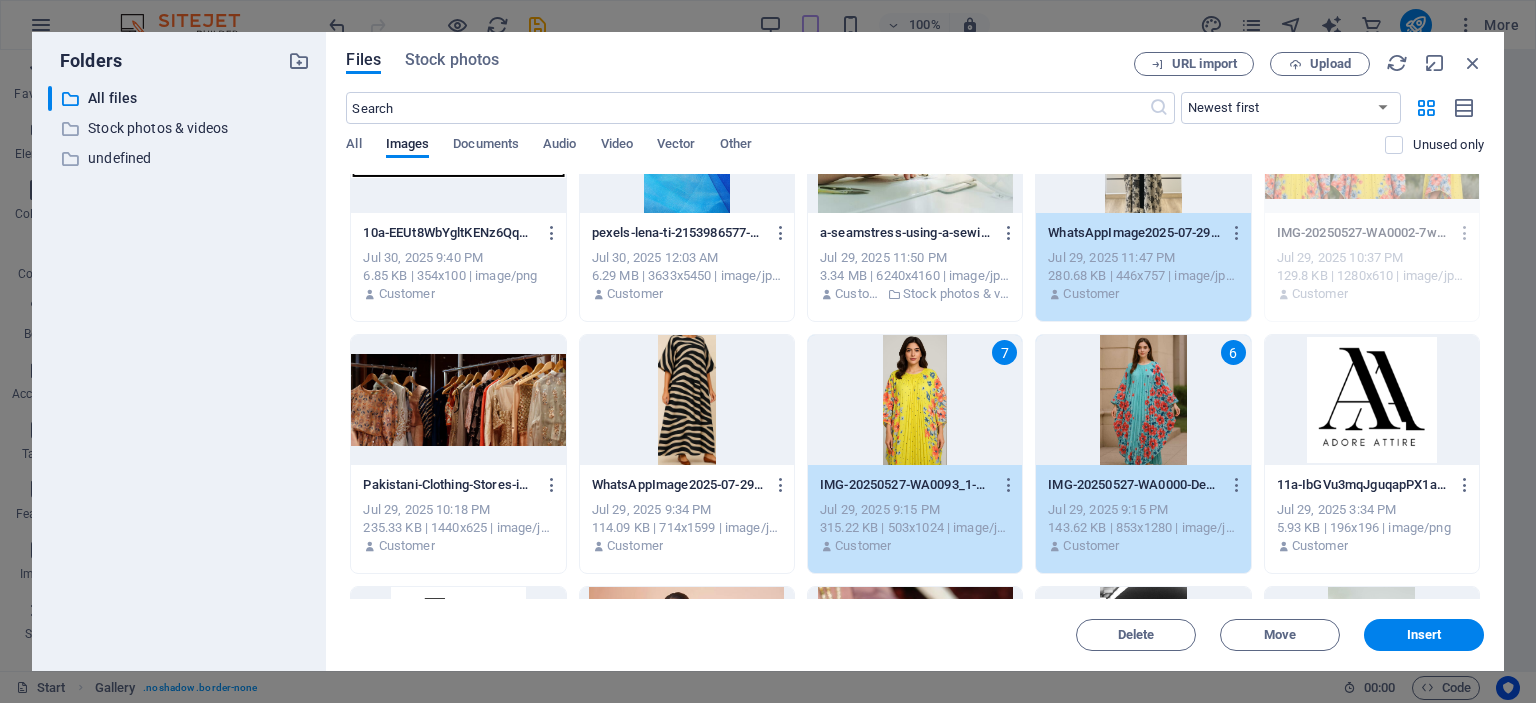 click at bounding box center [687, 400] 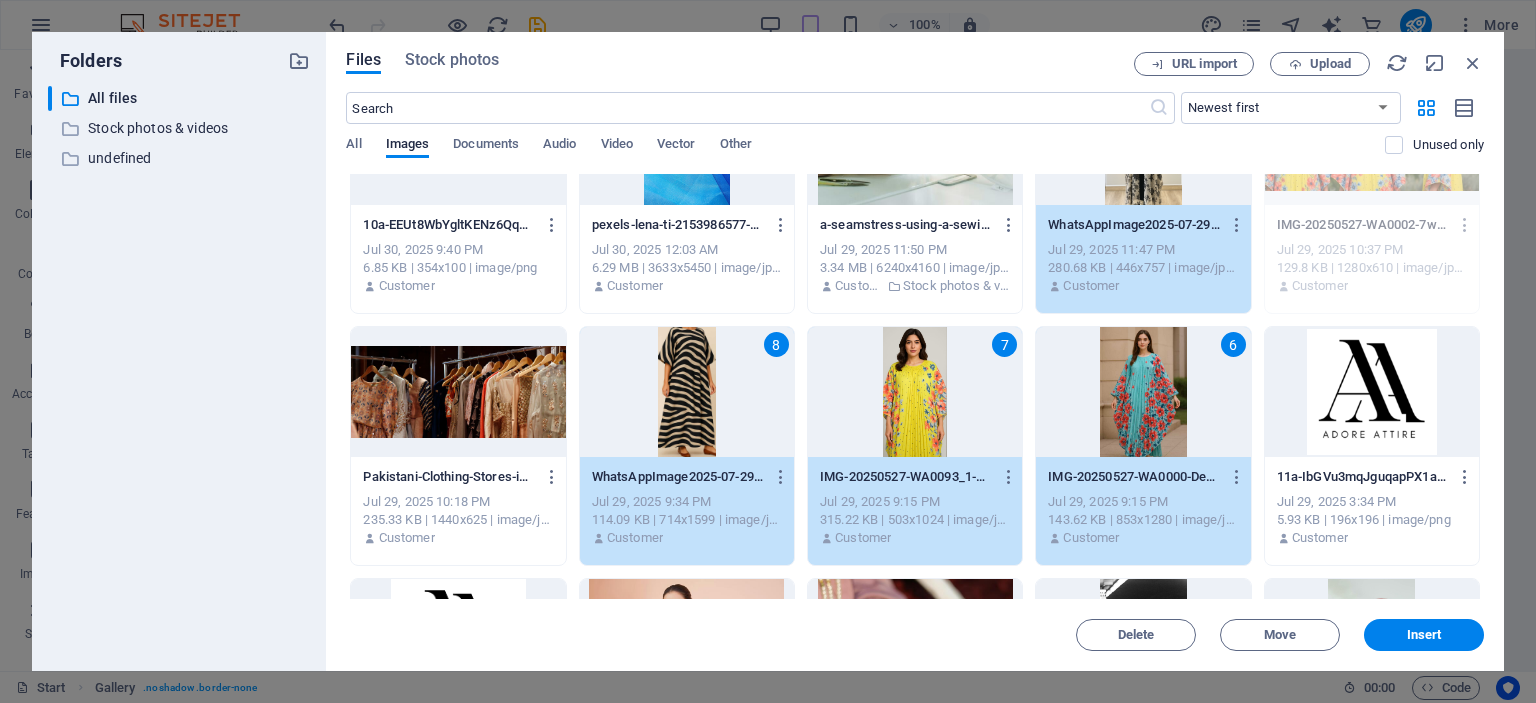 scroll, scrollTop: 386, scrollLeft: 0, axis: vertical 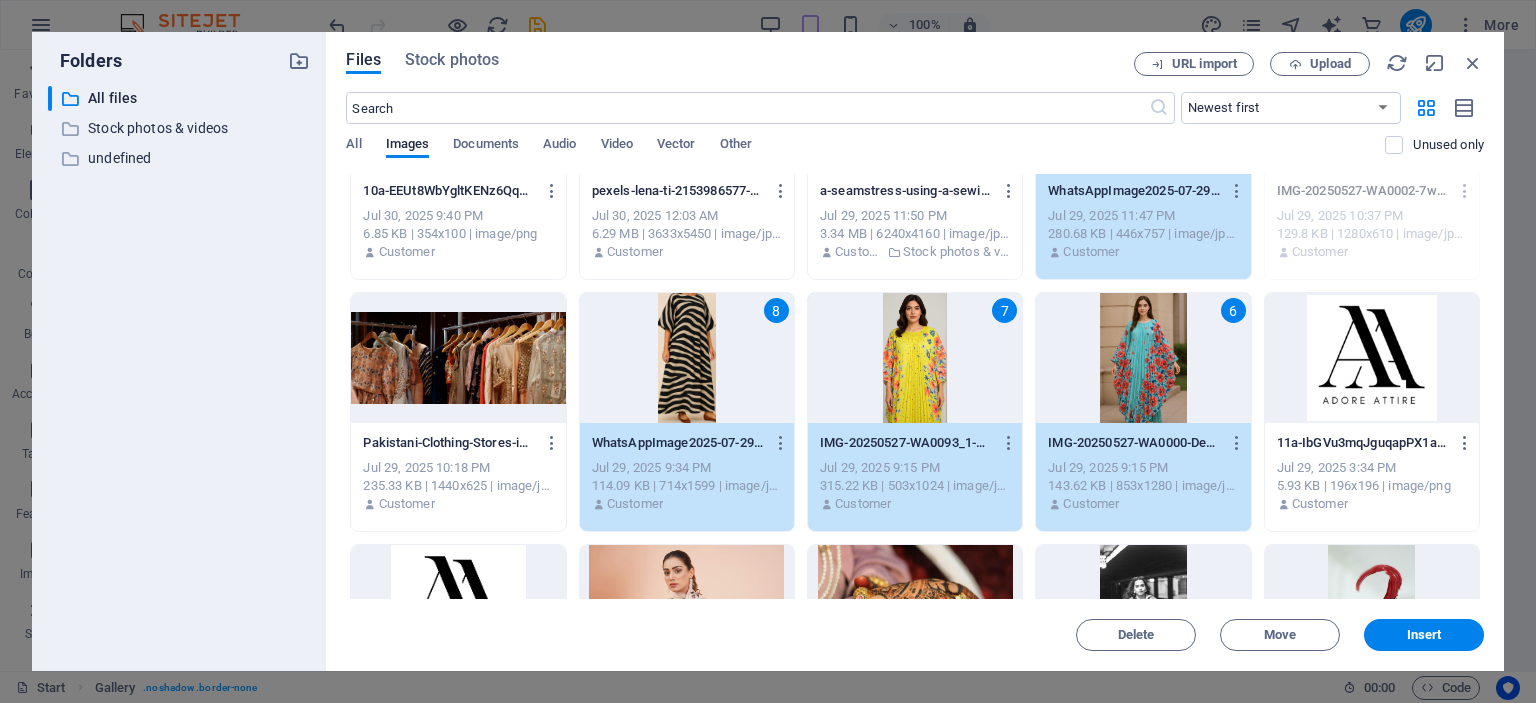click on "8" at bounding box center (687, 358) 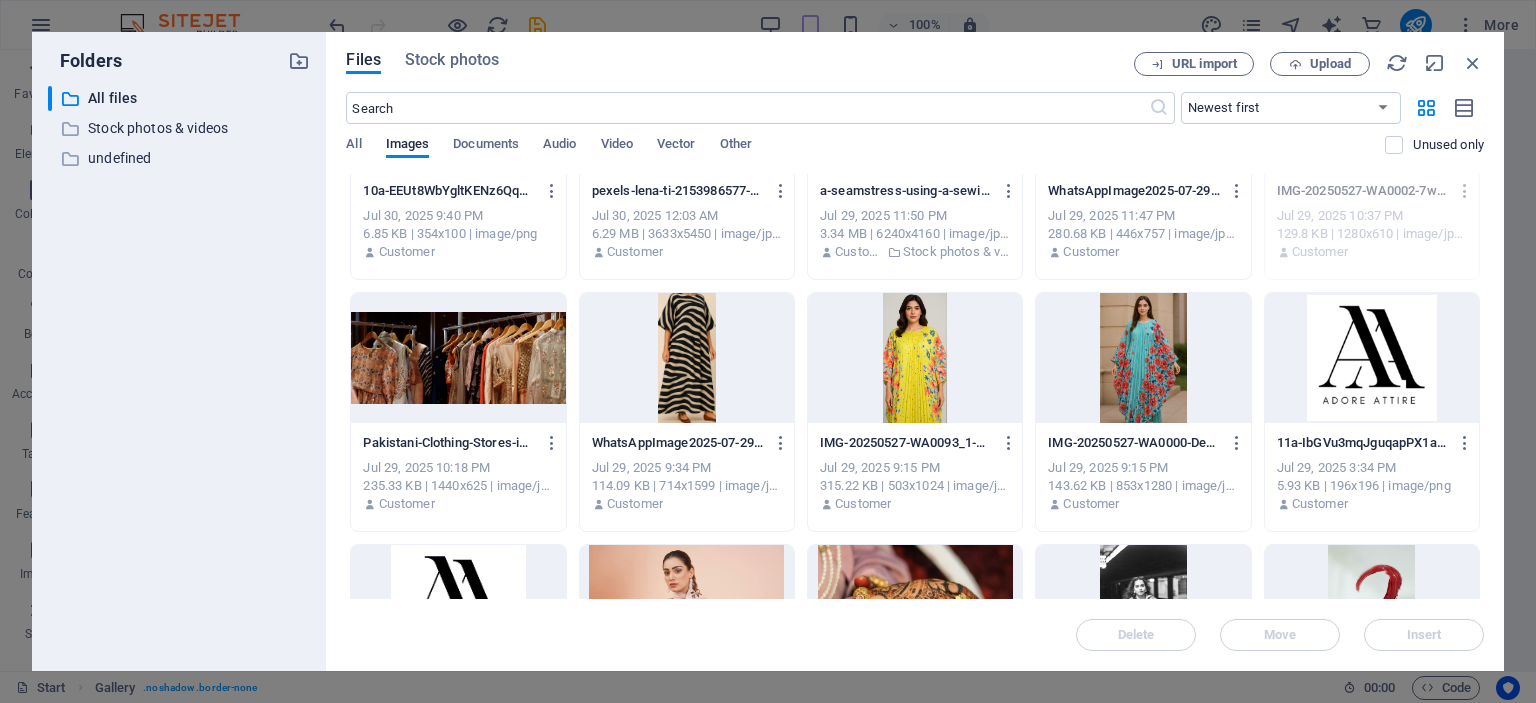 scroll, scrollTop: 0, scrollLeft: 0, axis: both 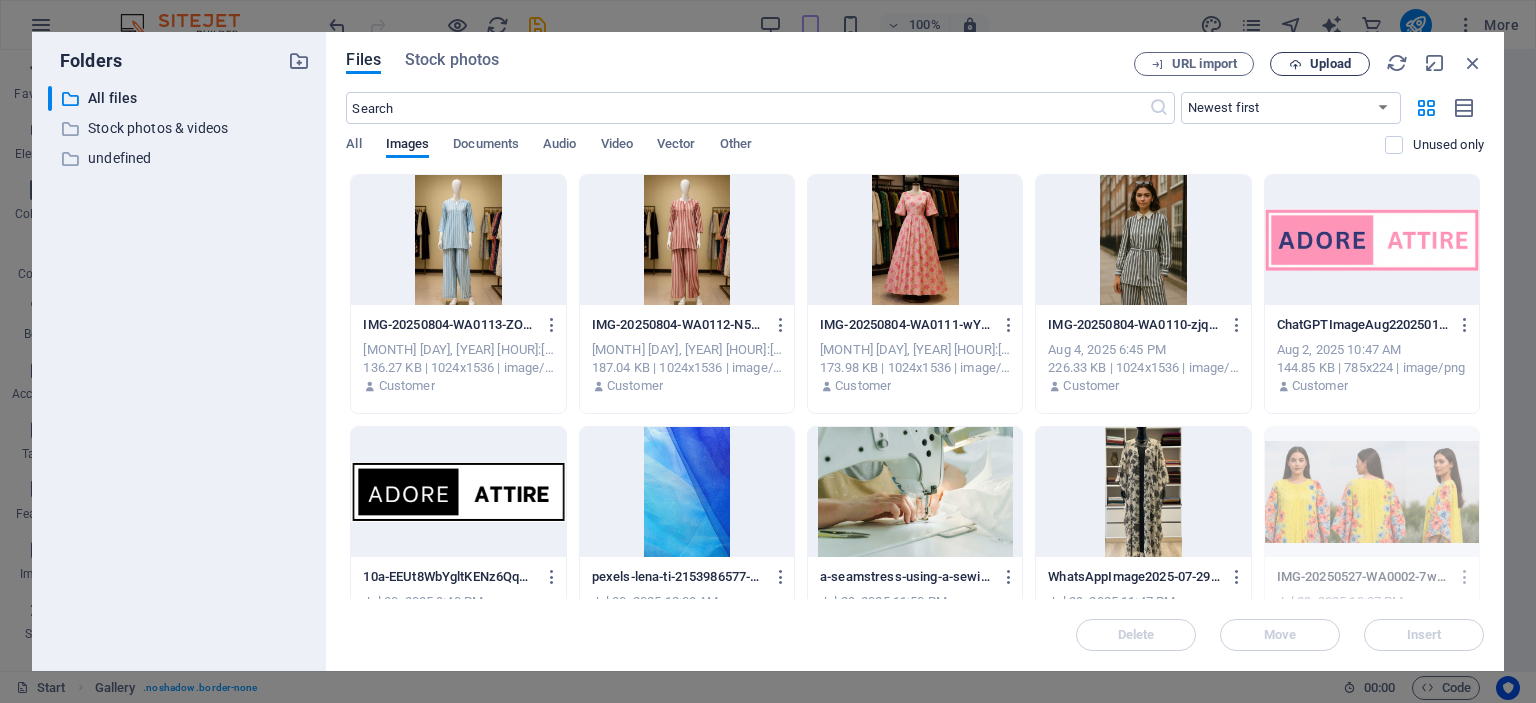 click on "Upload" at bounding box center (1320, 64) 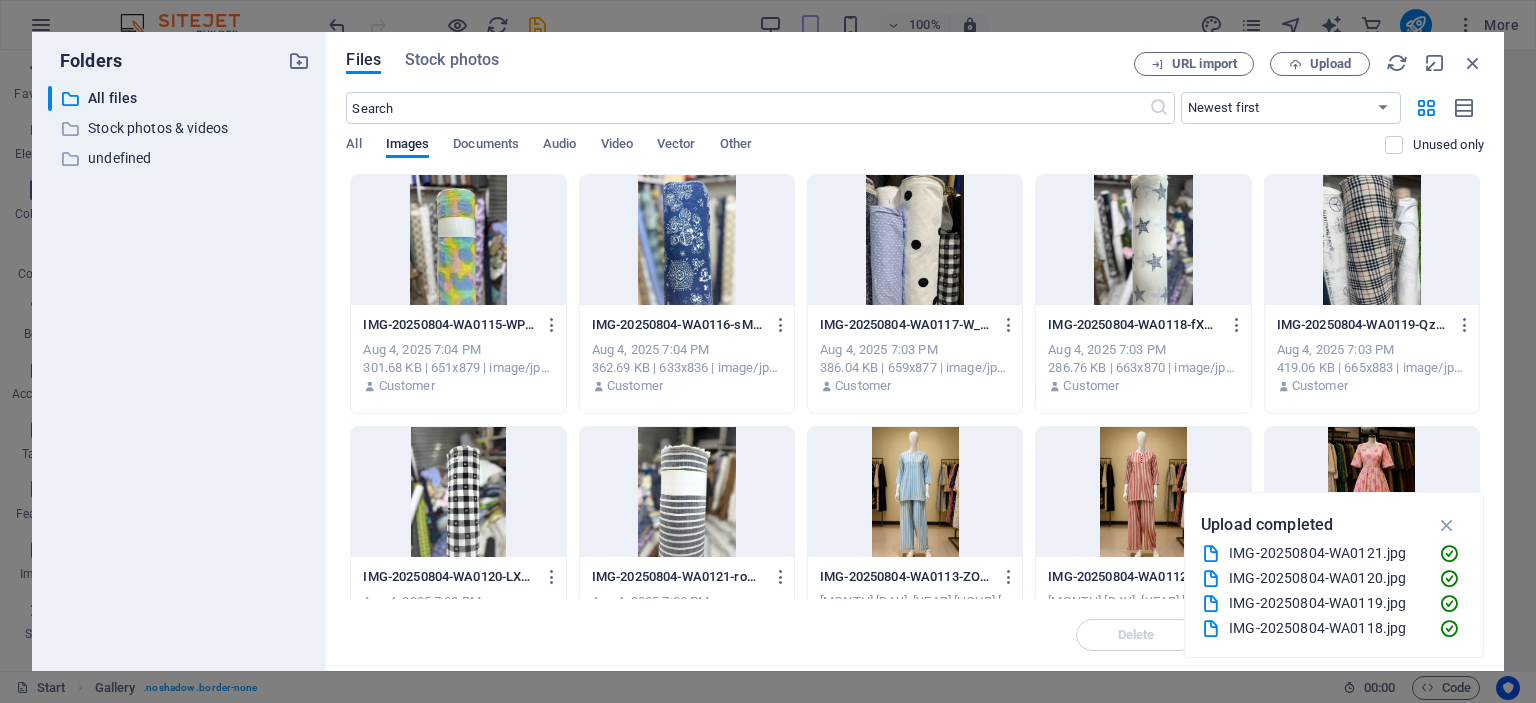 click at bounding box center [458, 240] 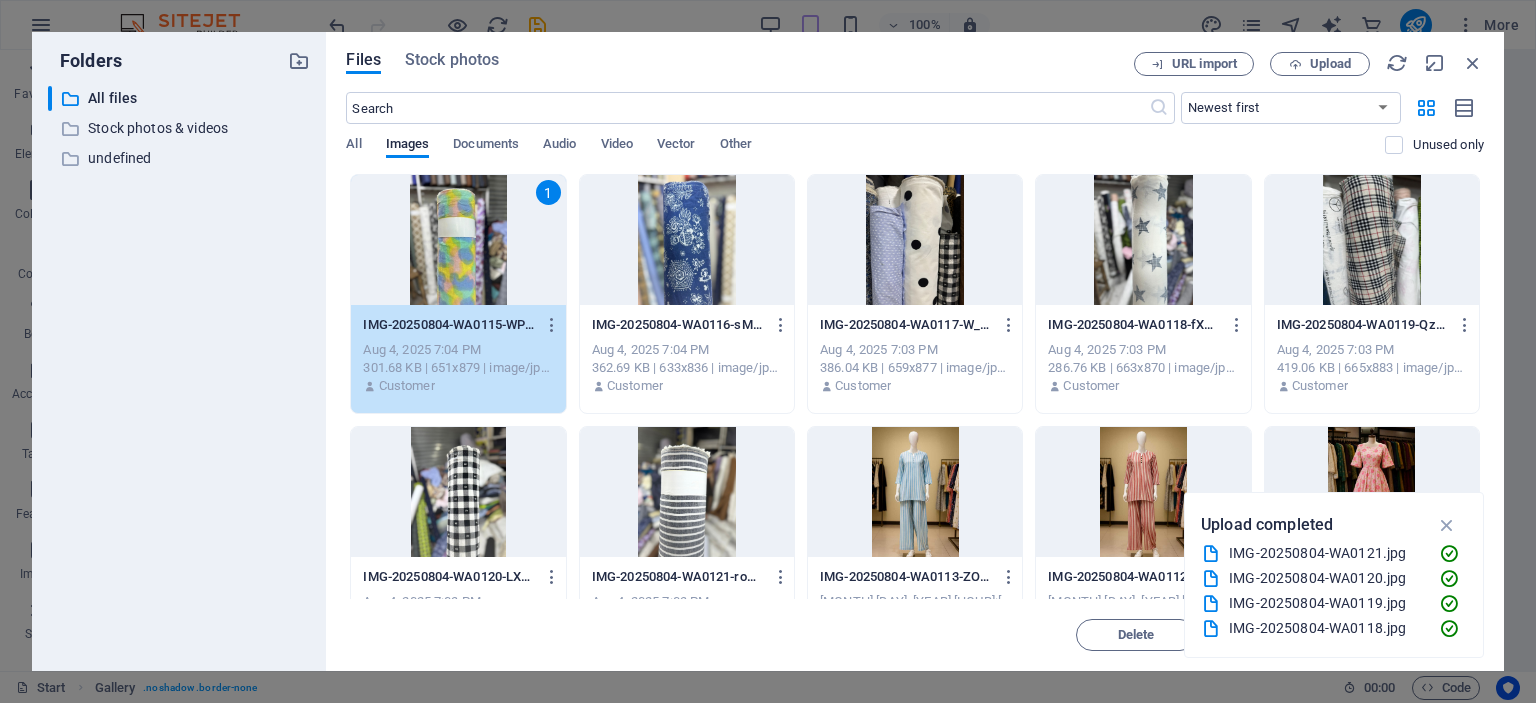 click at bounding box center [687, 240] 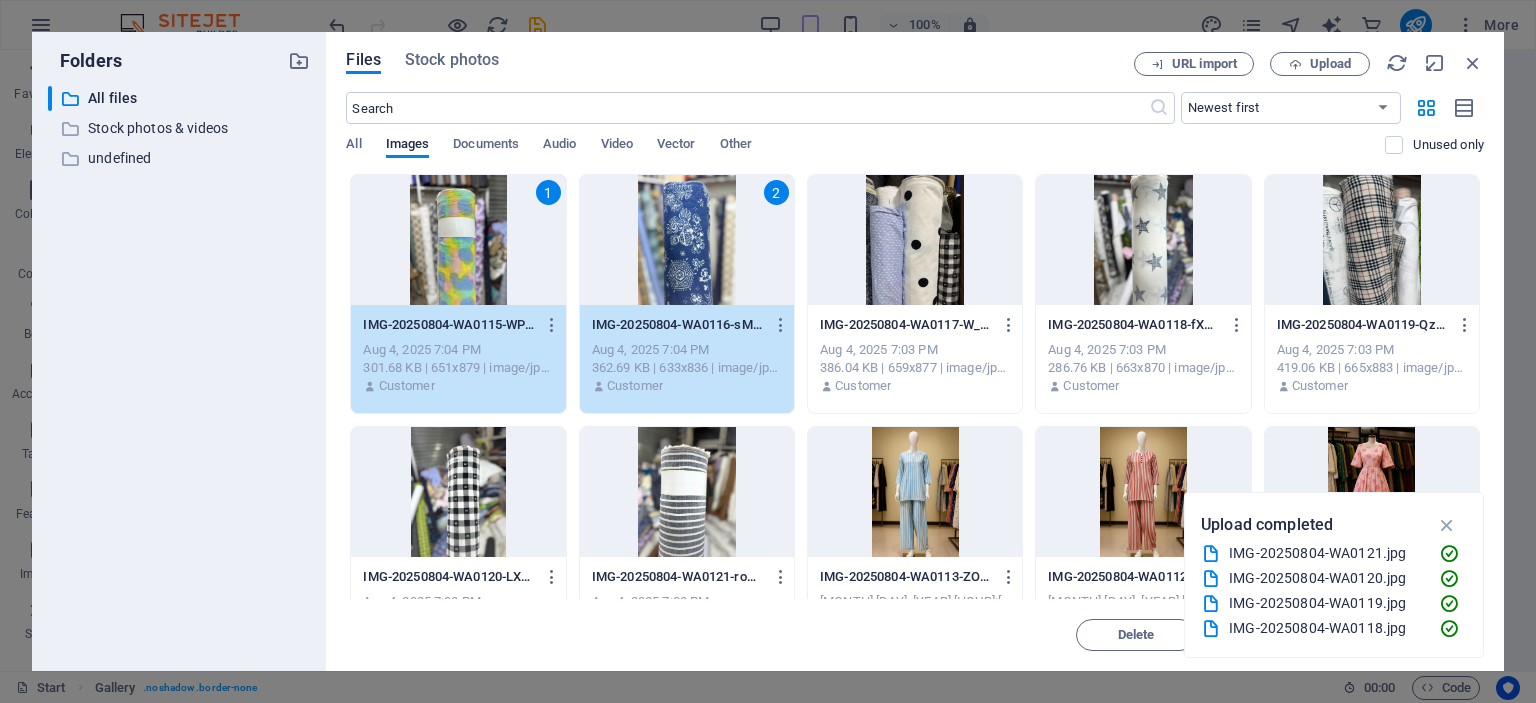 click at bounding box center [915, 240] 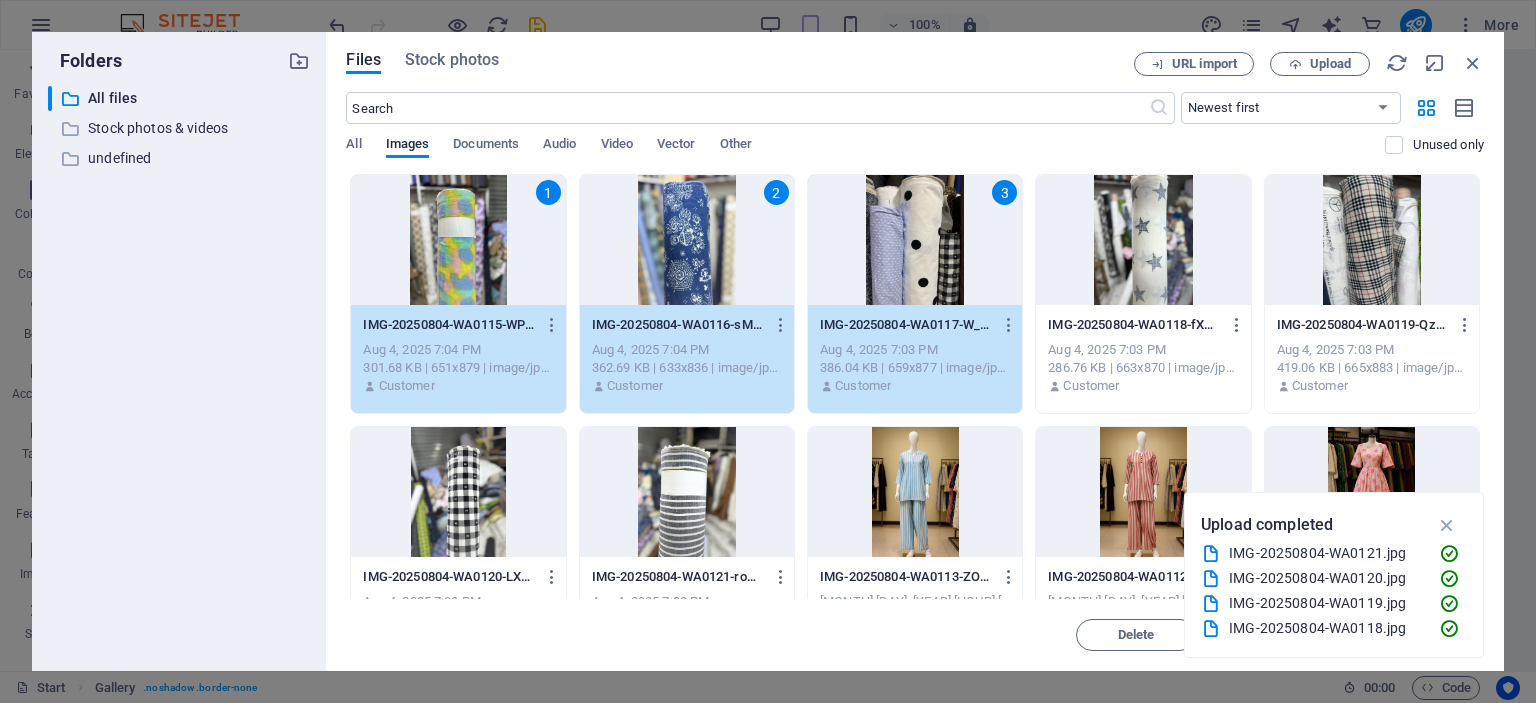 click at bounding box center (1143, 240) 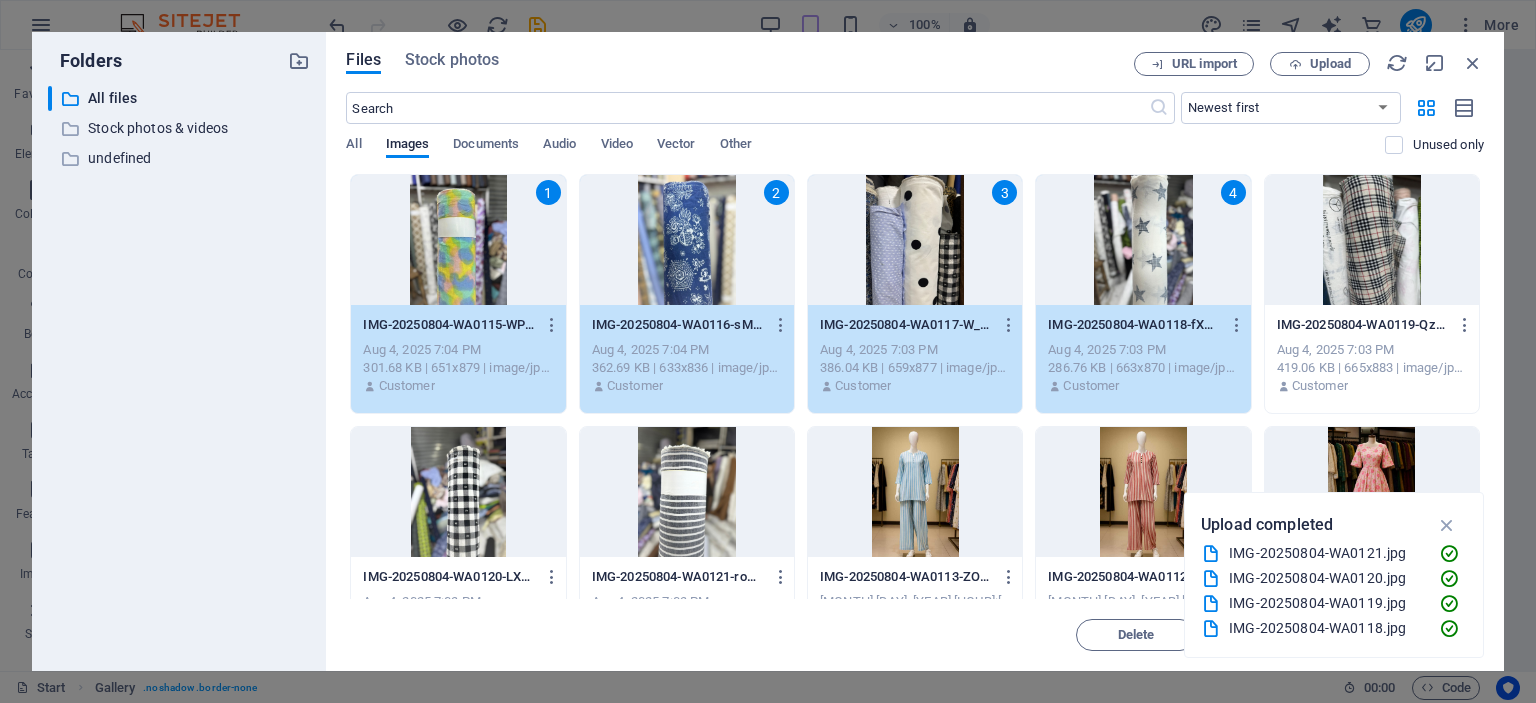 click at bounding box center (1372, 240) 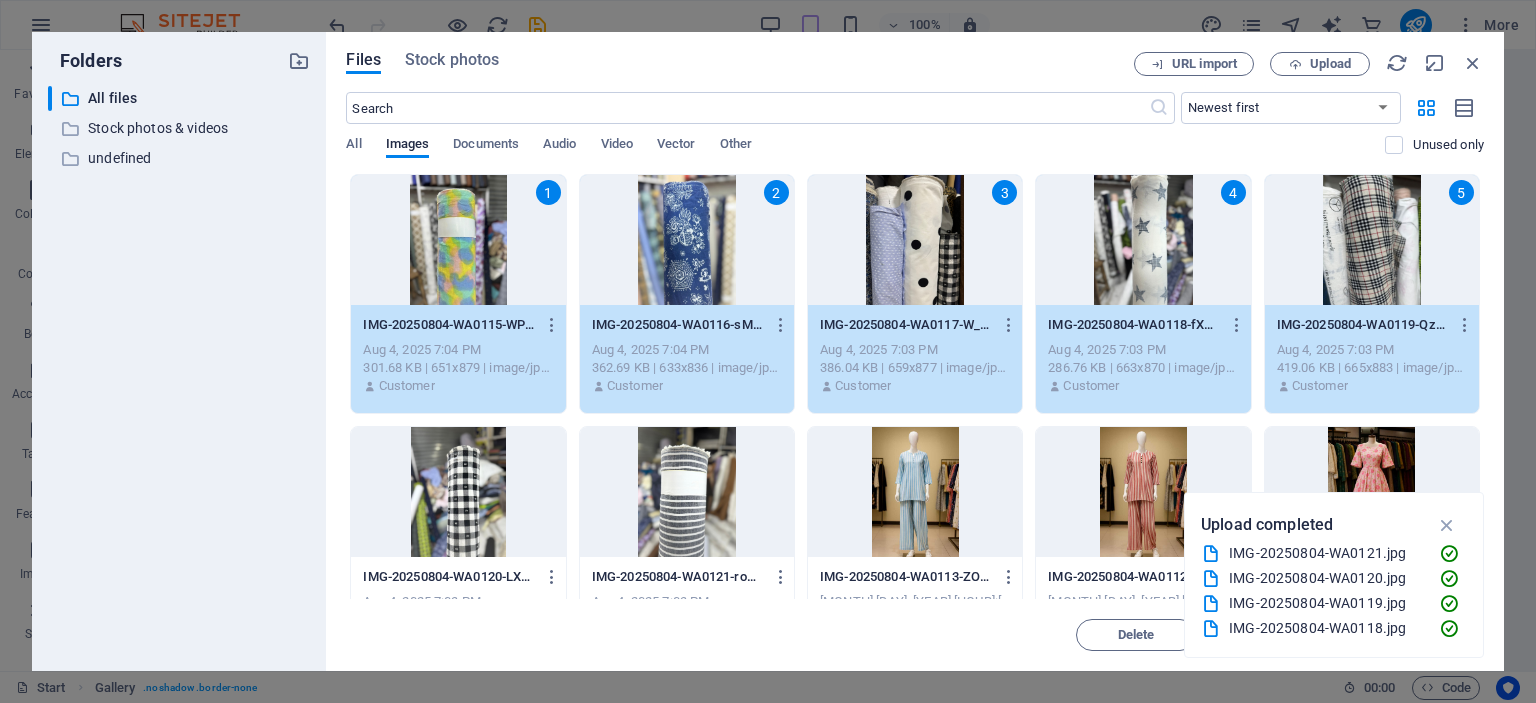 click at bounding box center (458, 492) 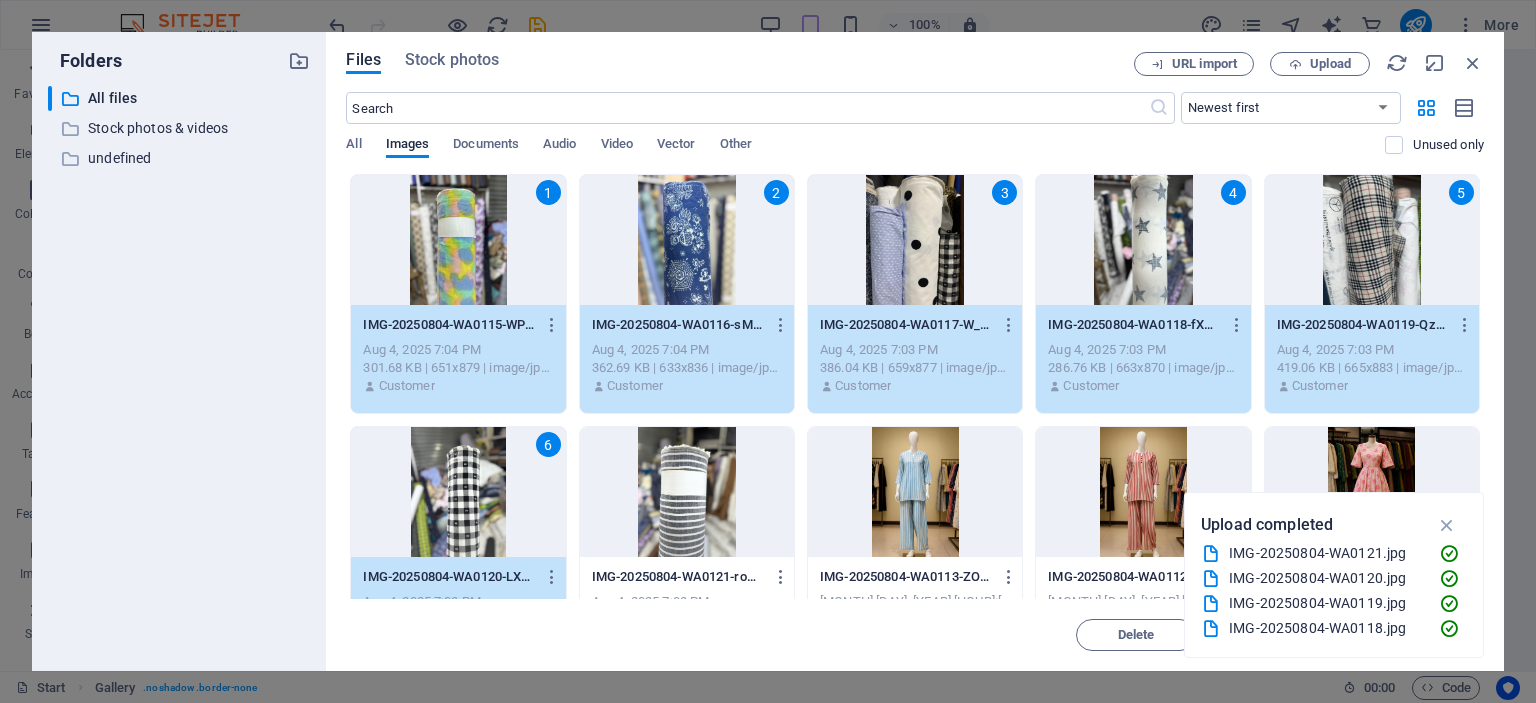 click at bounding box center [687, 492] 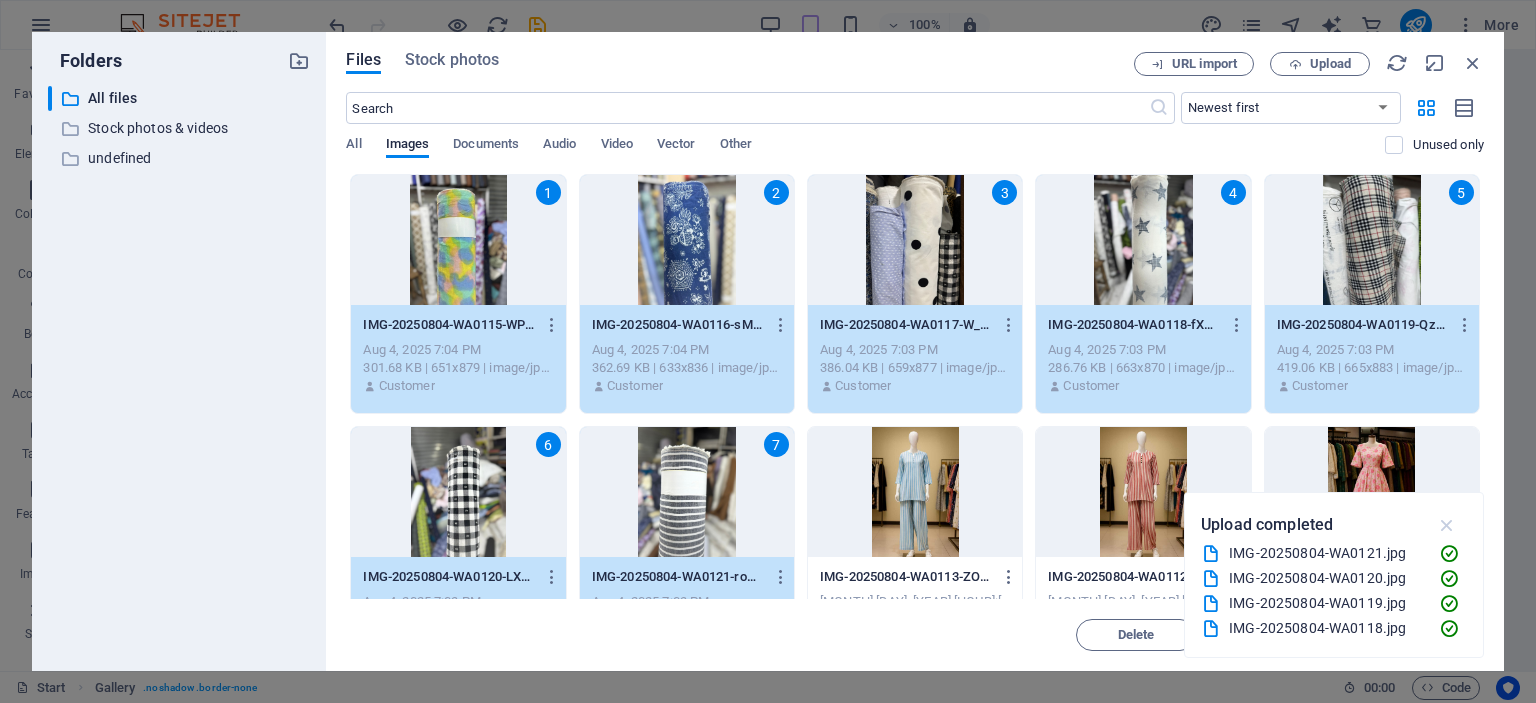 click at bounding box center [1447, 525] 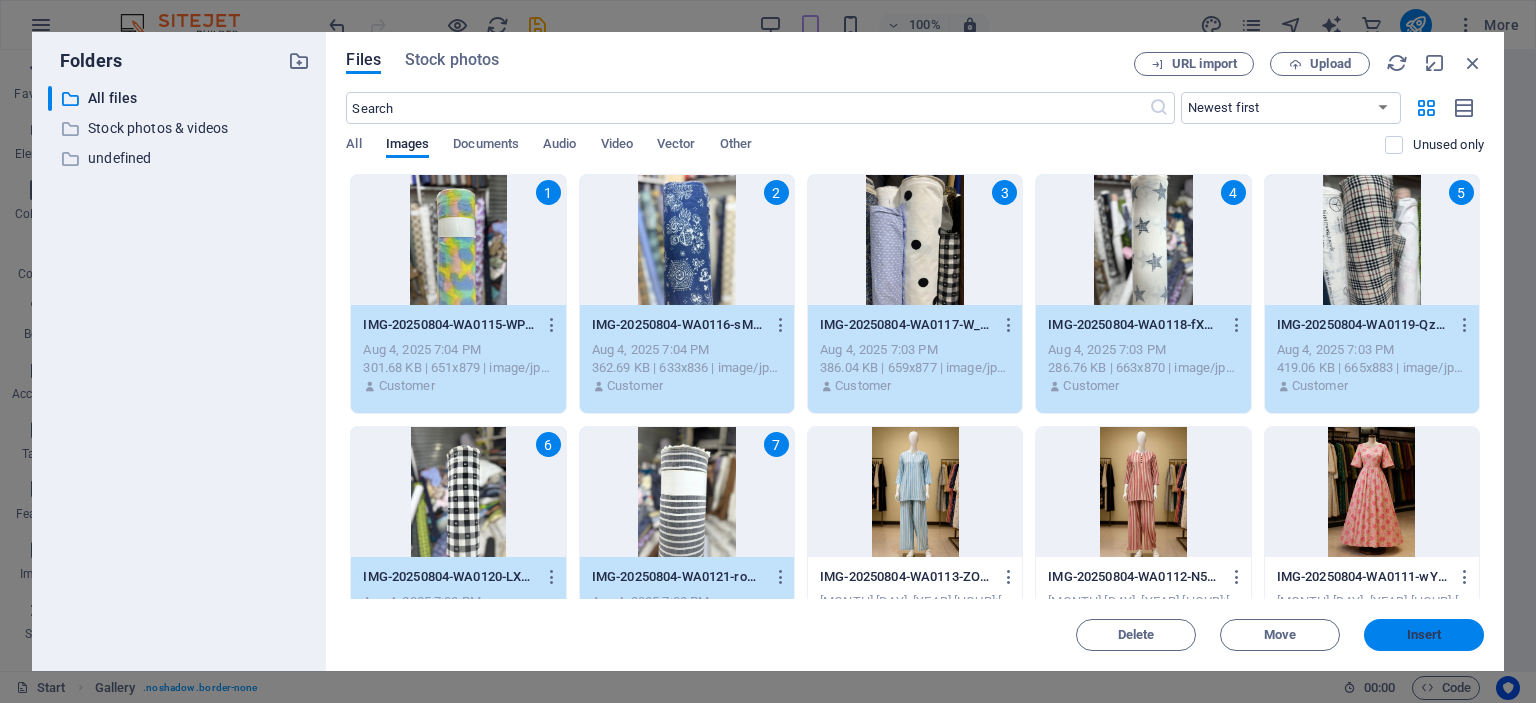 click on "Insert" at bounding box center (1424, 635) 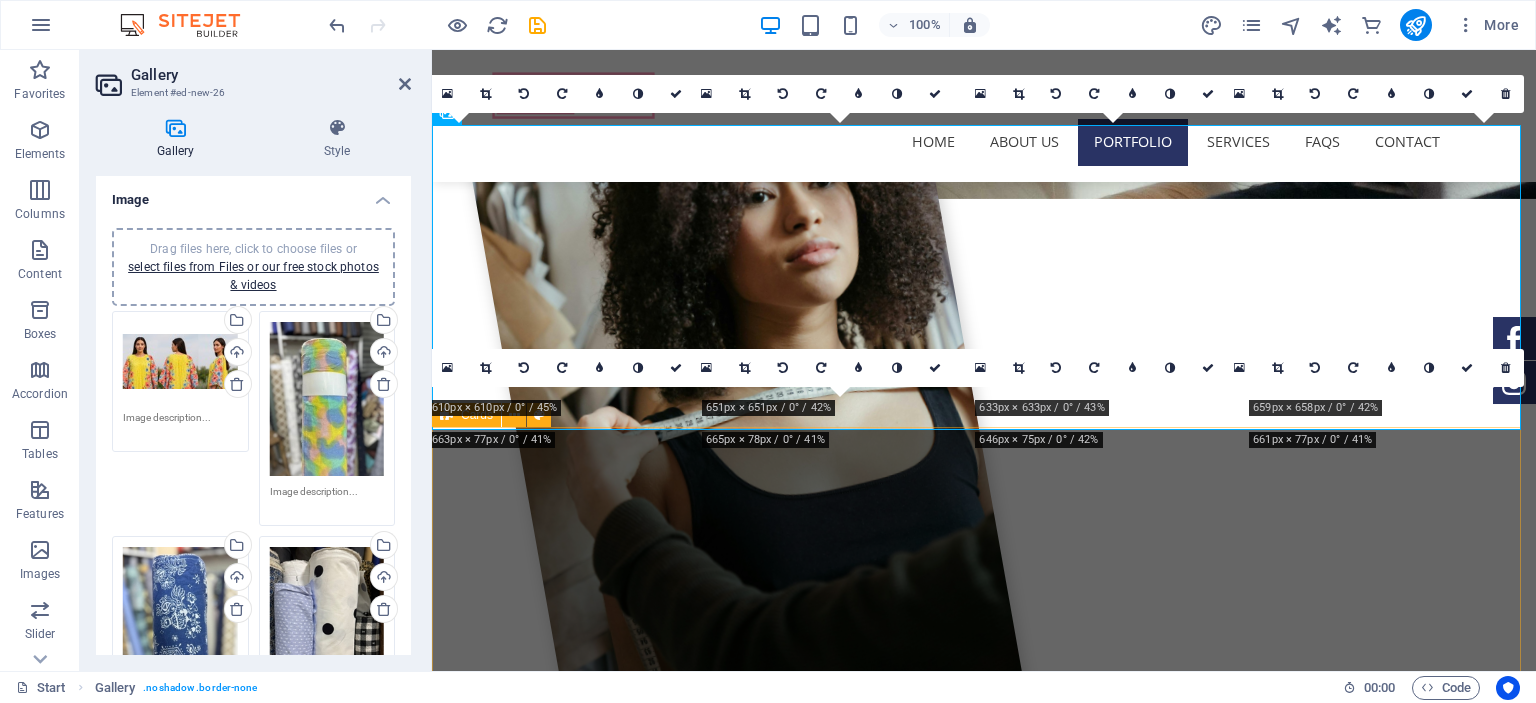 scroll, scrollTop: 1987, scrollLeft: 0, axis: vertical 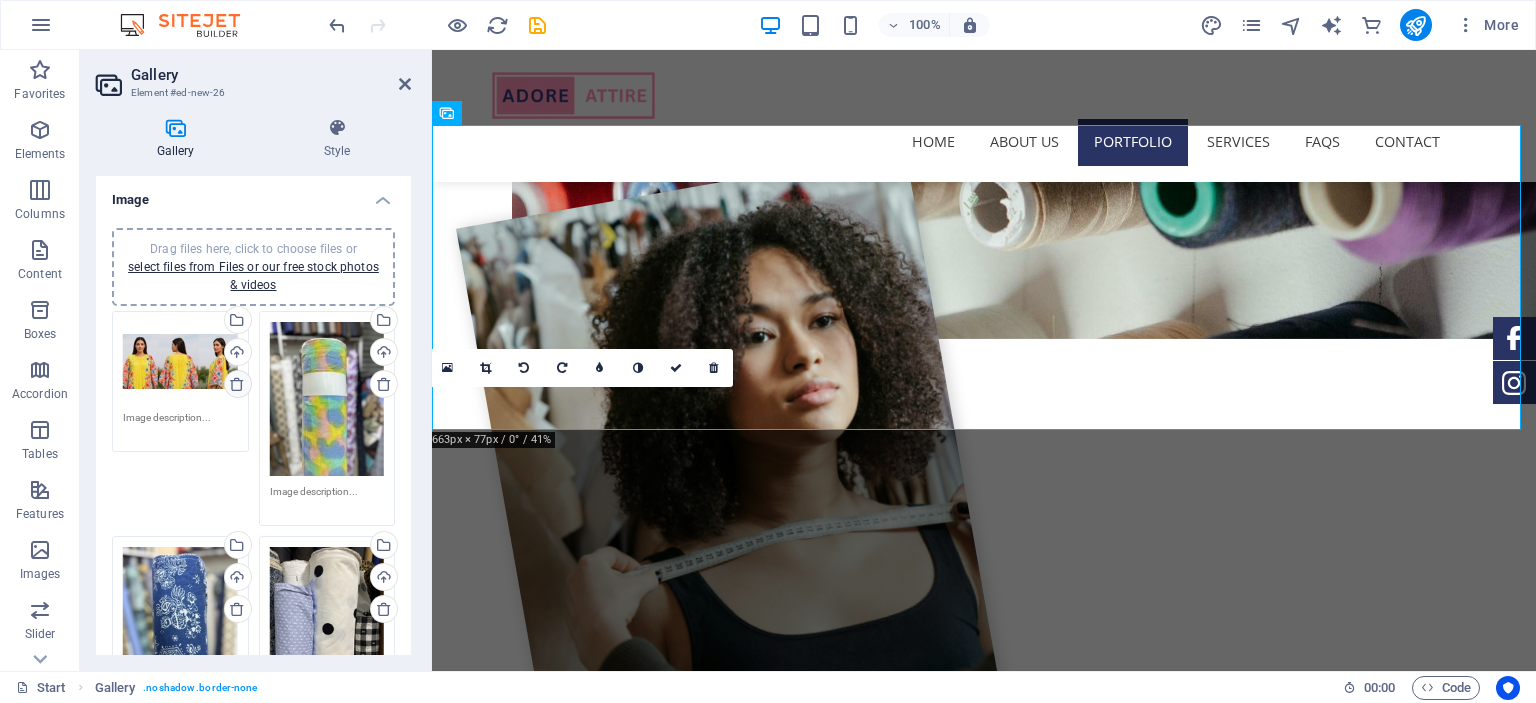 click at bounding box center (237, 384) 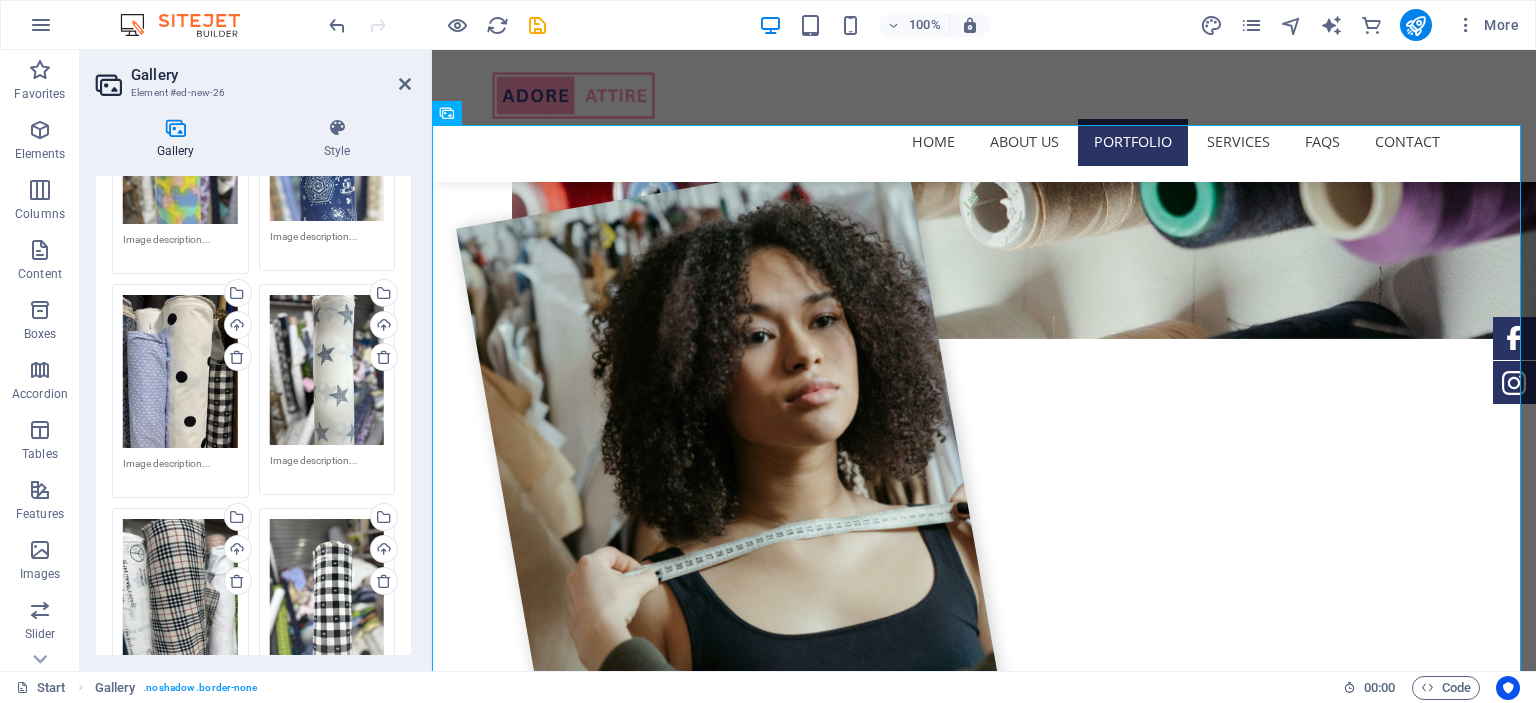 scroll, scrollTop: 0, scrollLeft: 0, axis: both 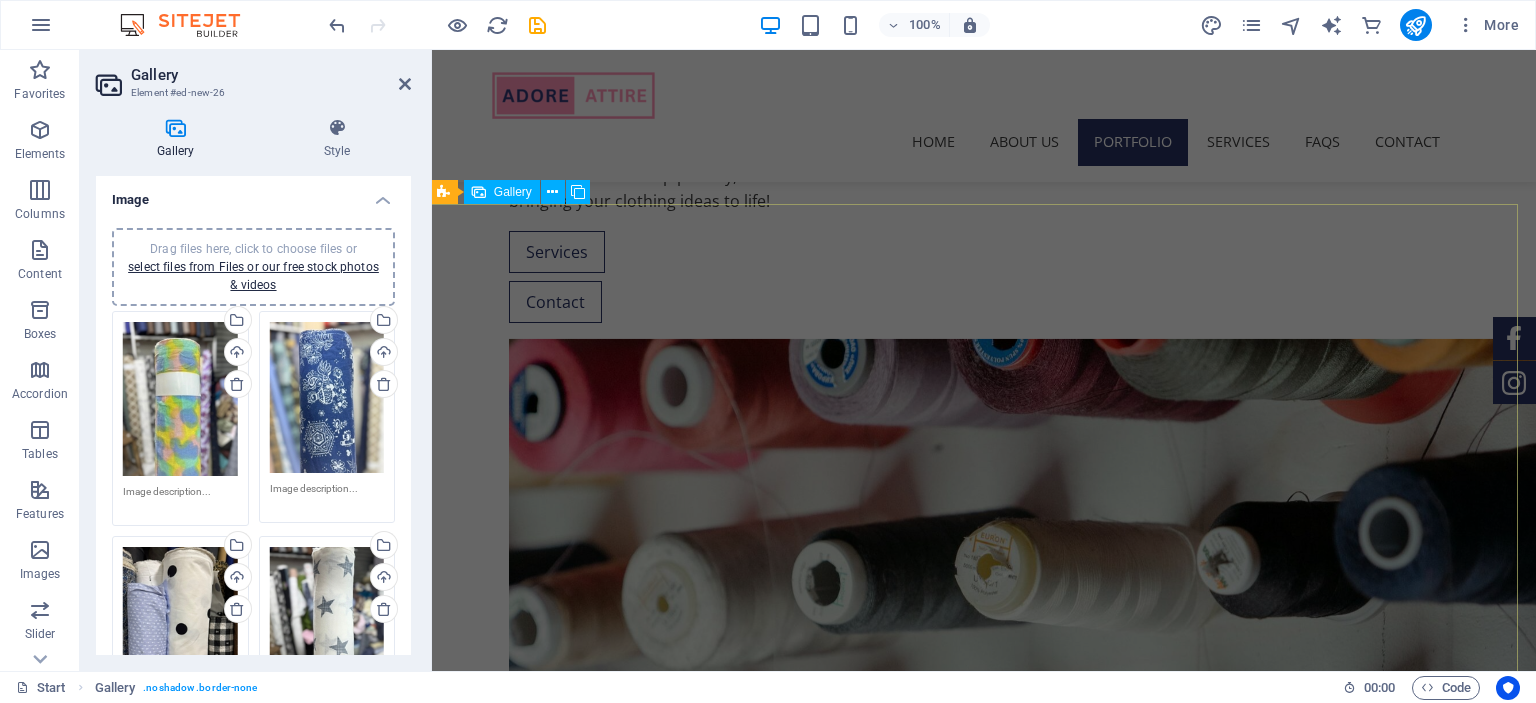 click at bounding box center [567, 2501] 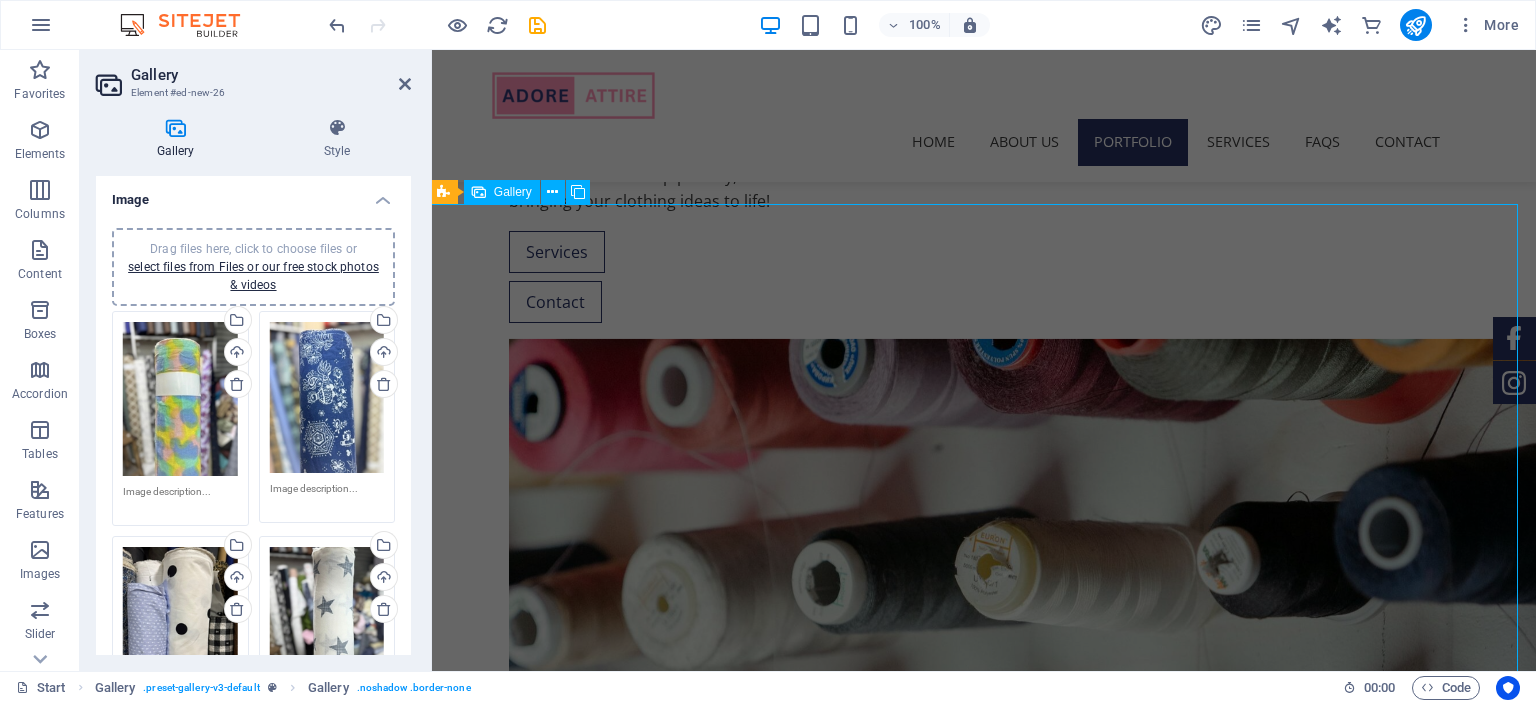 click at bounding box center [567, 2501] 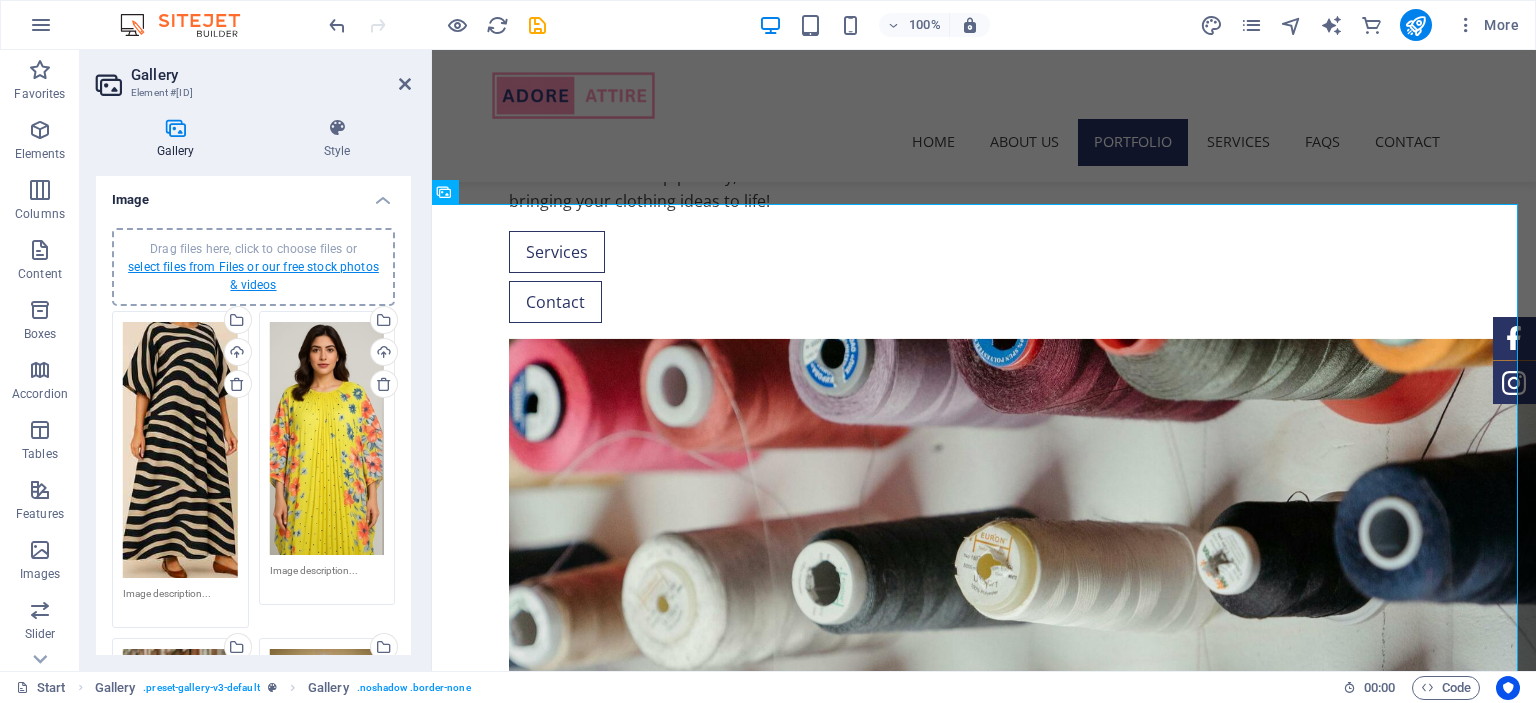 click on "select files from Files or our free stock photos & videos" at bounding box center (253, 276) 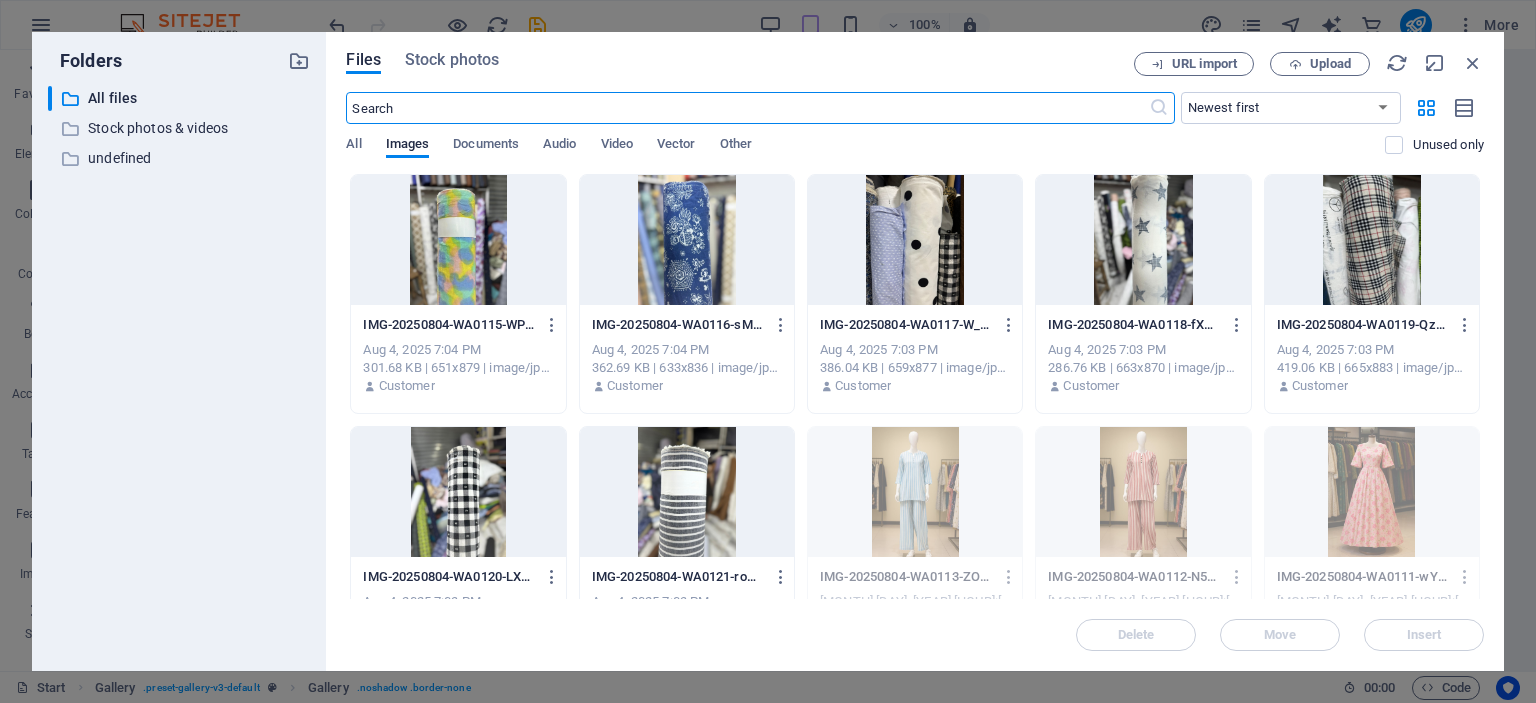 scroll, scrollTop: 1636, scrollLeft: 3, axis: both 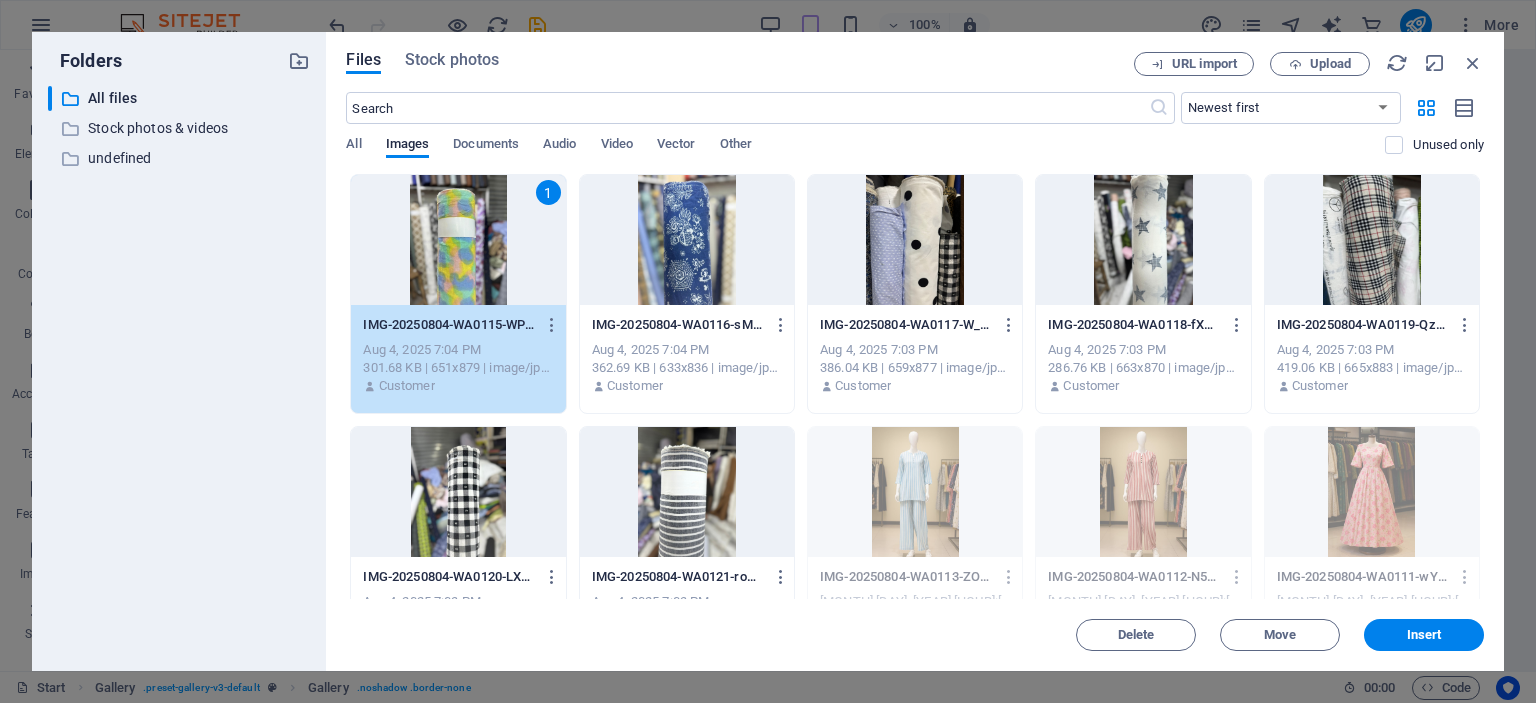 click at bounding box center (687, 240) 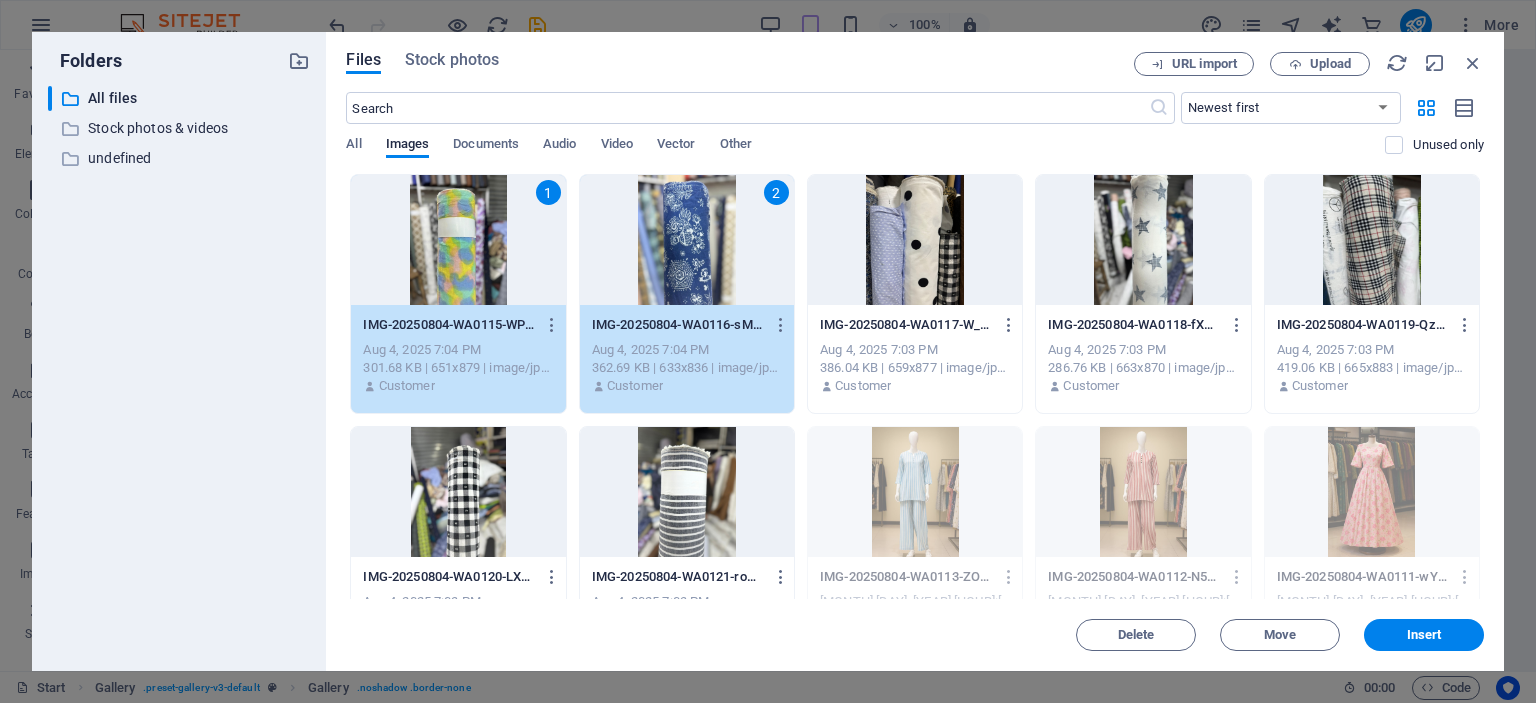 click at bounding box center (915, 240) 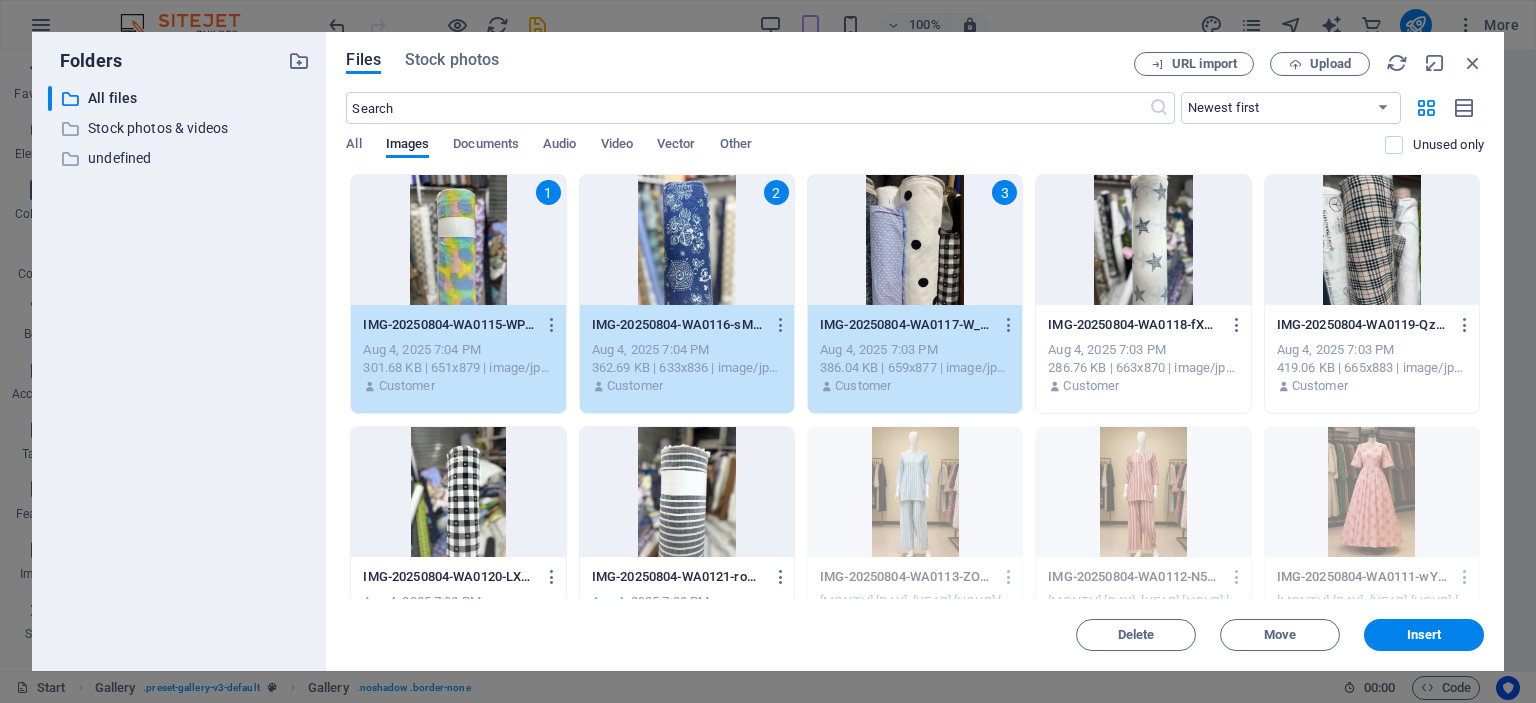 click at bounding box center [1143, 240] 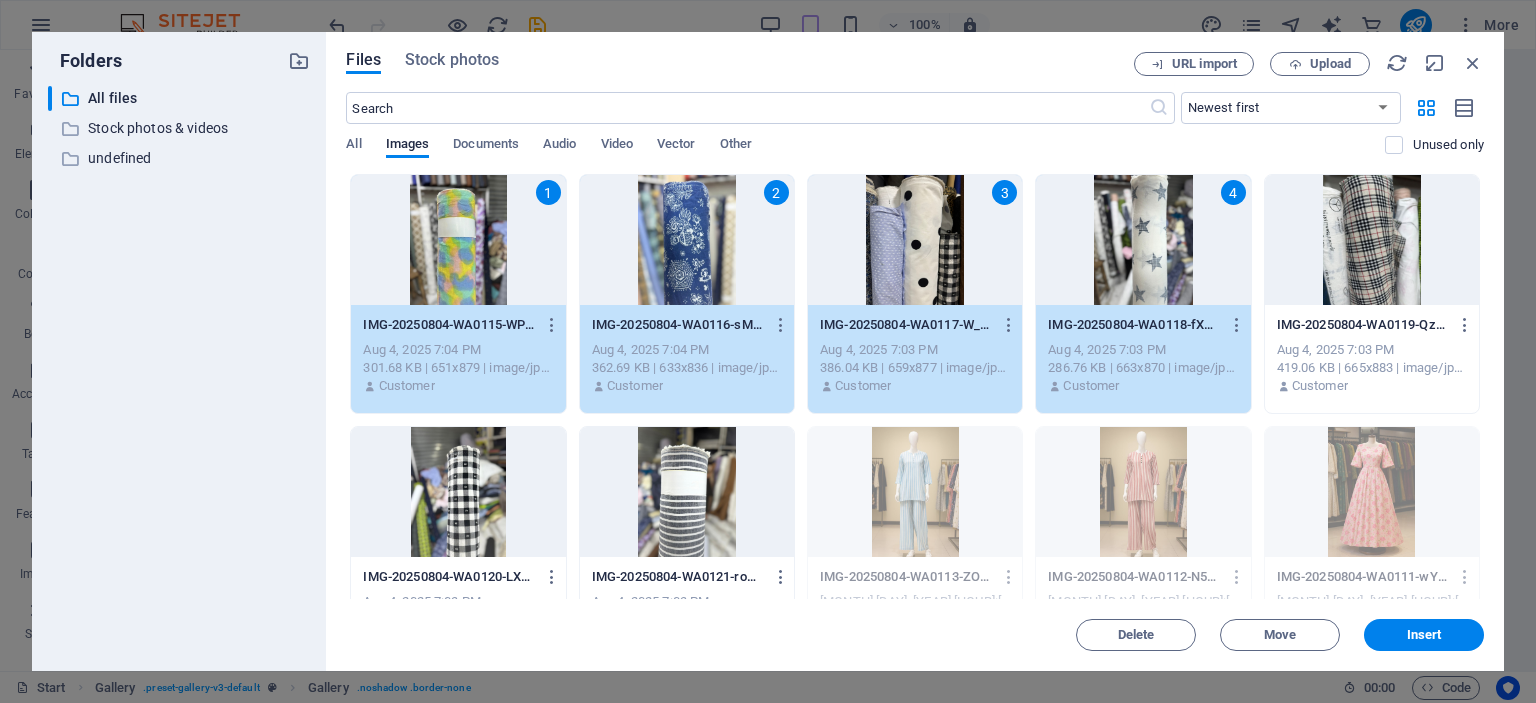 click at bounding box center (1372, 240) 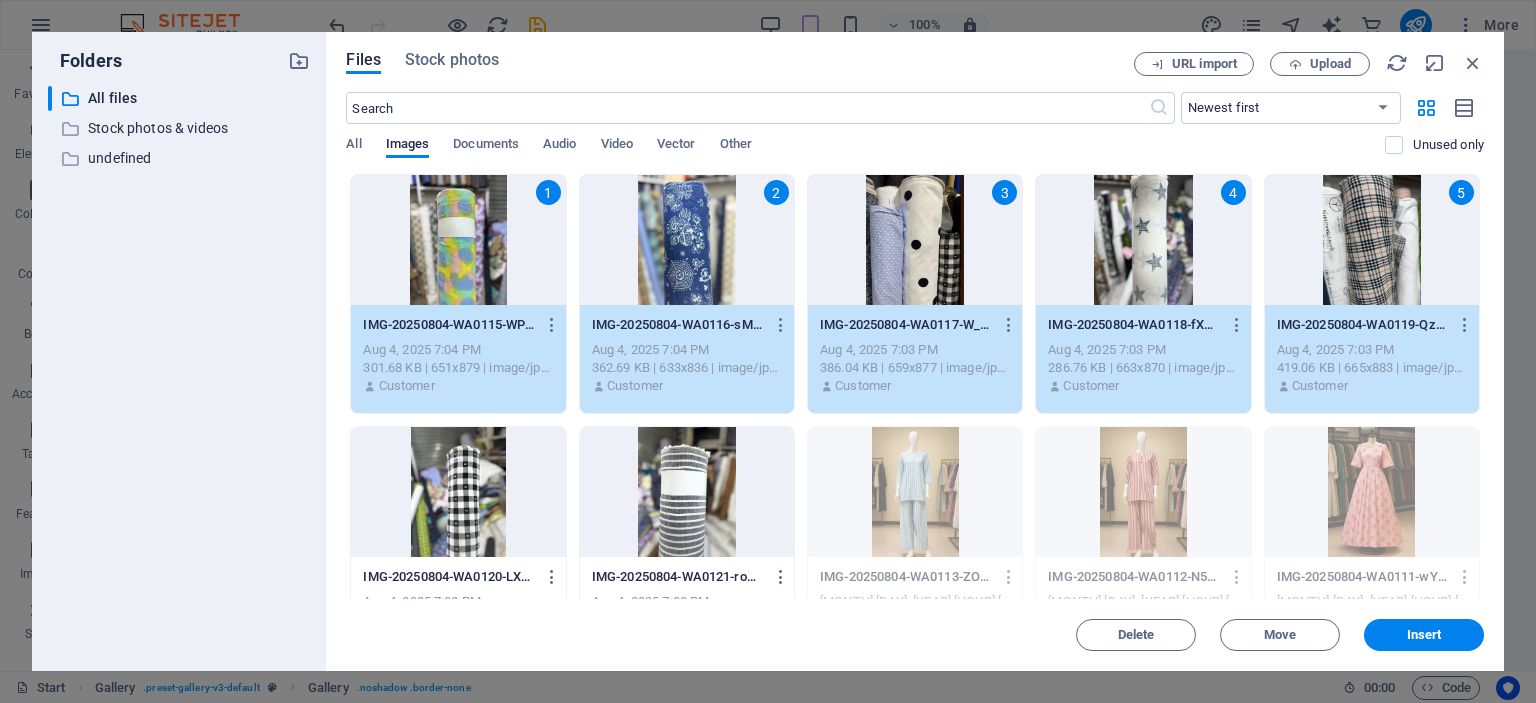 click at bounding box center [458, 492] 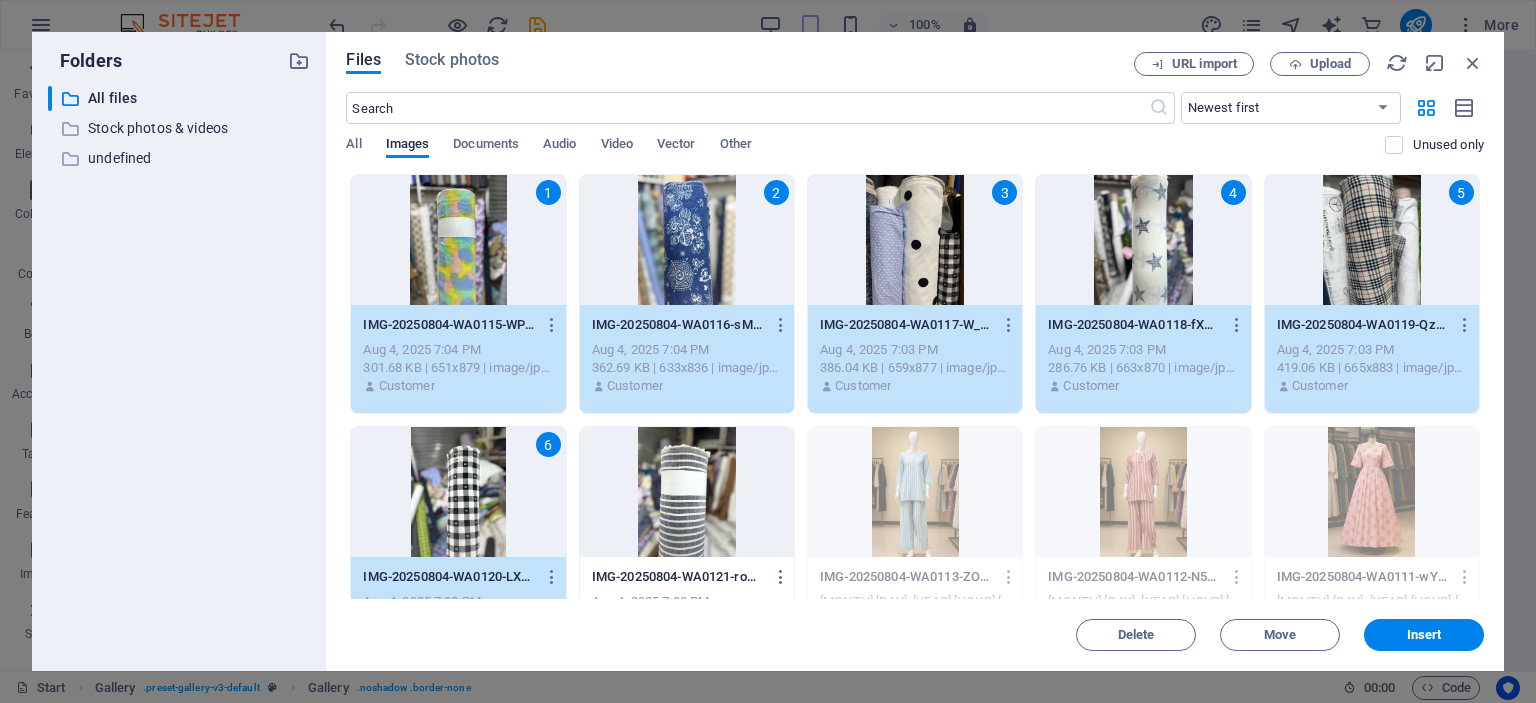 click at bounding box center (687, 492) 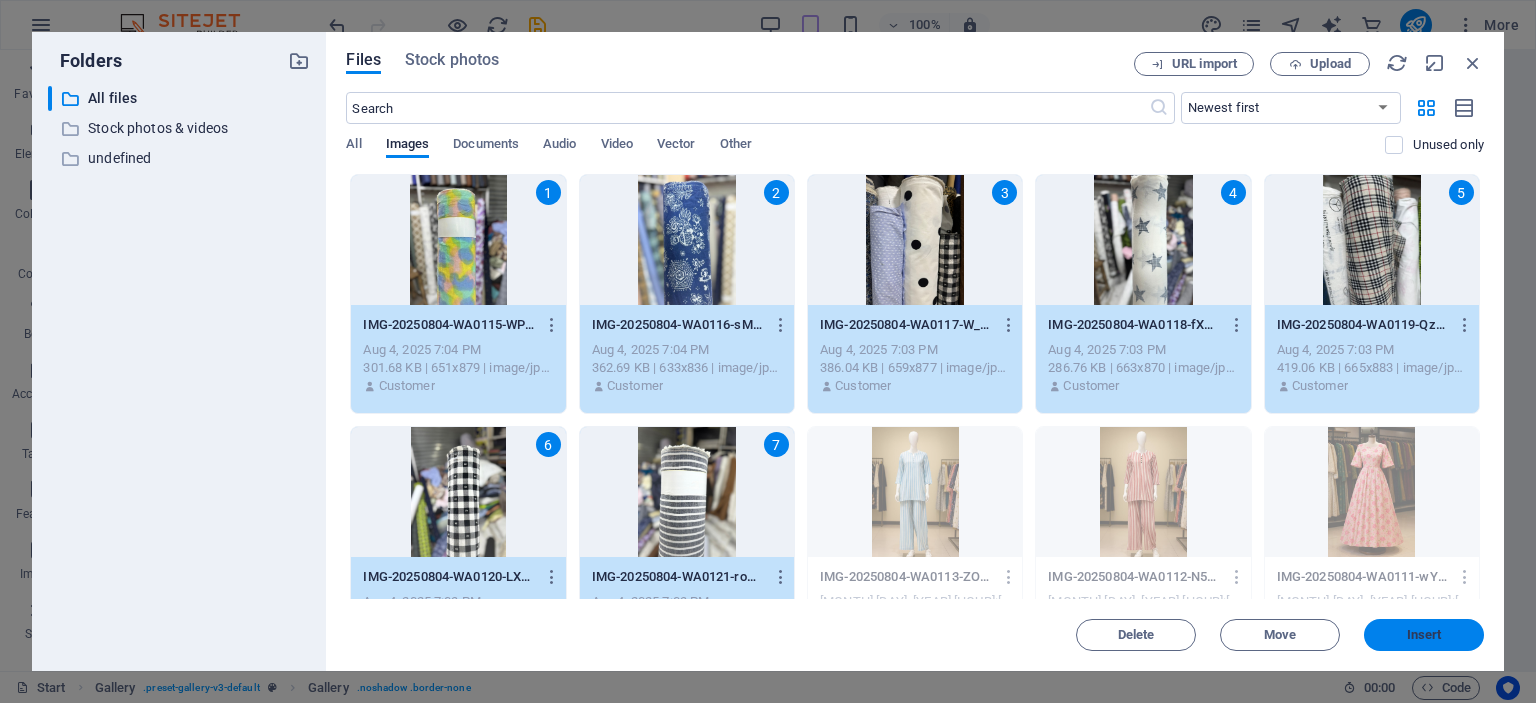 drag, startPoint x: 1399, startPoint y: 632, endPoint x: 965, endPoint y: 582, distance: 436.8707 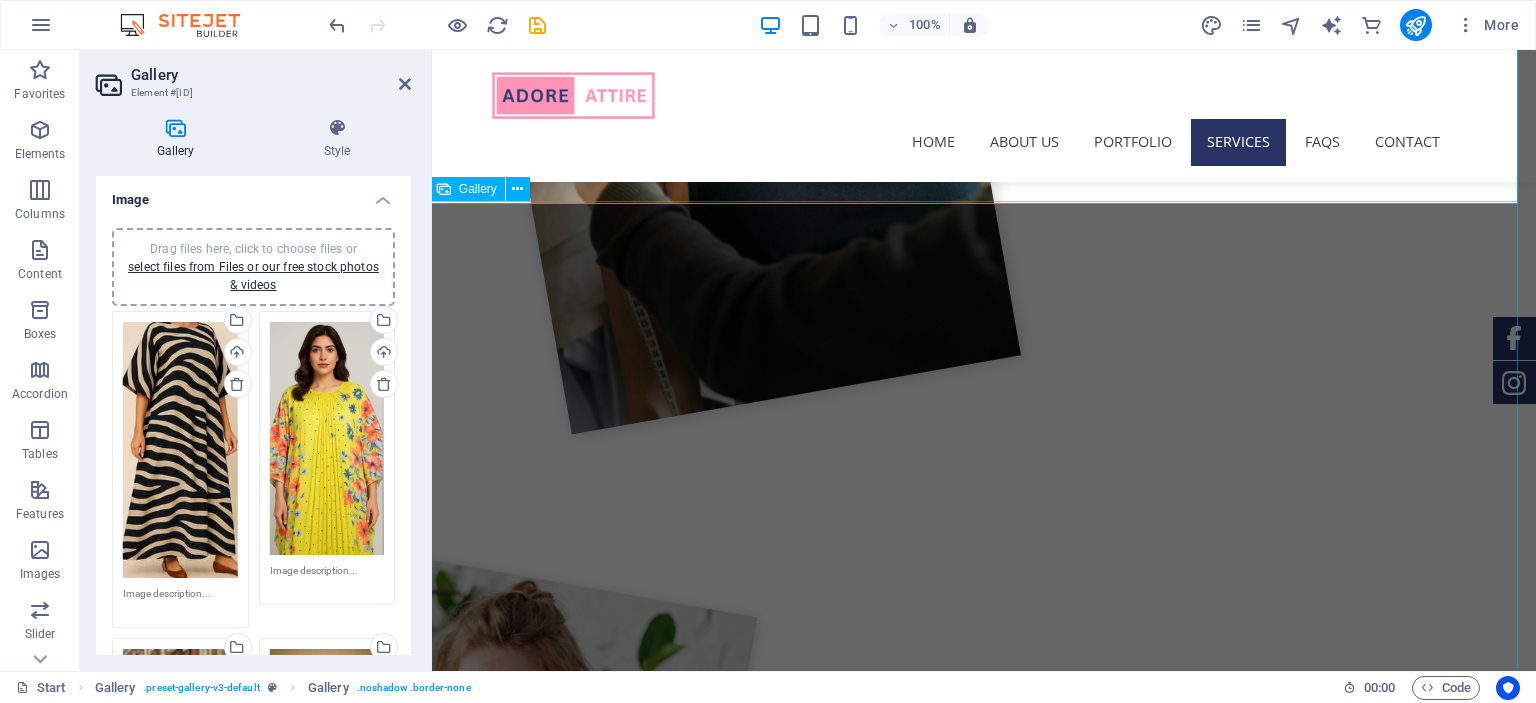 scroll, scrollTop: 2456, scrollLeft: 3, axis: both 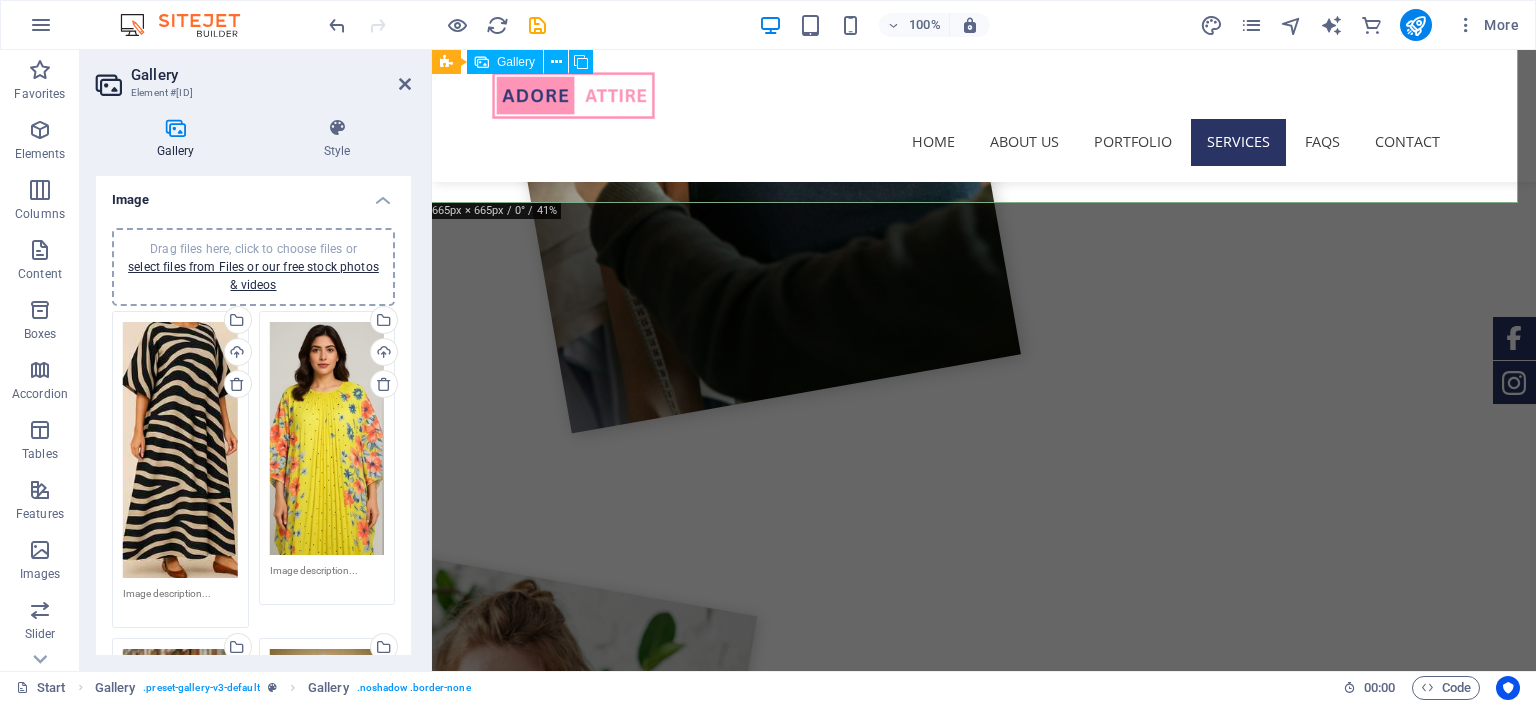 click at bounding box center (567, 2239) 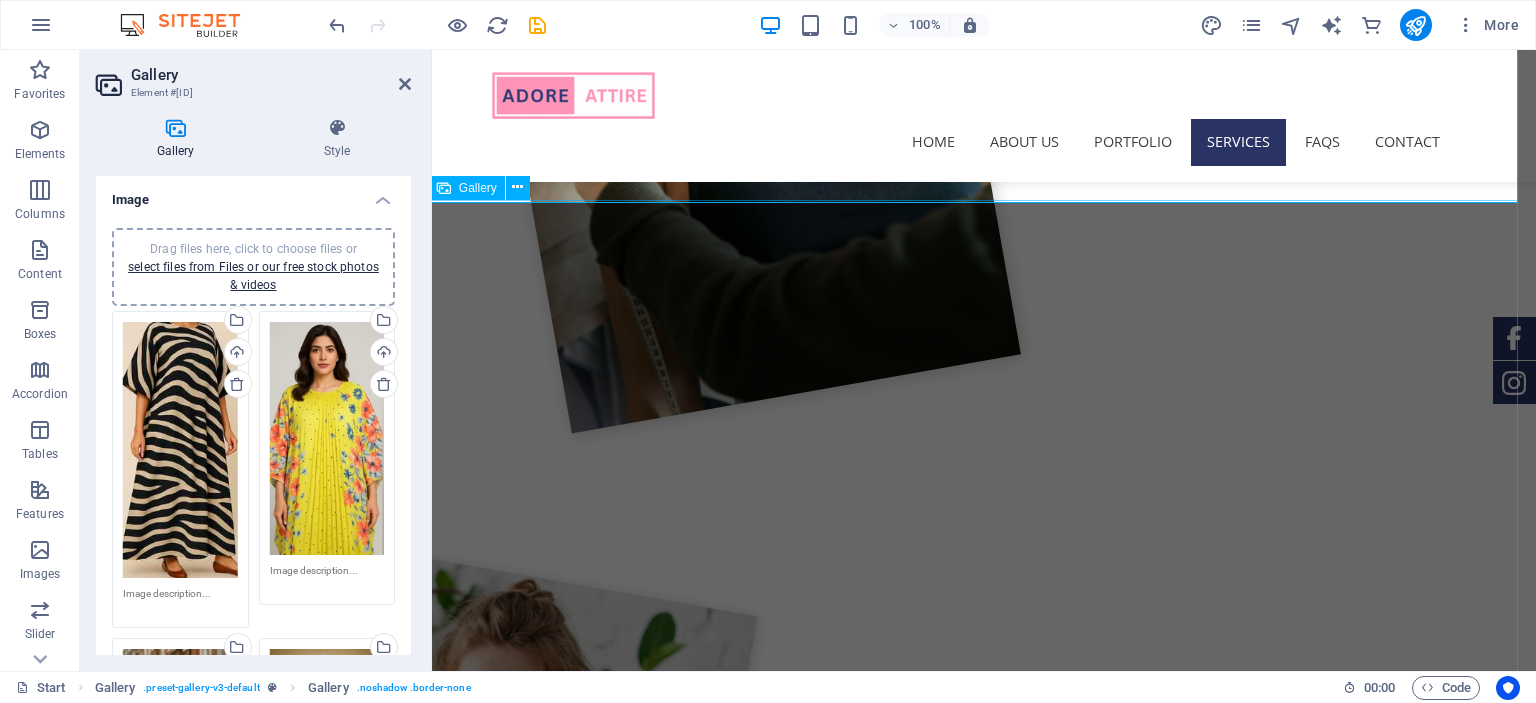 click at bounding box center (565, 2513) 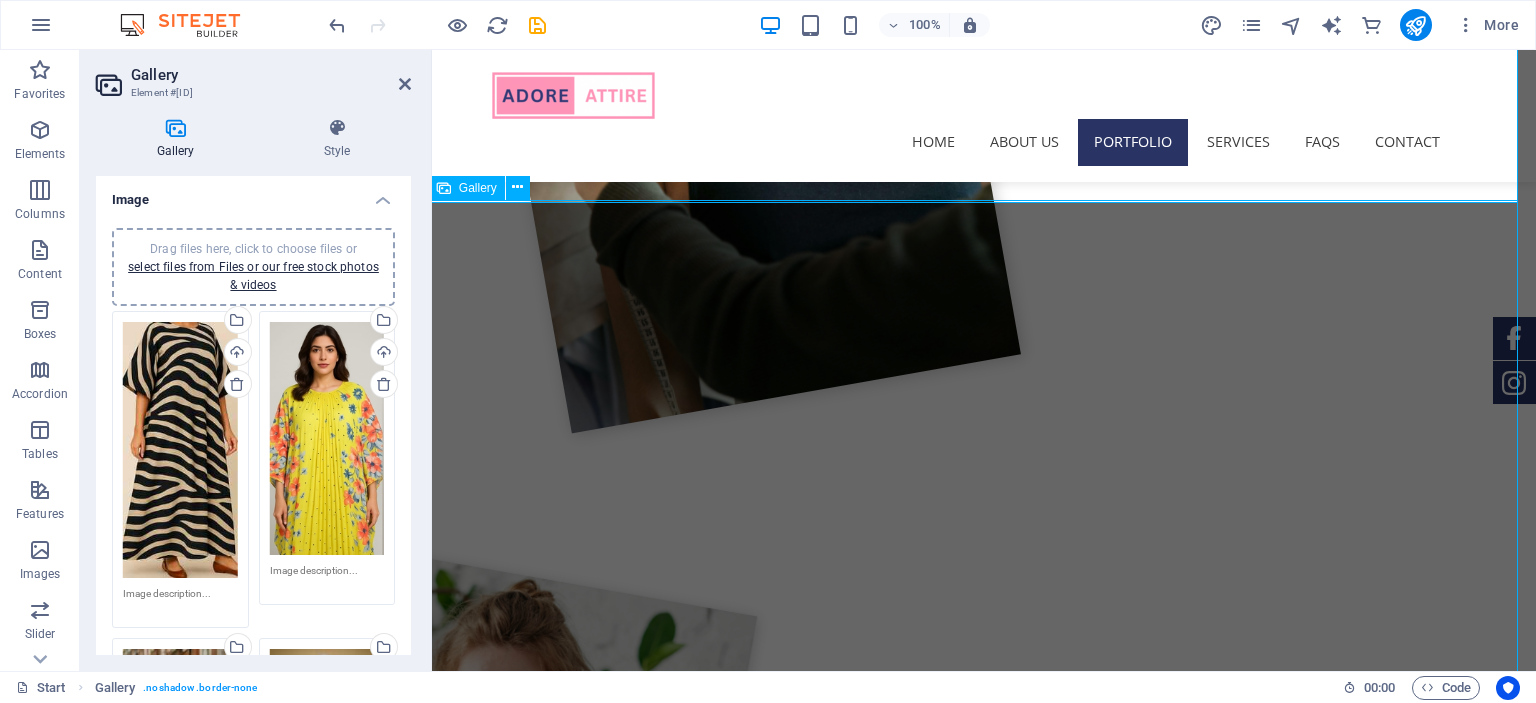 scroll, scrollTop: 2720, scrollLeft: 3, axis: both 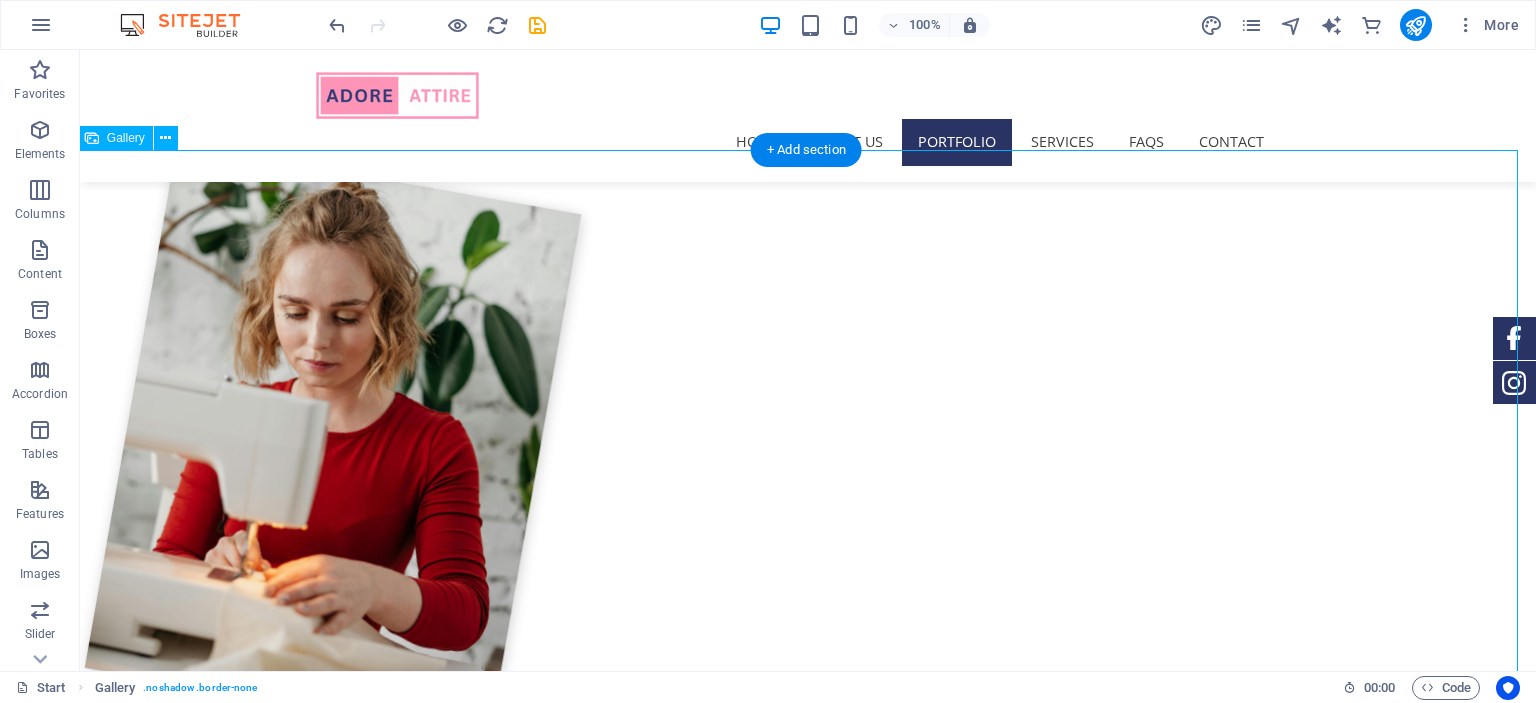 click at bounding box center [257, 2507] 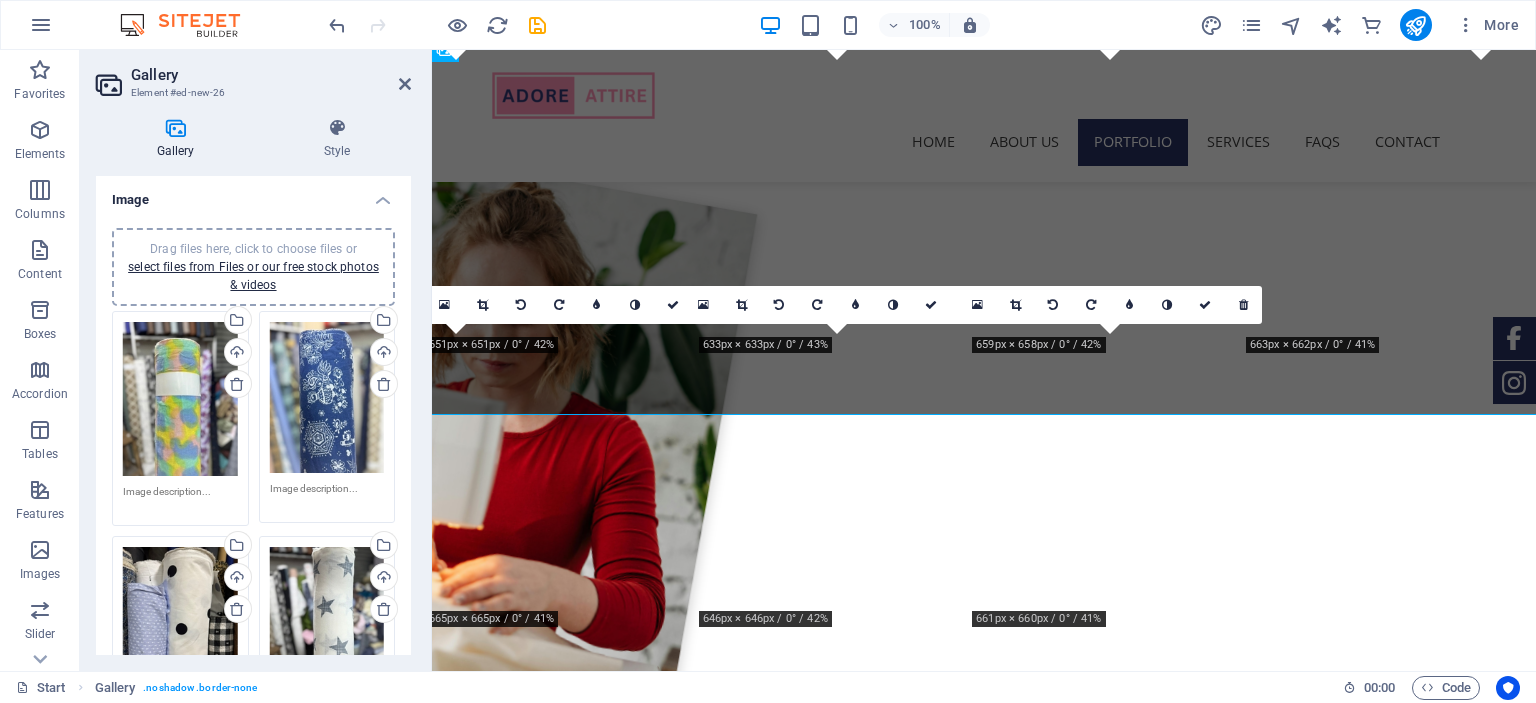scroll, scrollTop: 2594, scrollLeft: 3, axis: both 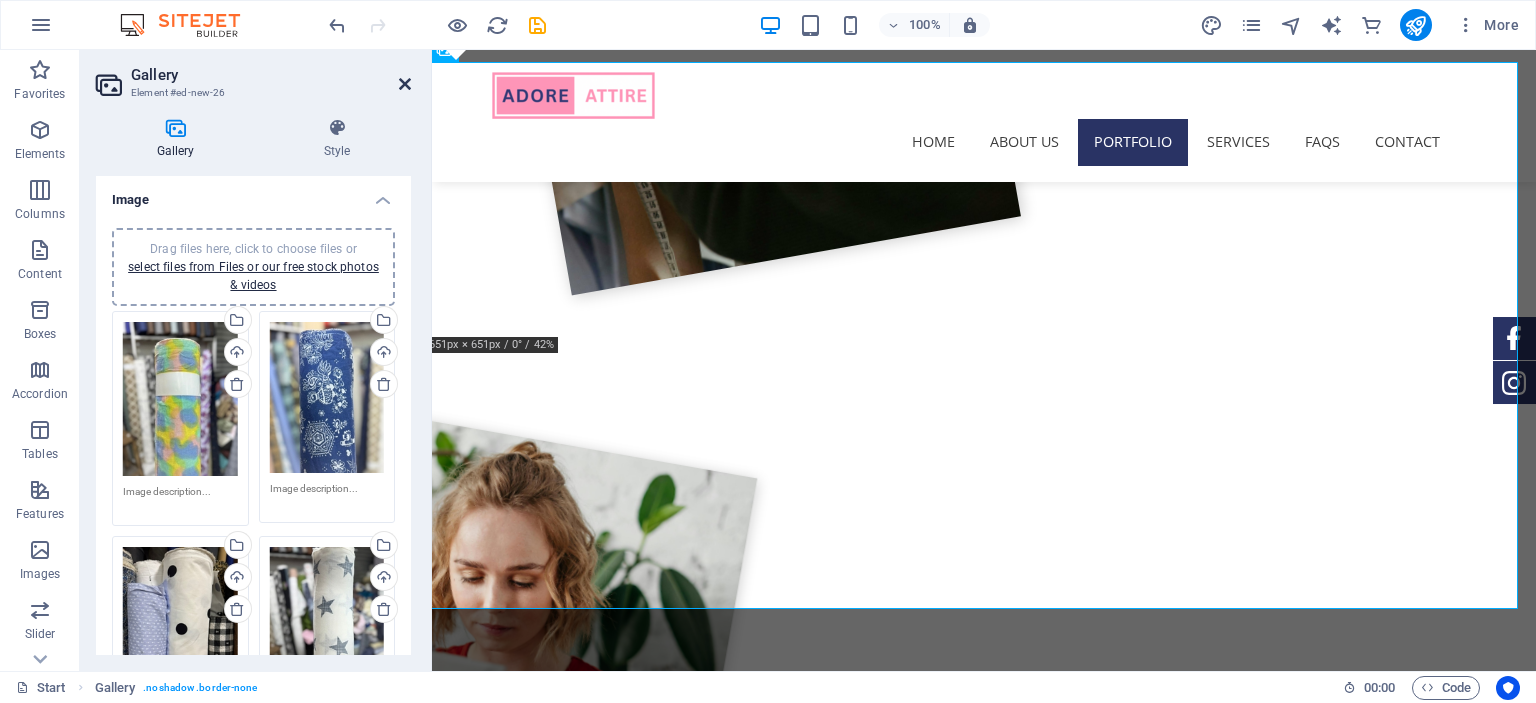 click at bounding box center [405, 84] 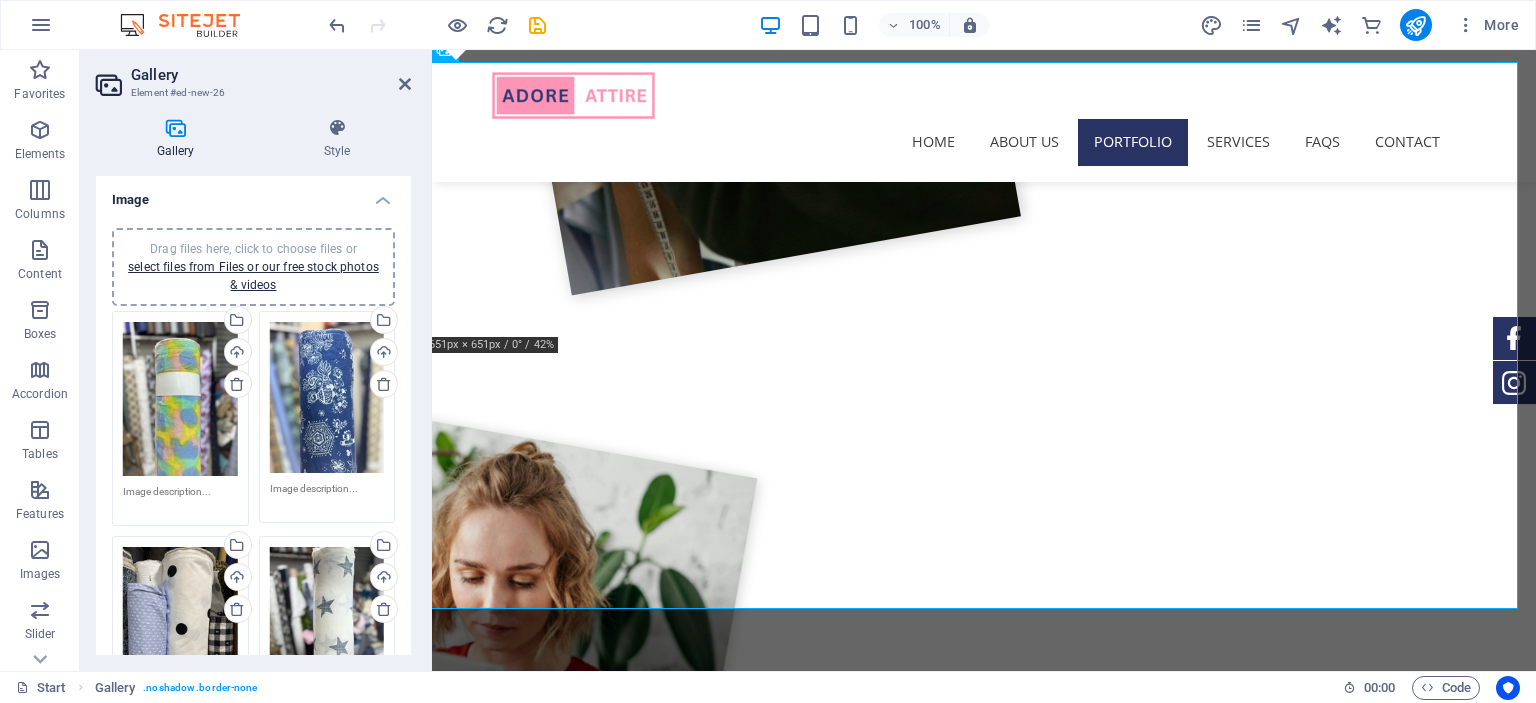 scroll, scrollTop: 2858, scrollLeft: 3, axis: both 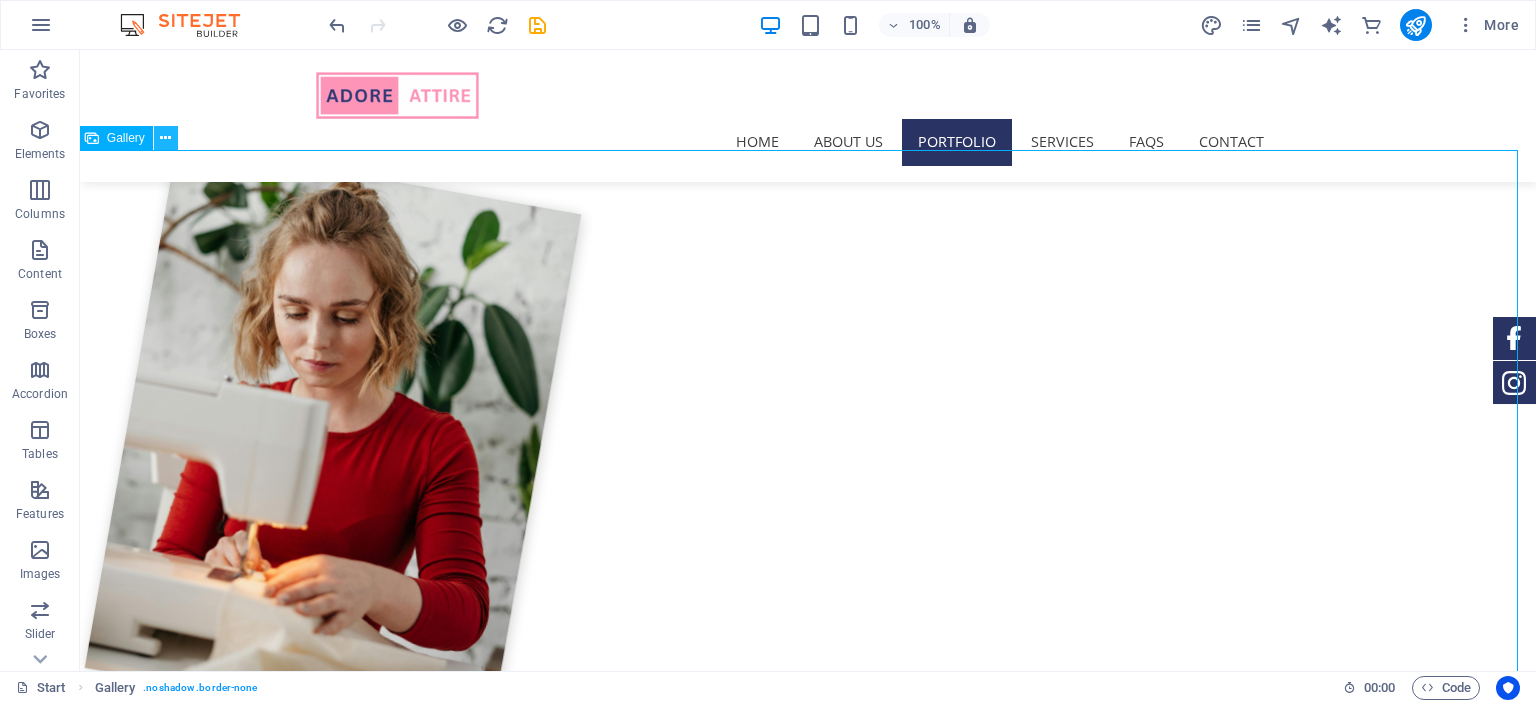 click at bounding box center [165, 138] 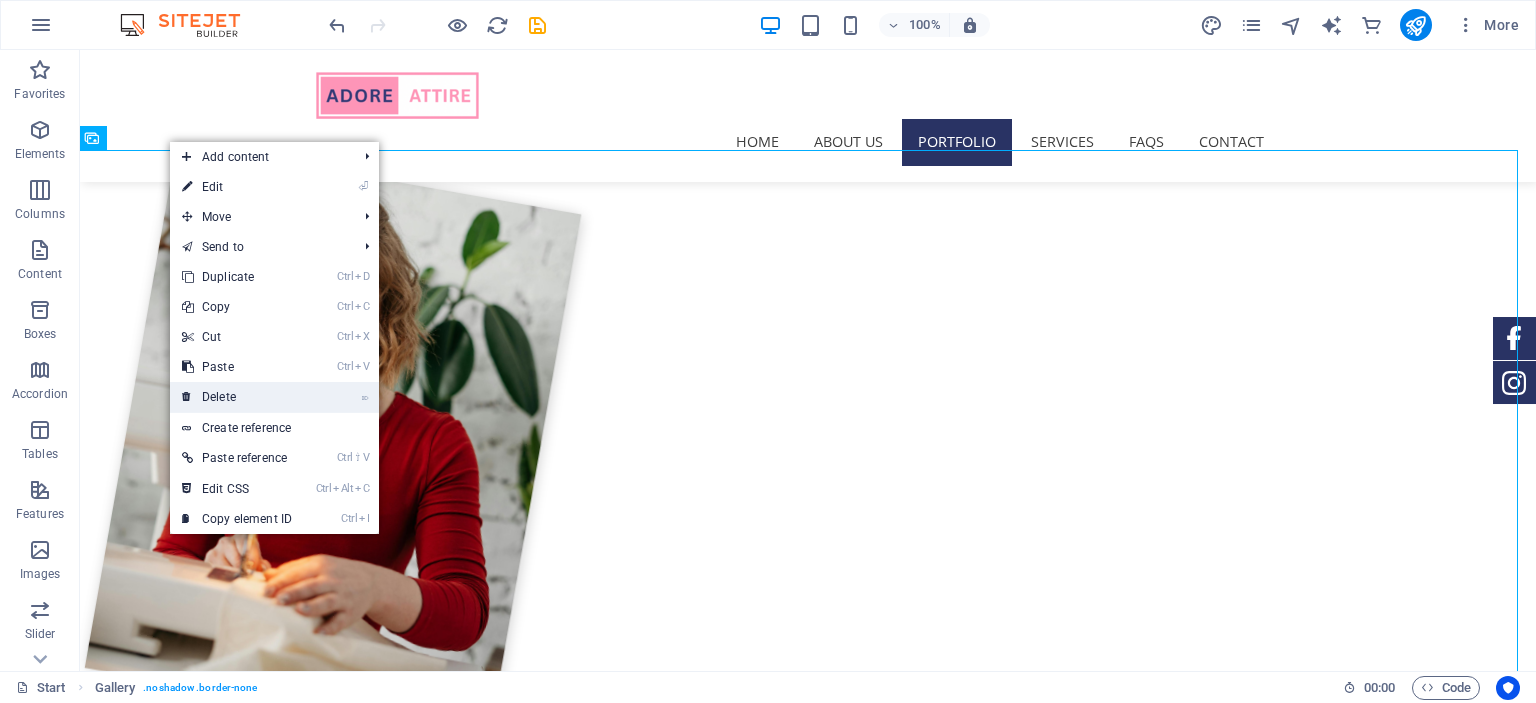 click on "⌦  Delete" at bounding box center (237, 397) 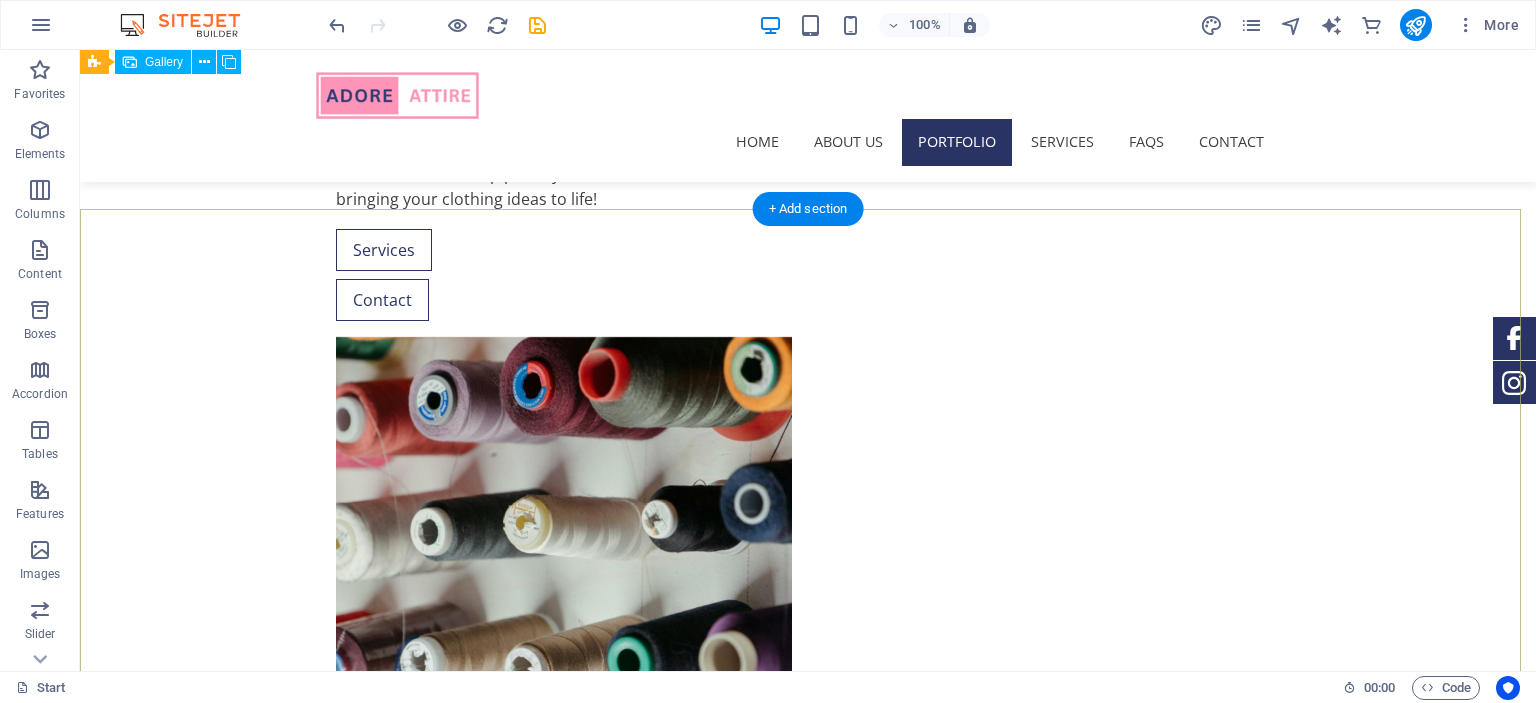 scroll, scrollTop: 1361, scrollLeft: 0, axis: vertical 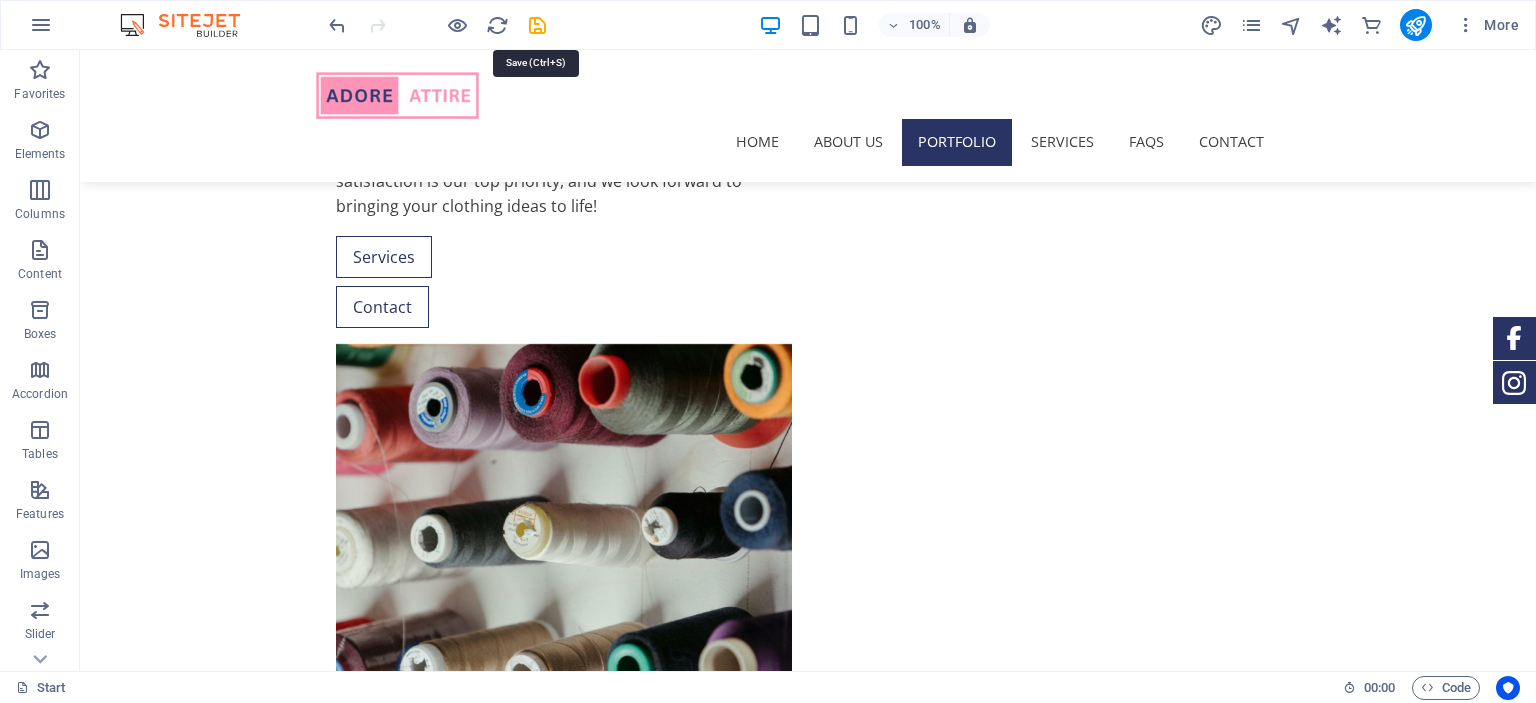 click at bounding box center (537, 25) 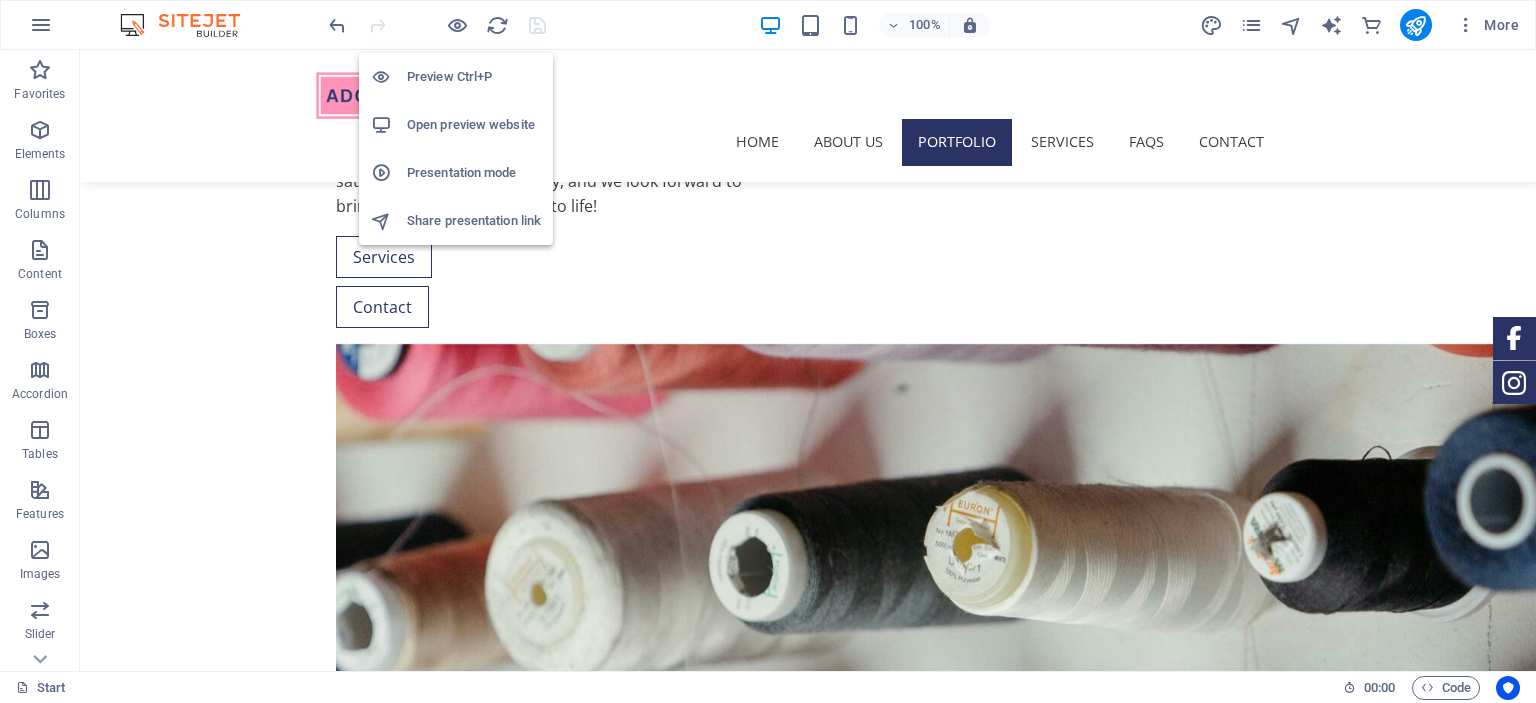 click on "Open preview website" at bounding box center (474, 125) 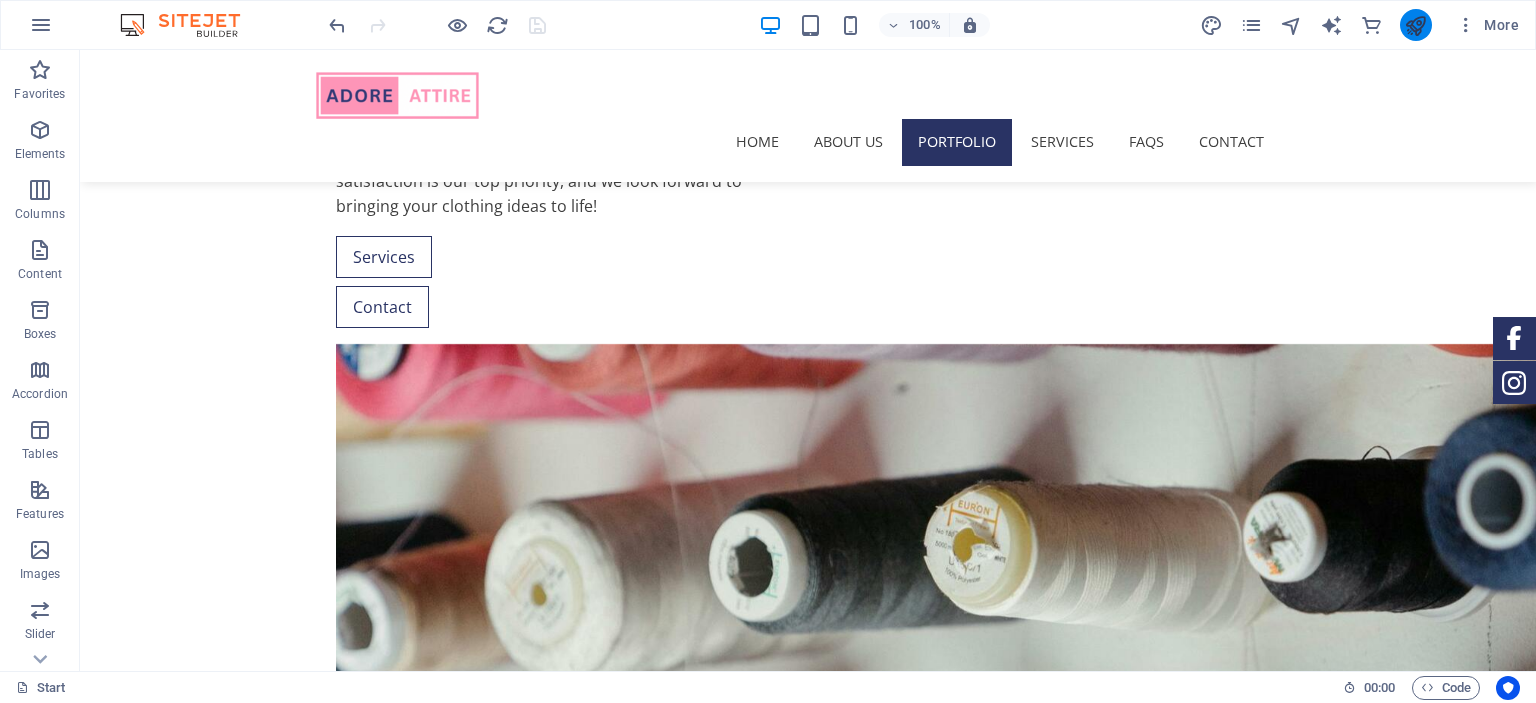 click at bounding box center [1416, 25] 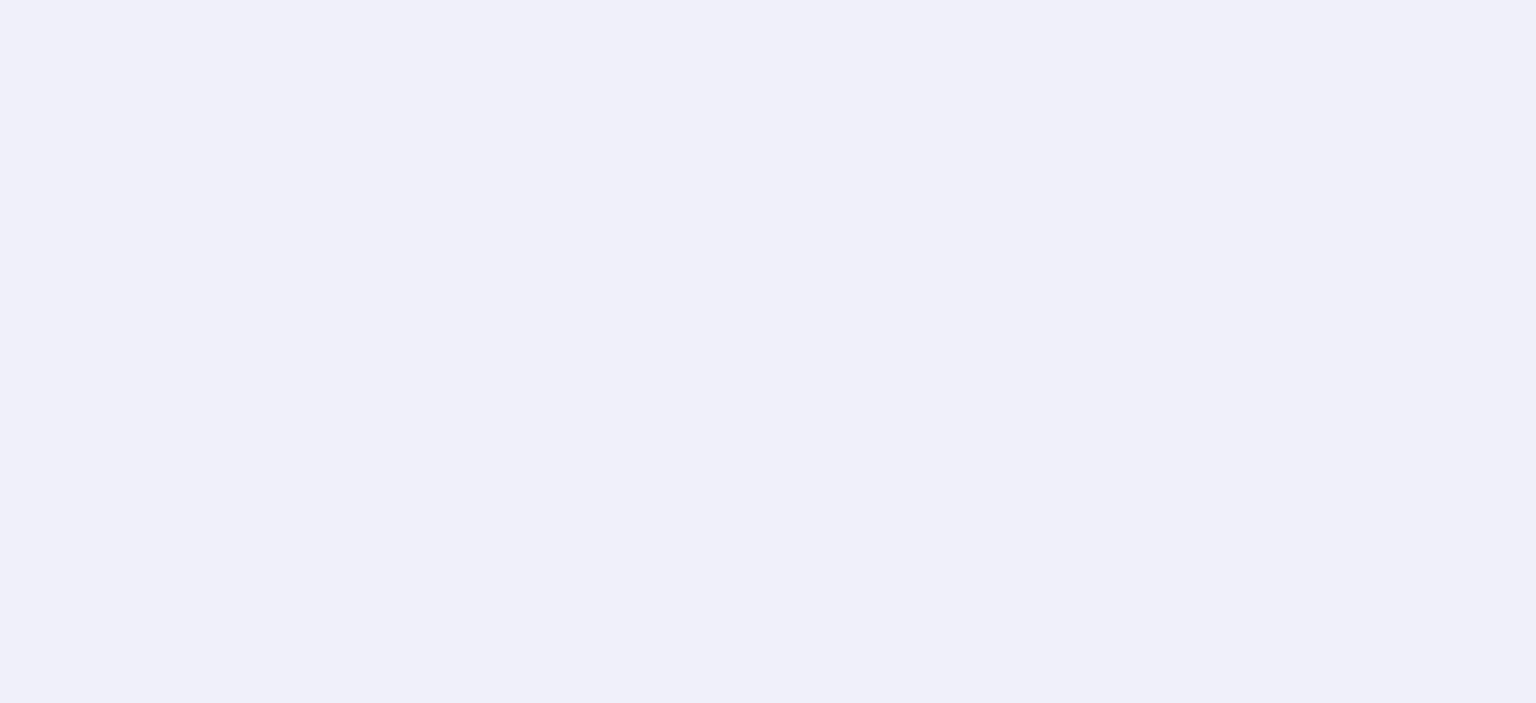 scroll, scrollTop: 0, scrollLeft: 0, axis: both 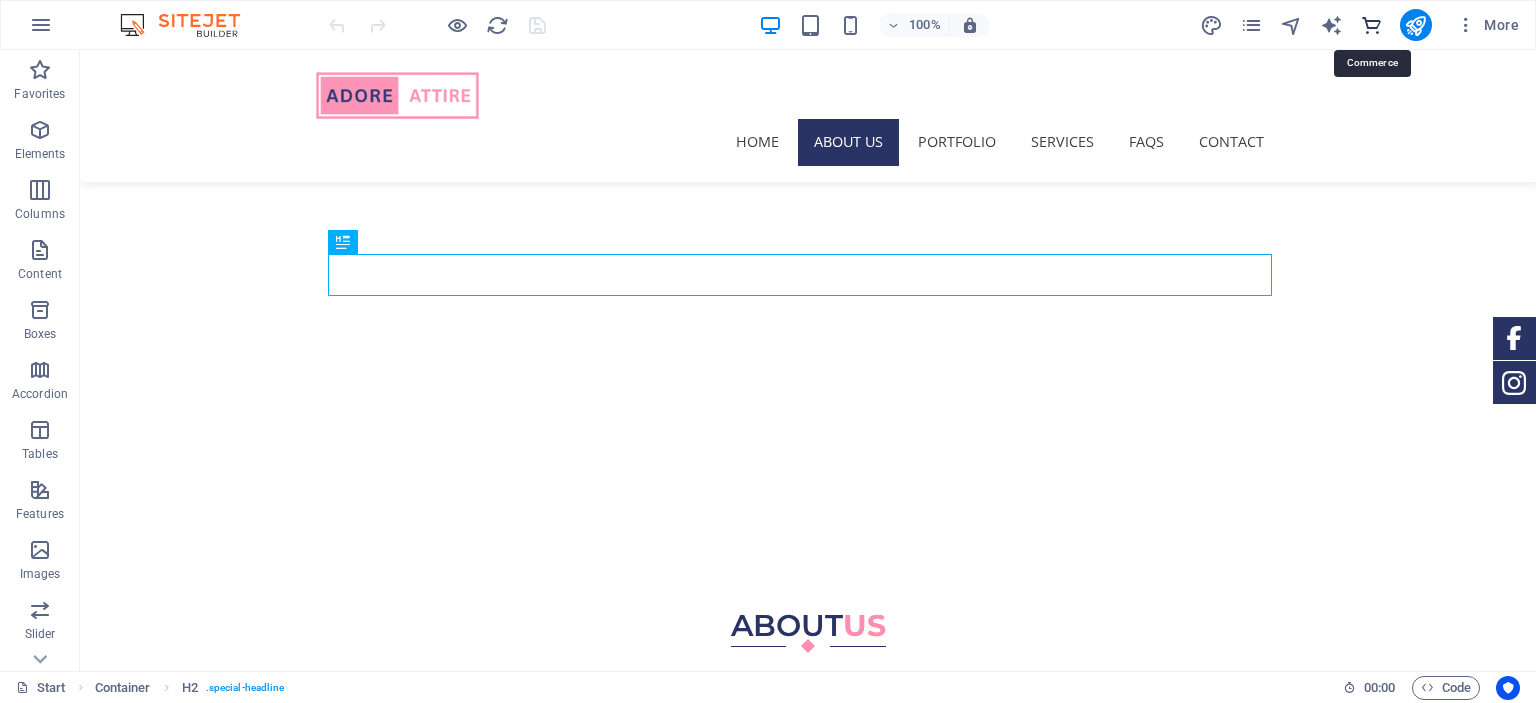 click at bounding box center (1371, 25) 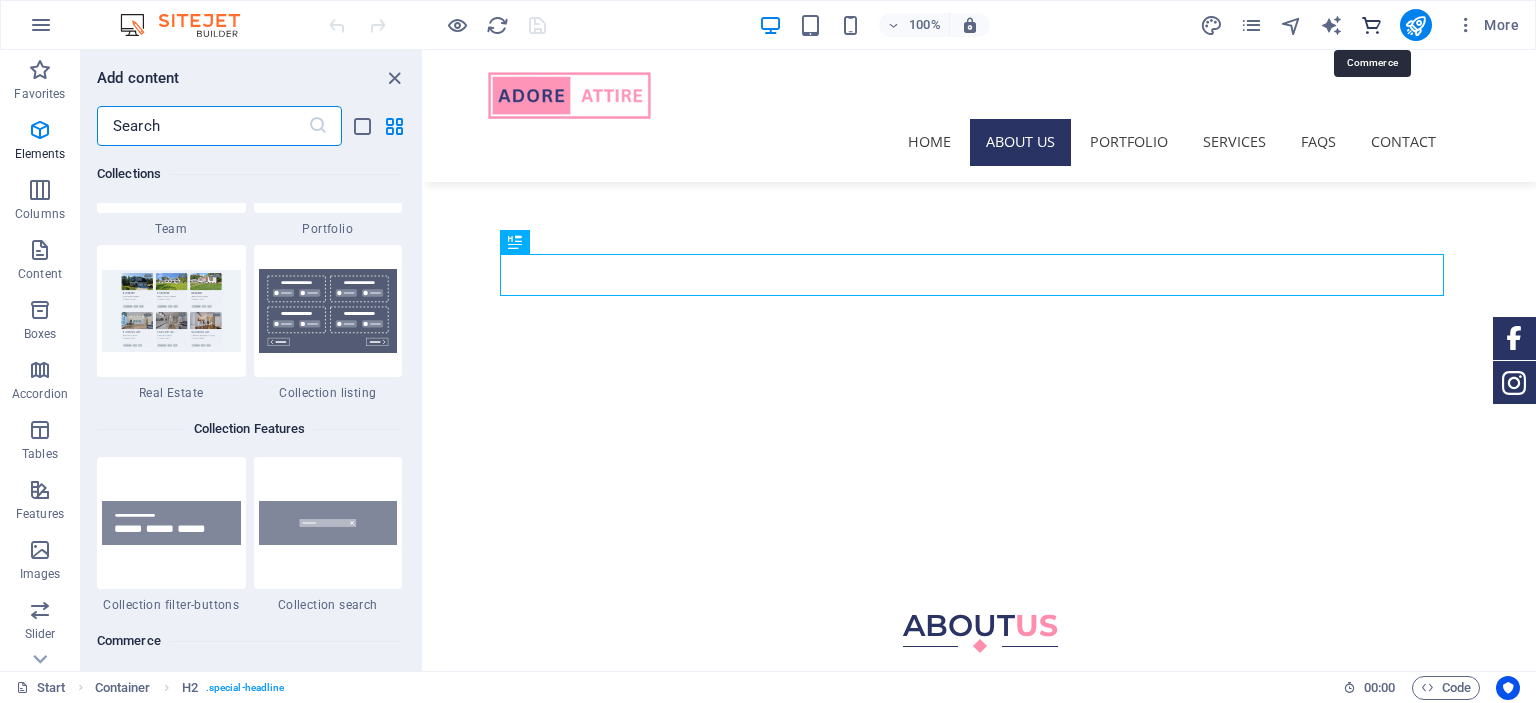 scroll, scrollTop: 19271, scrollLeft: 0, axis: vertical 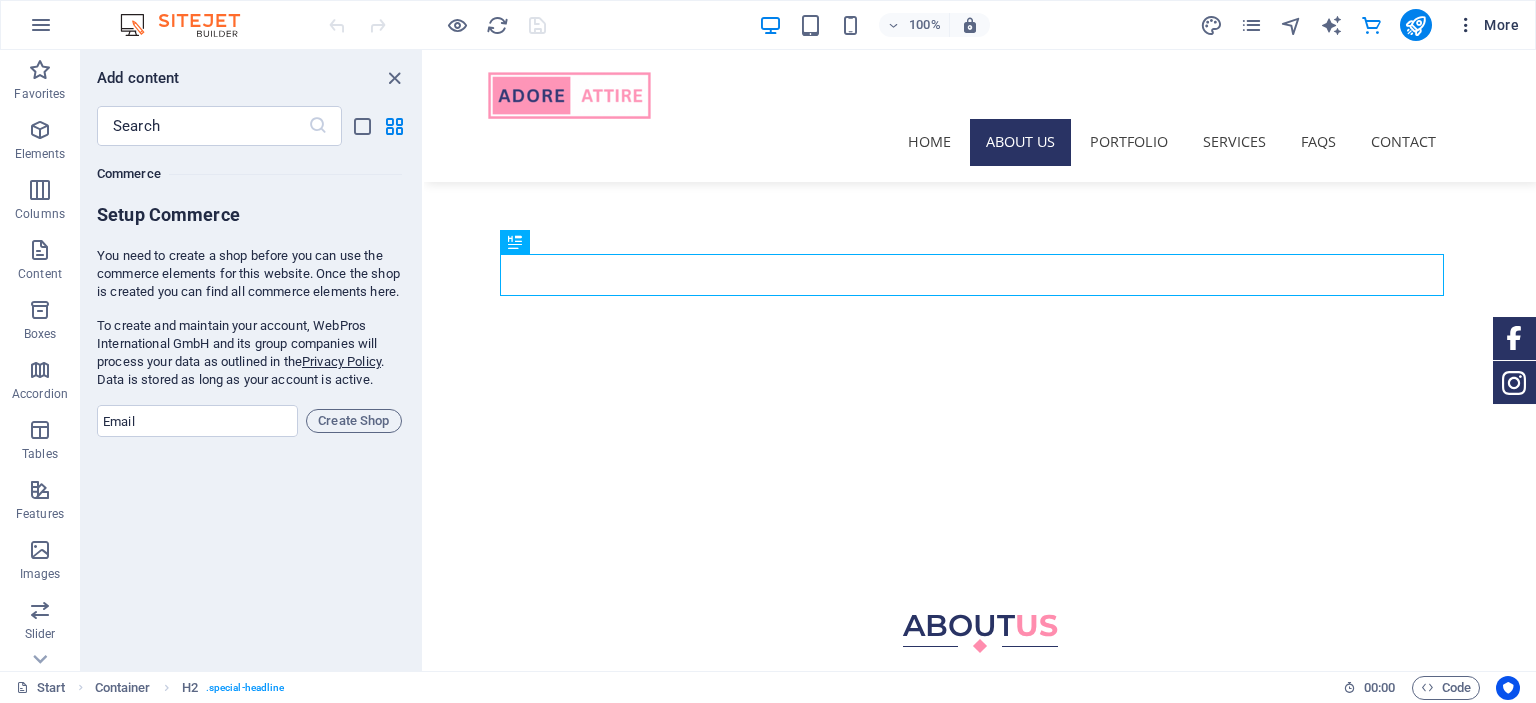 click at bounding box center (1466, 25) 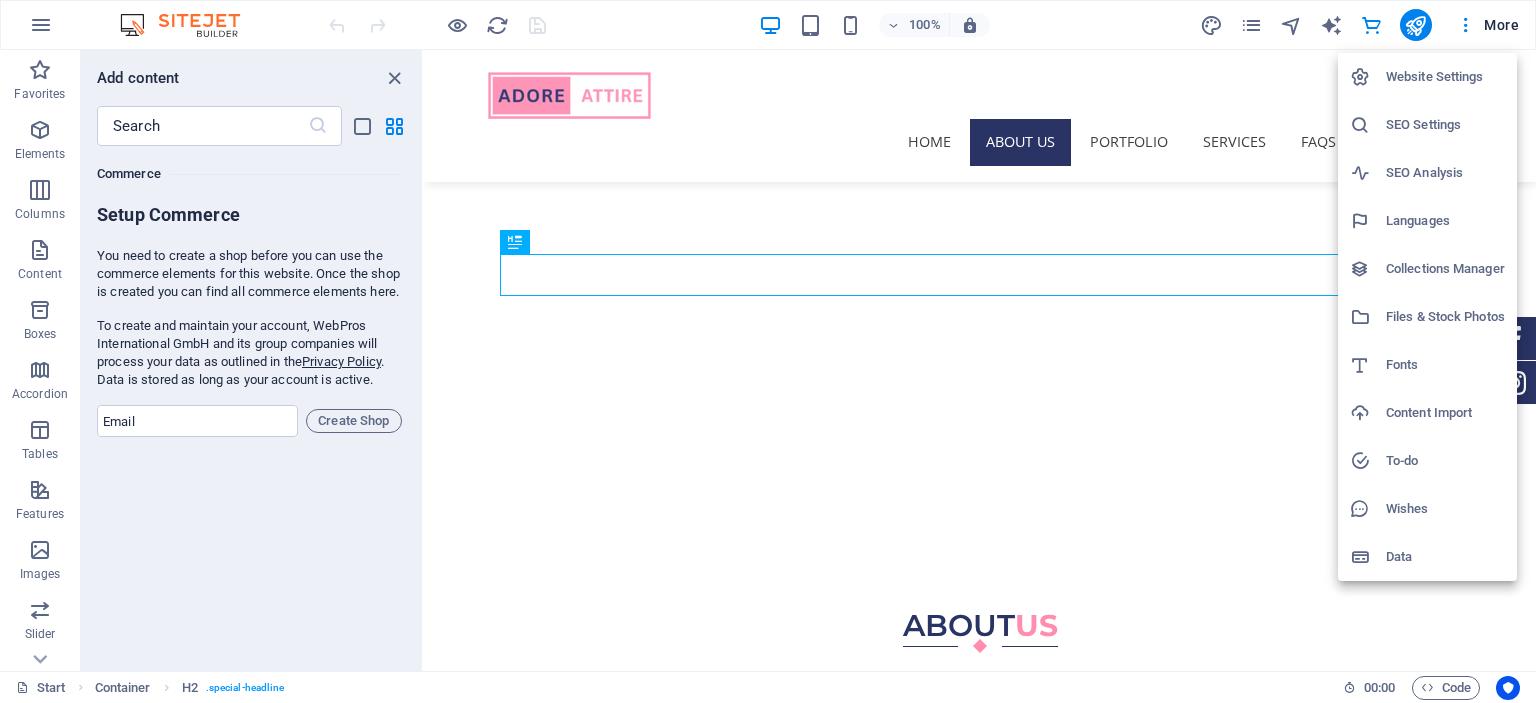 click on "Website Settings" at bounding box center [1445, 77] 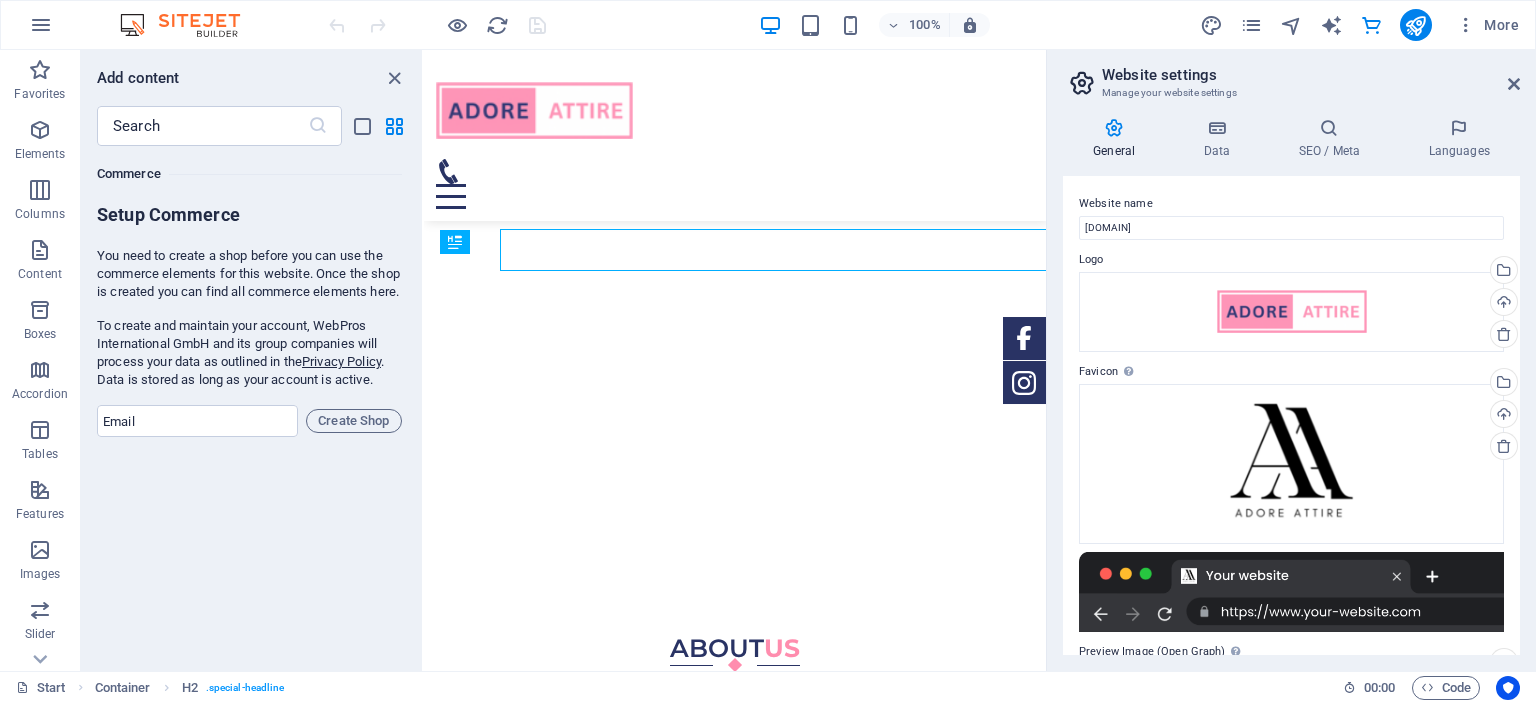 scroll, scrollTop: 502, scrollLeft: 0, axis: vertical 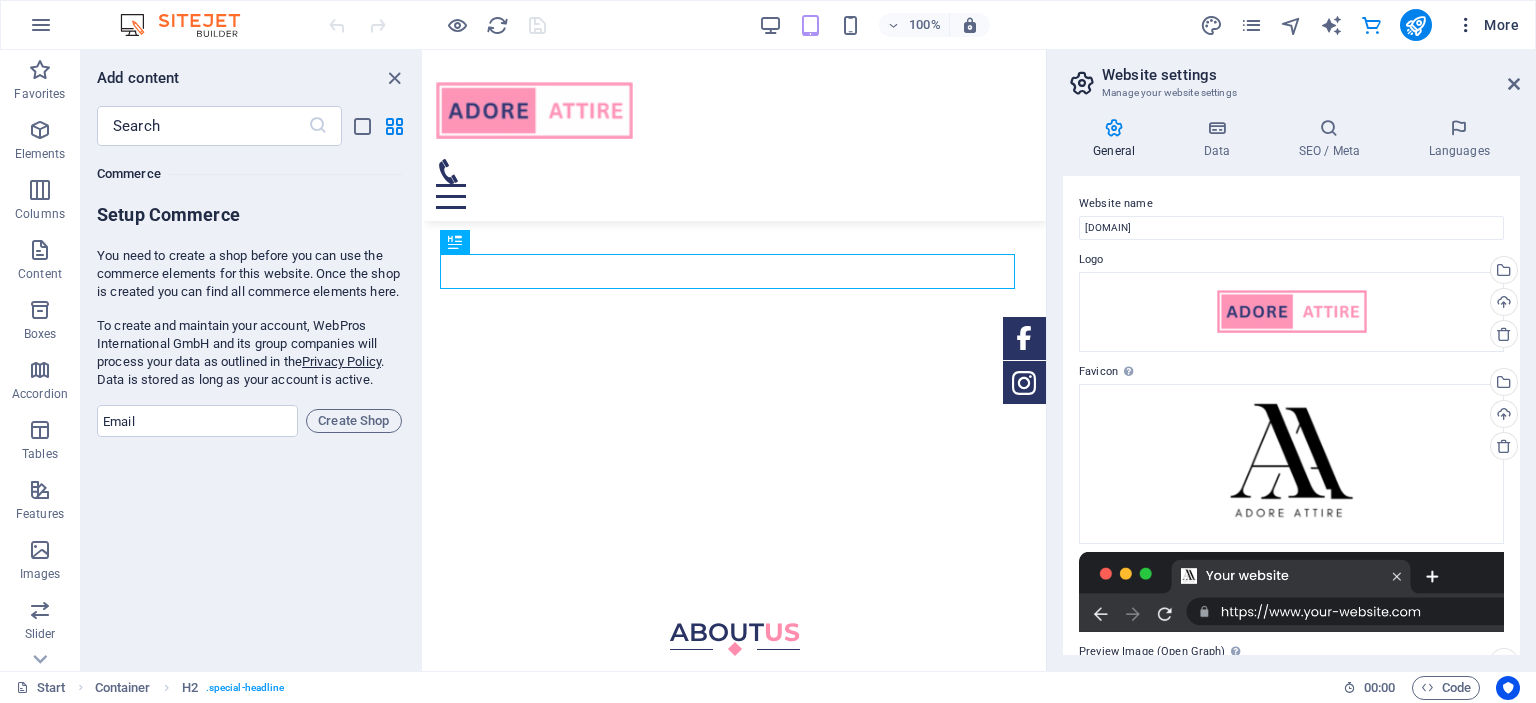click at bounding box center [1466, 25] 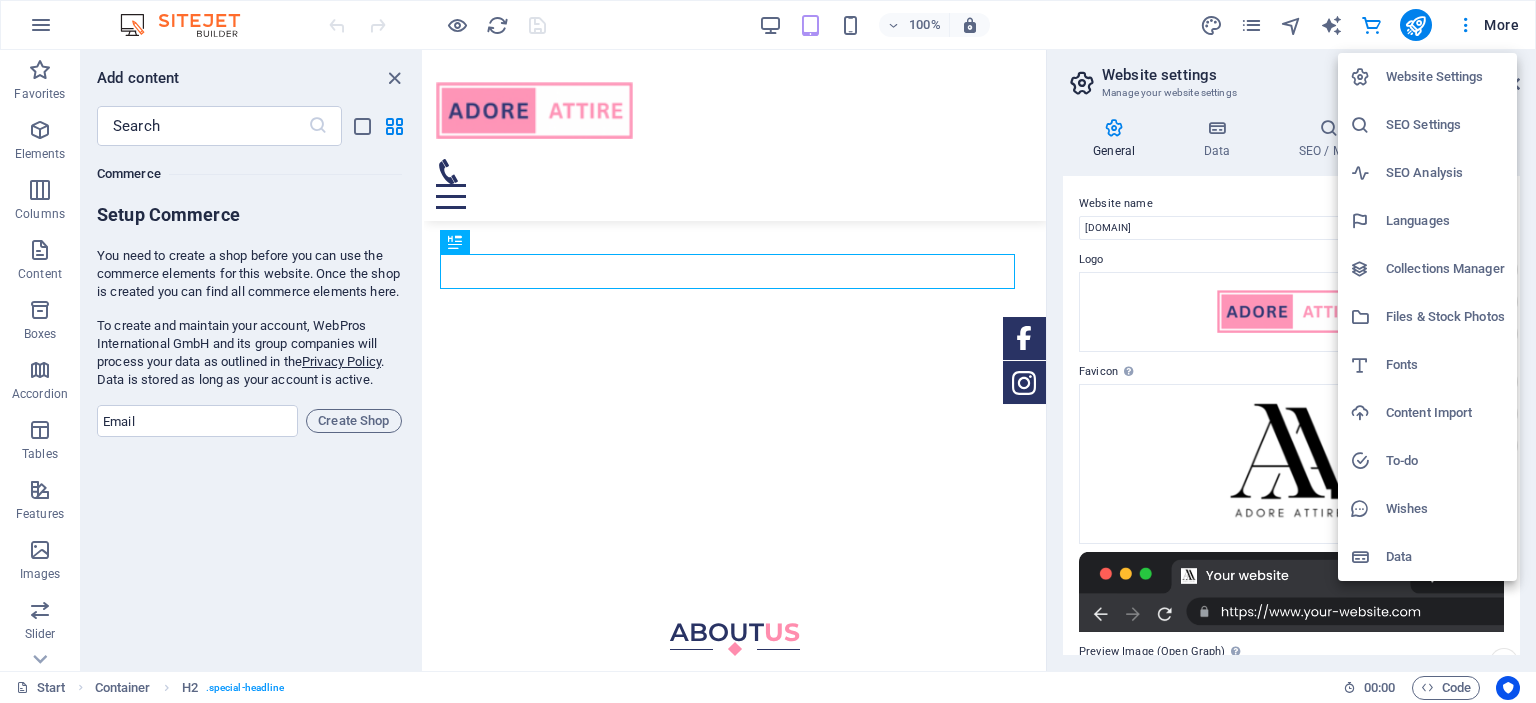click on "SEO Settings" at bounding box center (1445, 125) 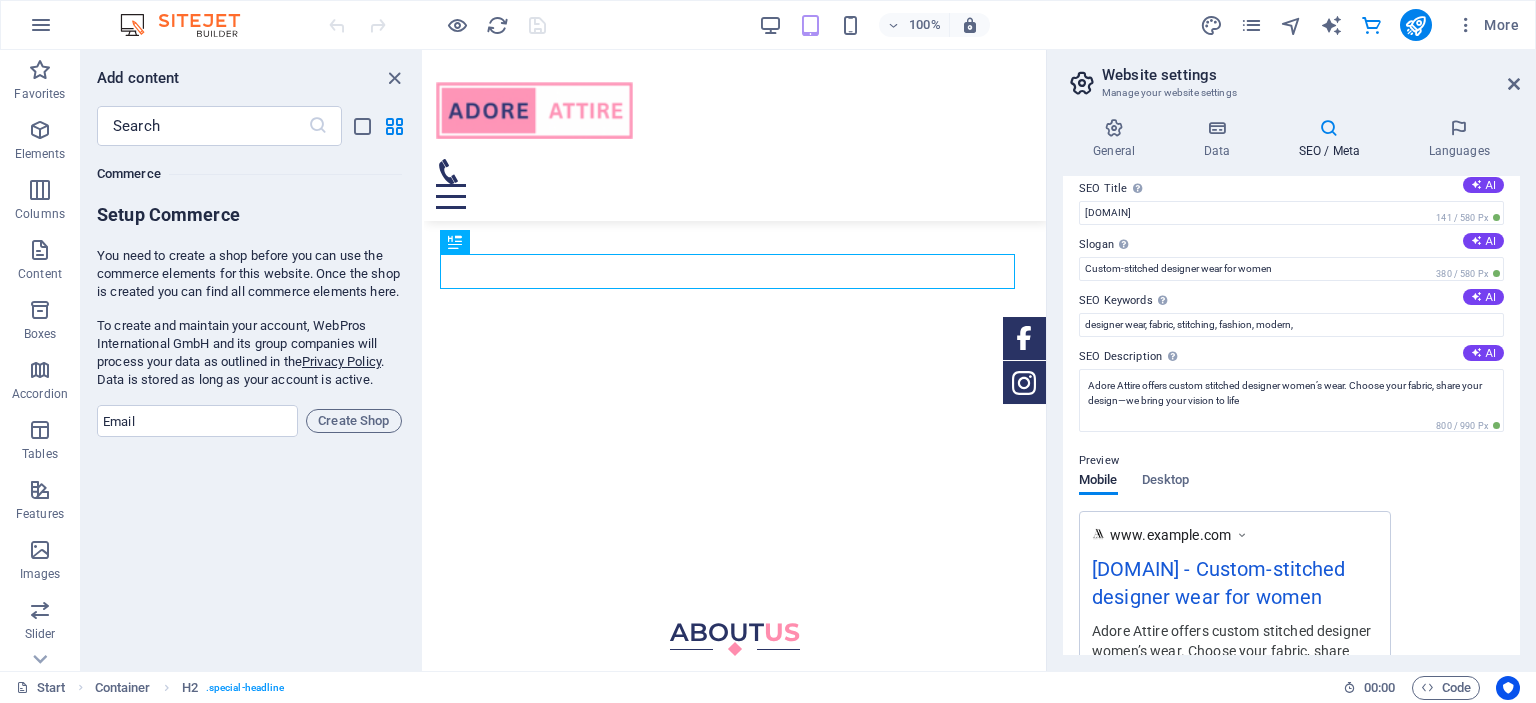 scroll, scrollTop: 0, scrollLeft: 0, axis: both 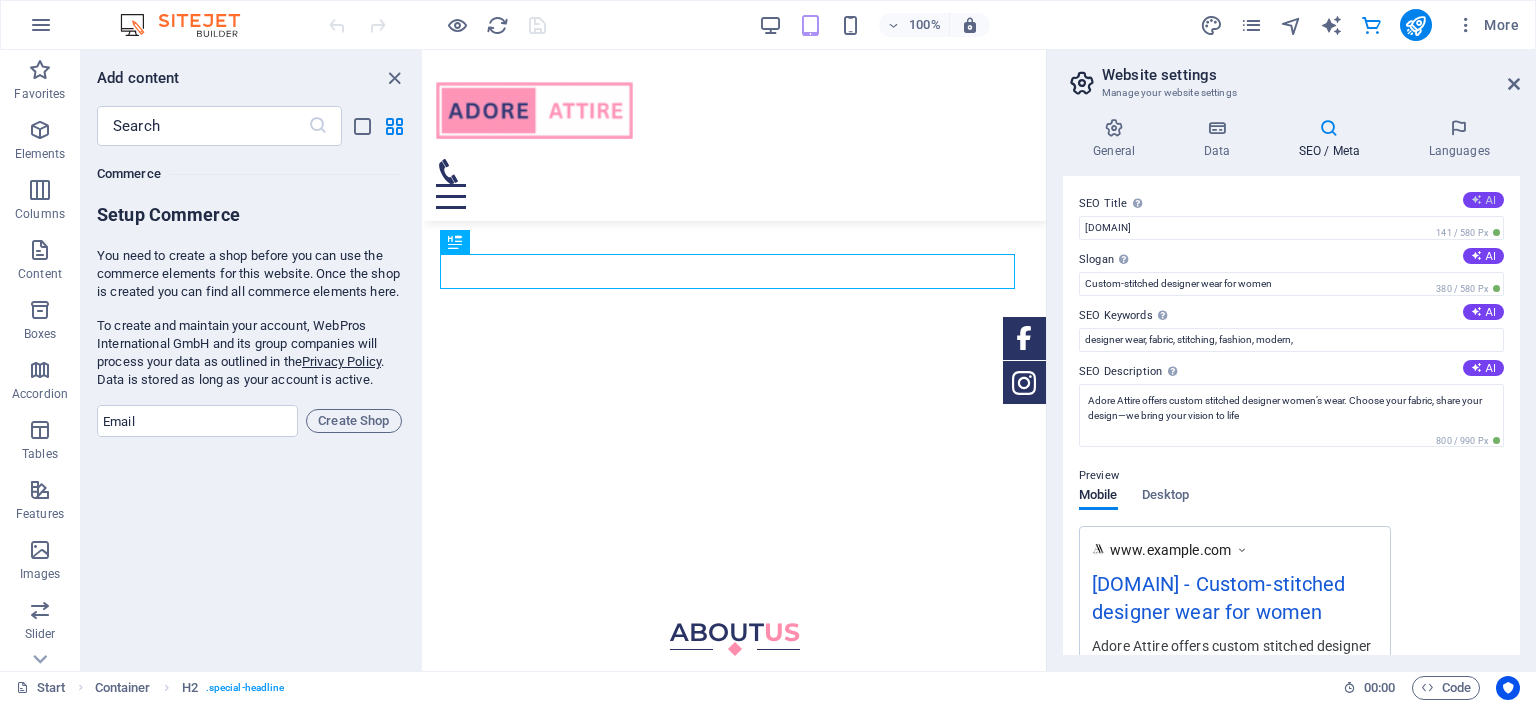 click on "AI" at bounding box center (1483, 200) 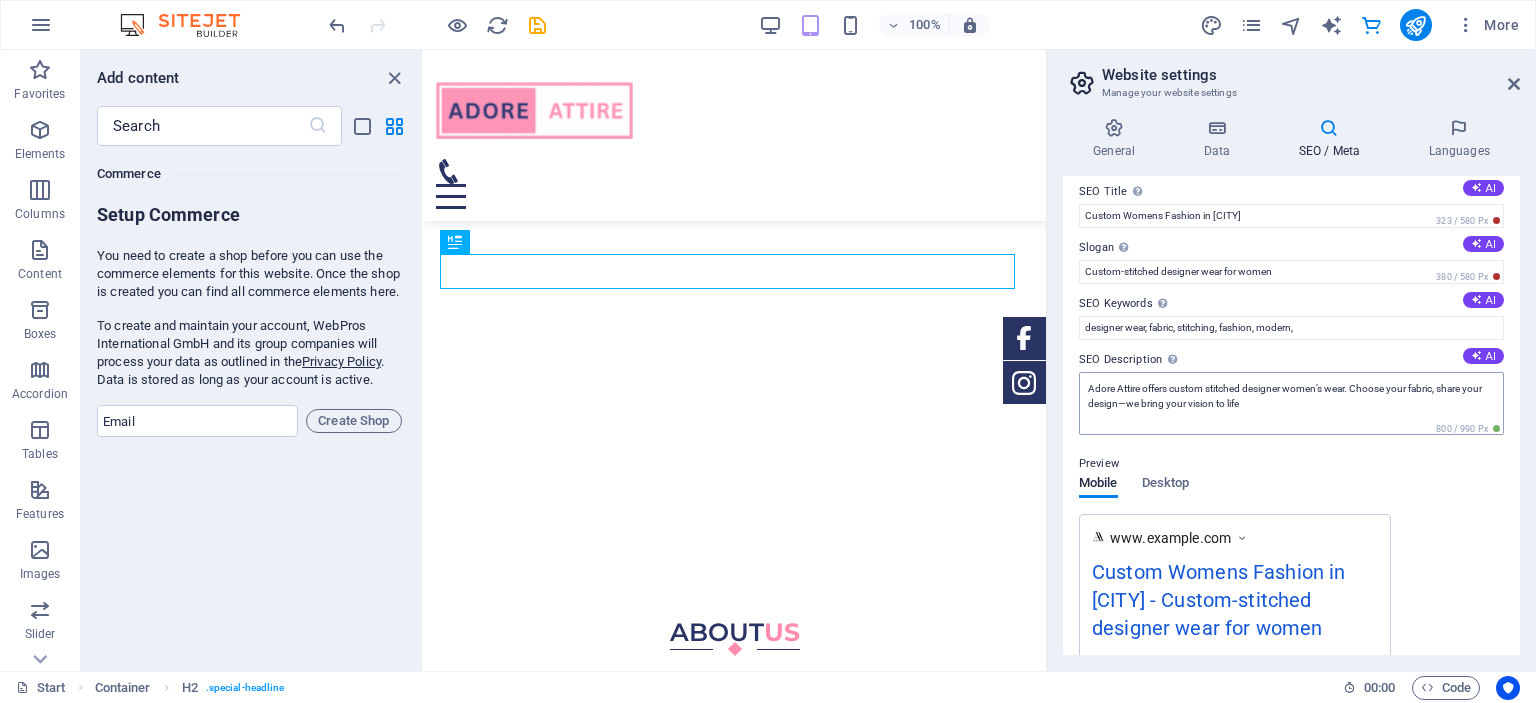 scroll, scrollTop: 0, scrollLeft: 0, axis: both 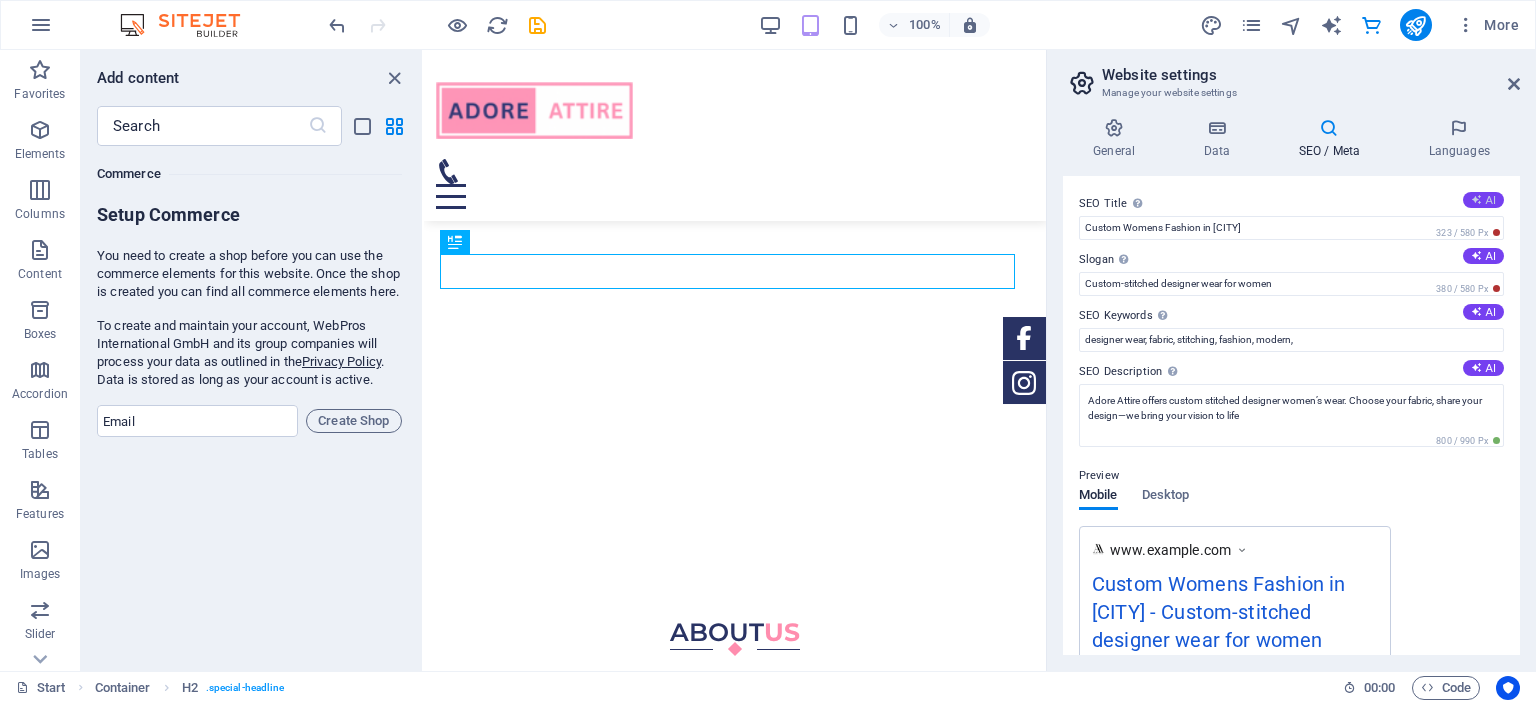 click at bounding box center [1476, 199] 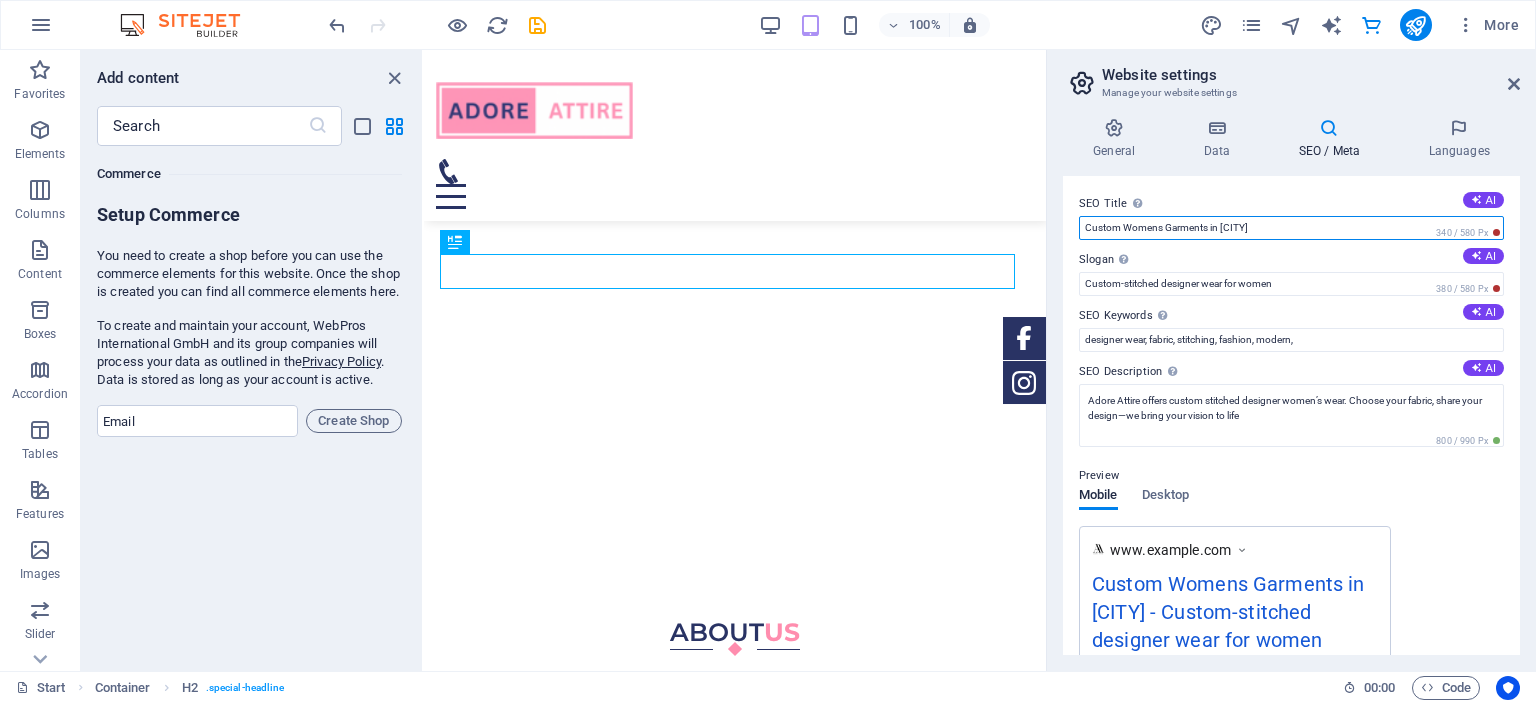 drag, startPoint x: 1258, startPoint y: 226, endPoint x: 1208, endPoint y: 229, distance: 50.08992 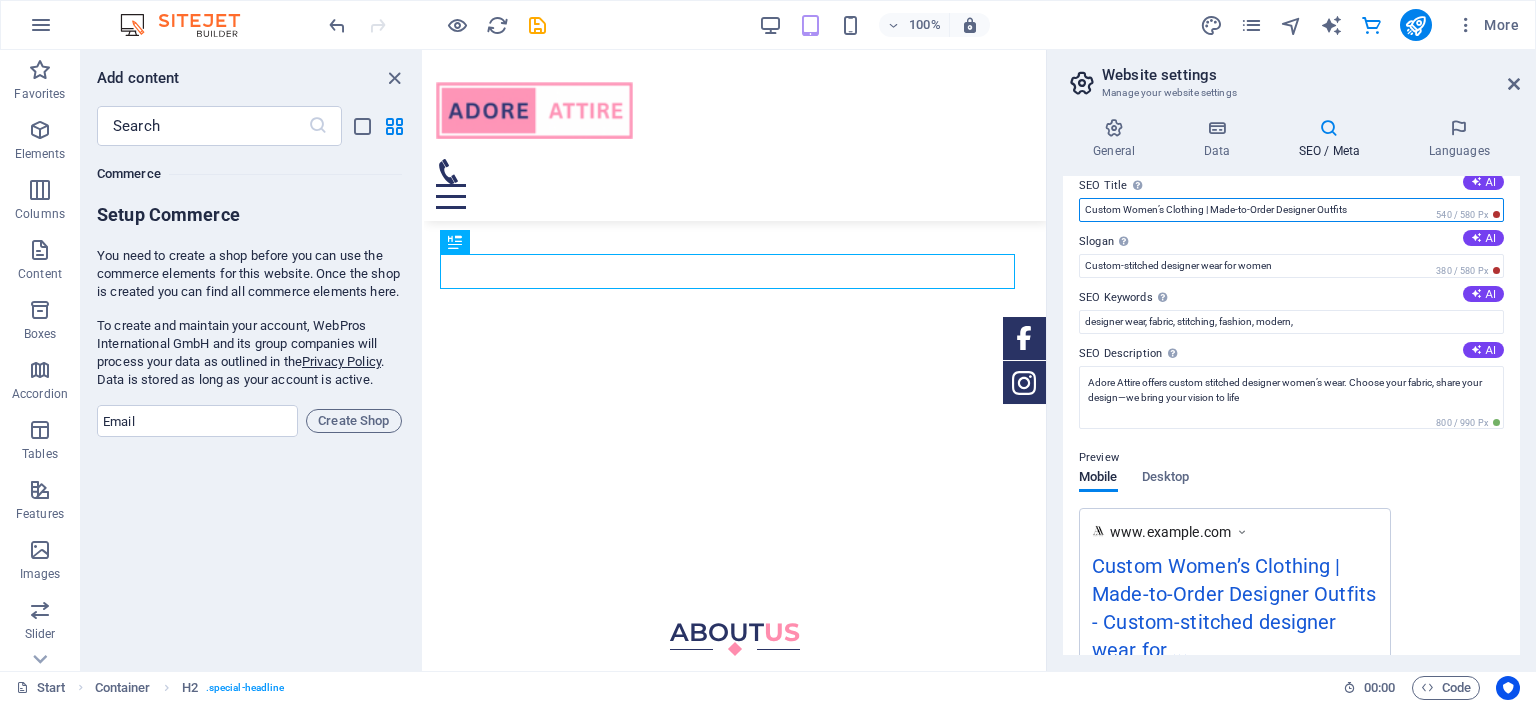 scroll, scrollTop: 14, scrollLeft: 0, axis: vertical 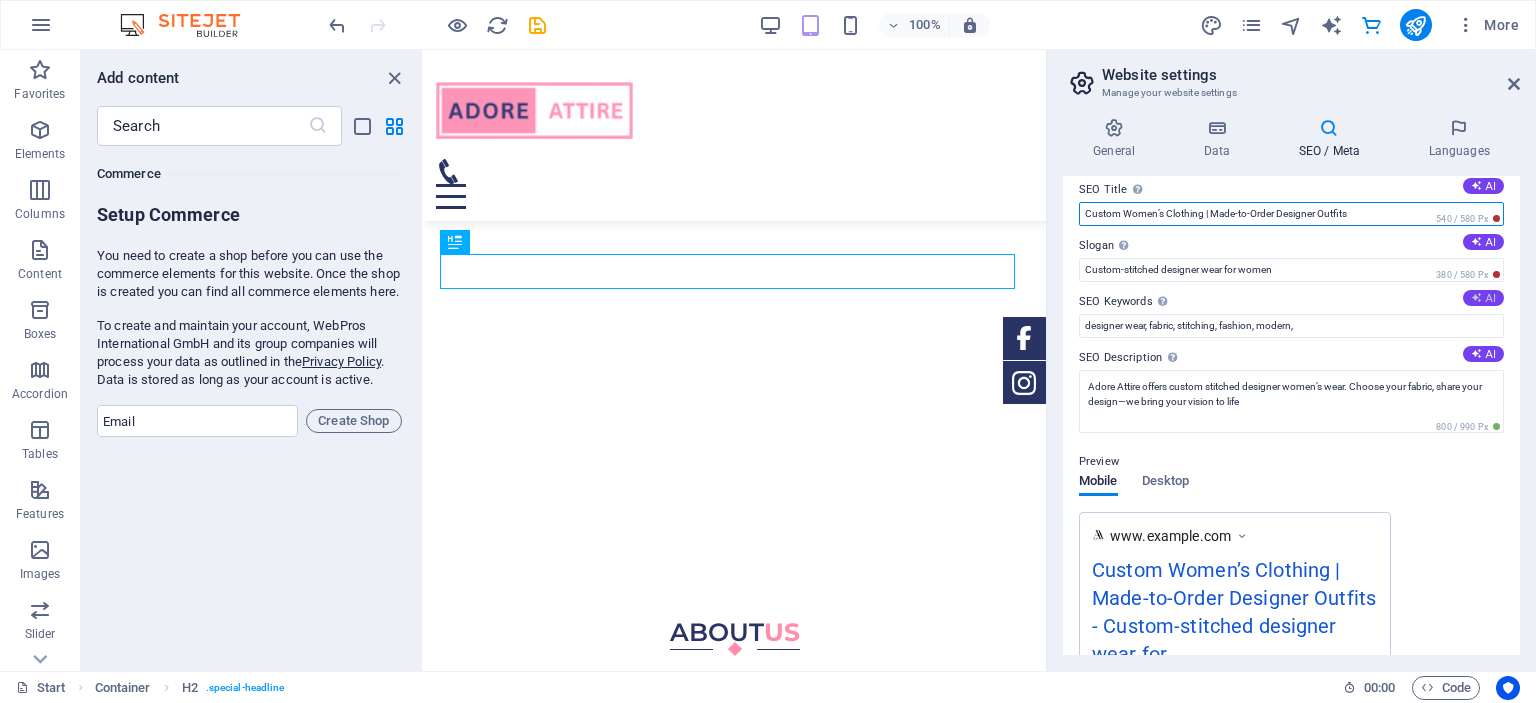 type on "Custom Women’s Clothing | Made-to-Order Designer Outfits" 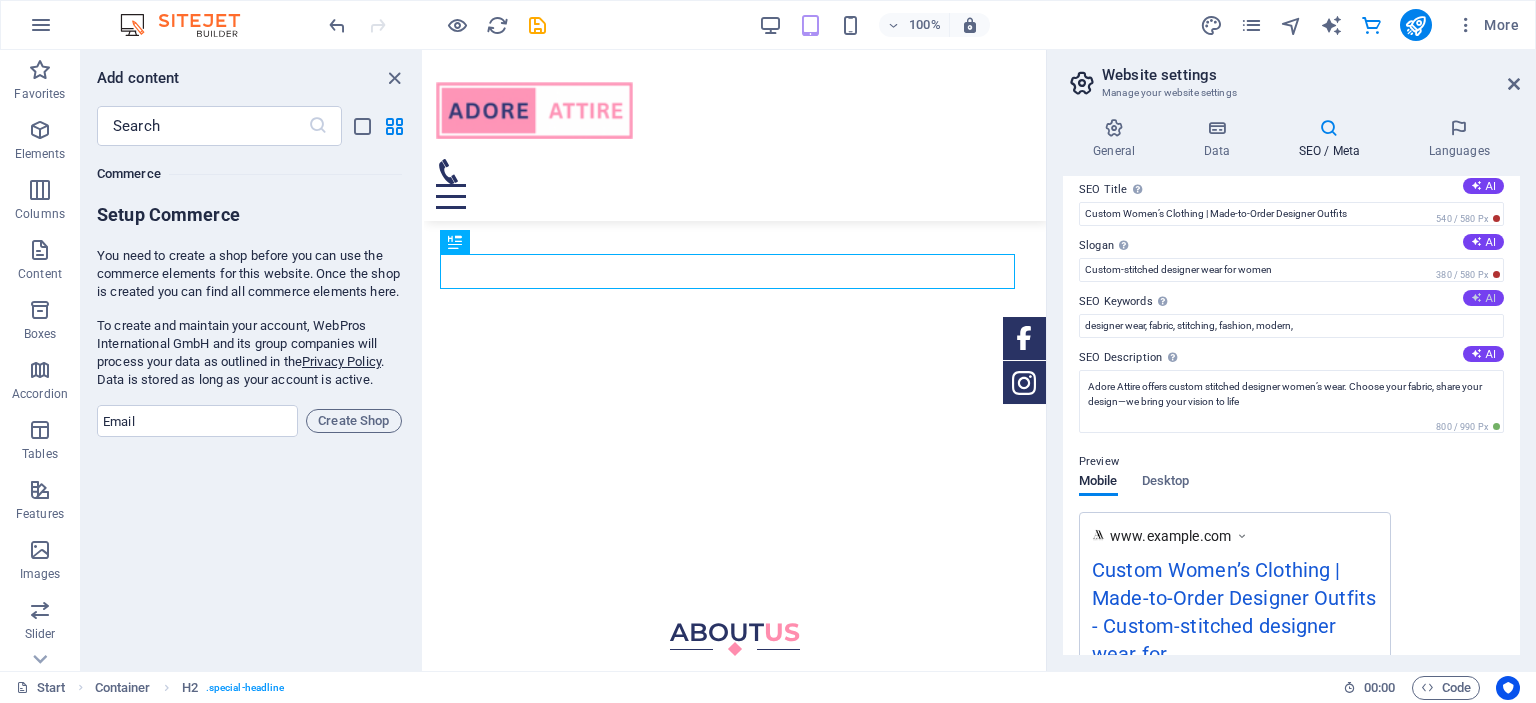 click on "AI" at bounding box center [1483, 298] 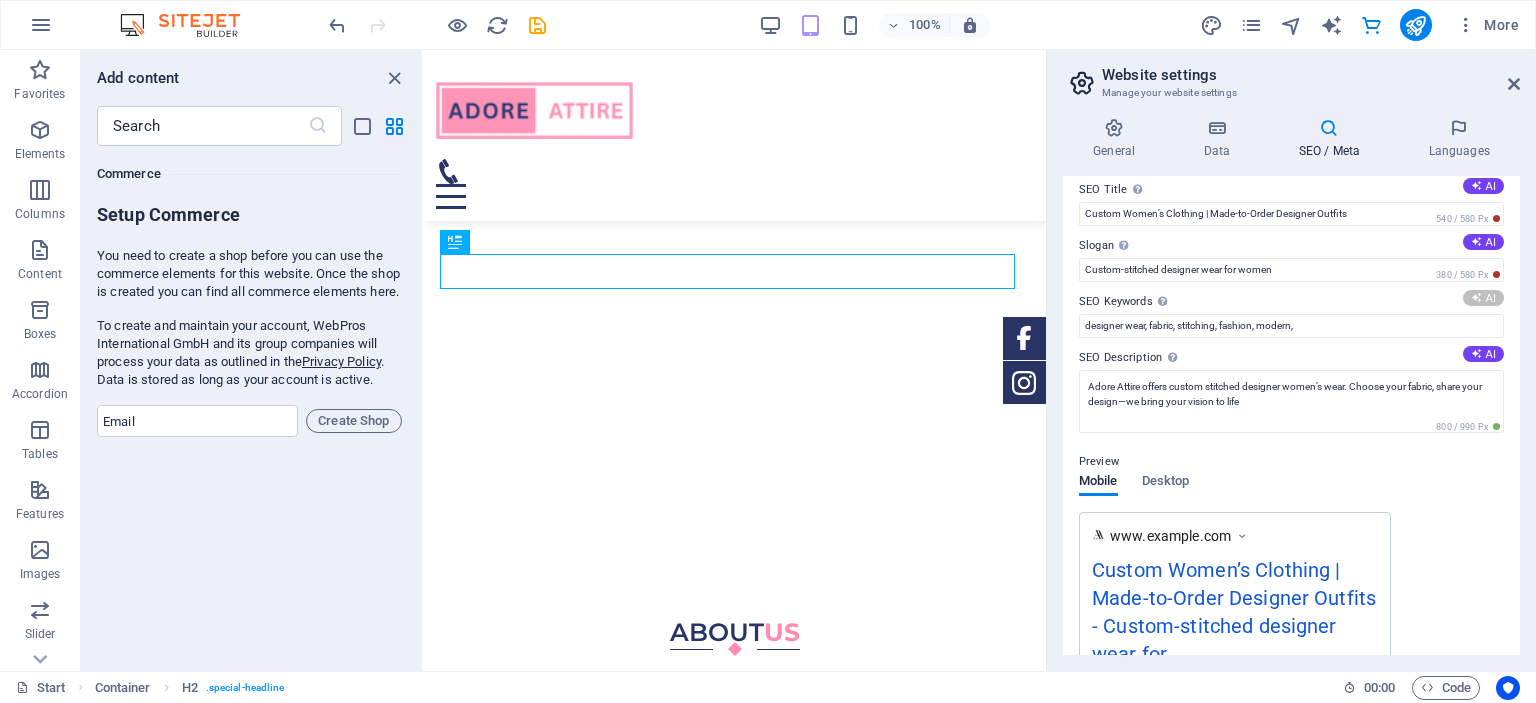 type on "custom-stitched garments, womens fashion Lahore, bespoke clothing Pakistan, high-quality fabrics, made-to-measure outfits, personalized design consultation" 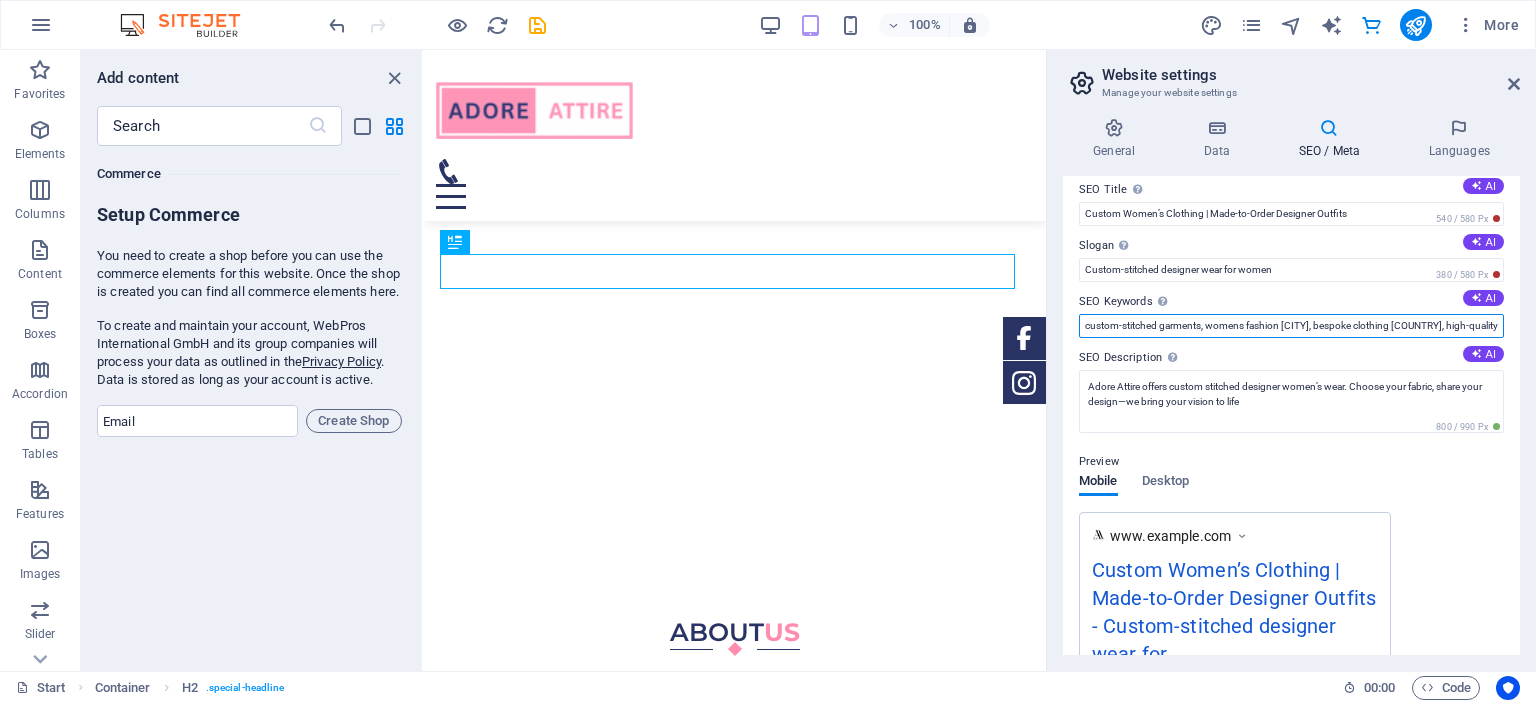 click on "custom-stitched garments, womens fashion Lahore, bespoke clothing Pakistan, high-quality fabrics, made-to-measure outfits, personalized design consultation" at bounding box center [1291, 326] 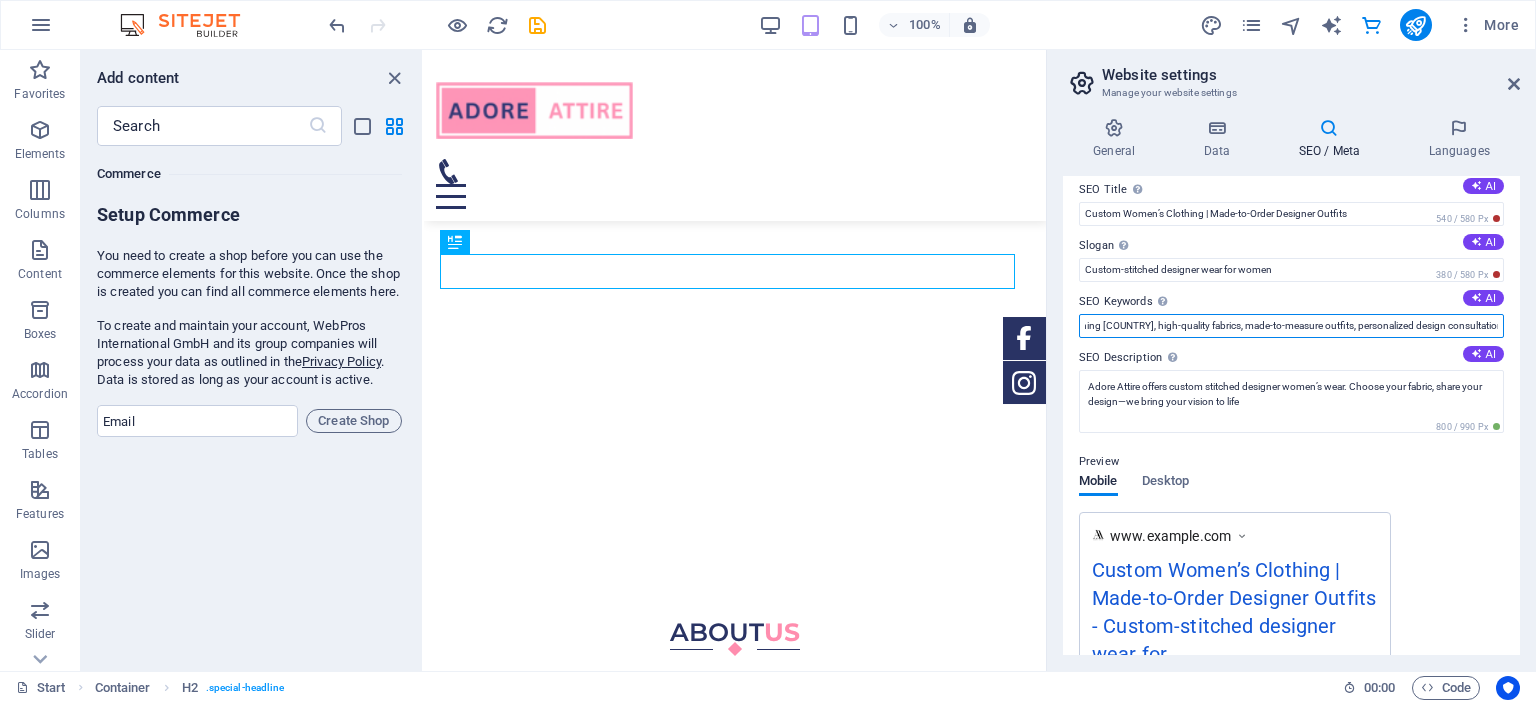 scroll, scrollTop: 0, scrollLeft: 293, axis: horizontal 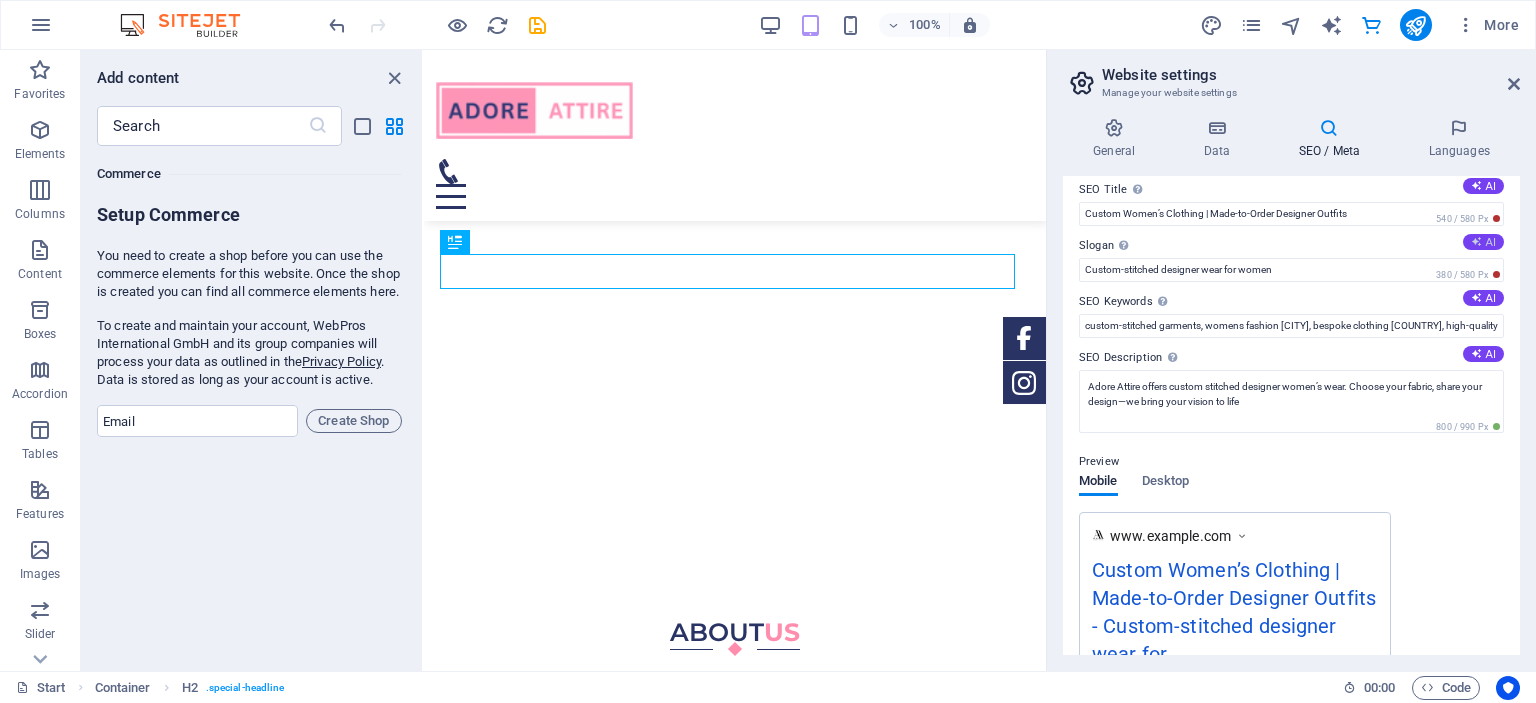 click on "AI" at bounding box center (1483, 242) 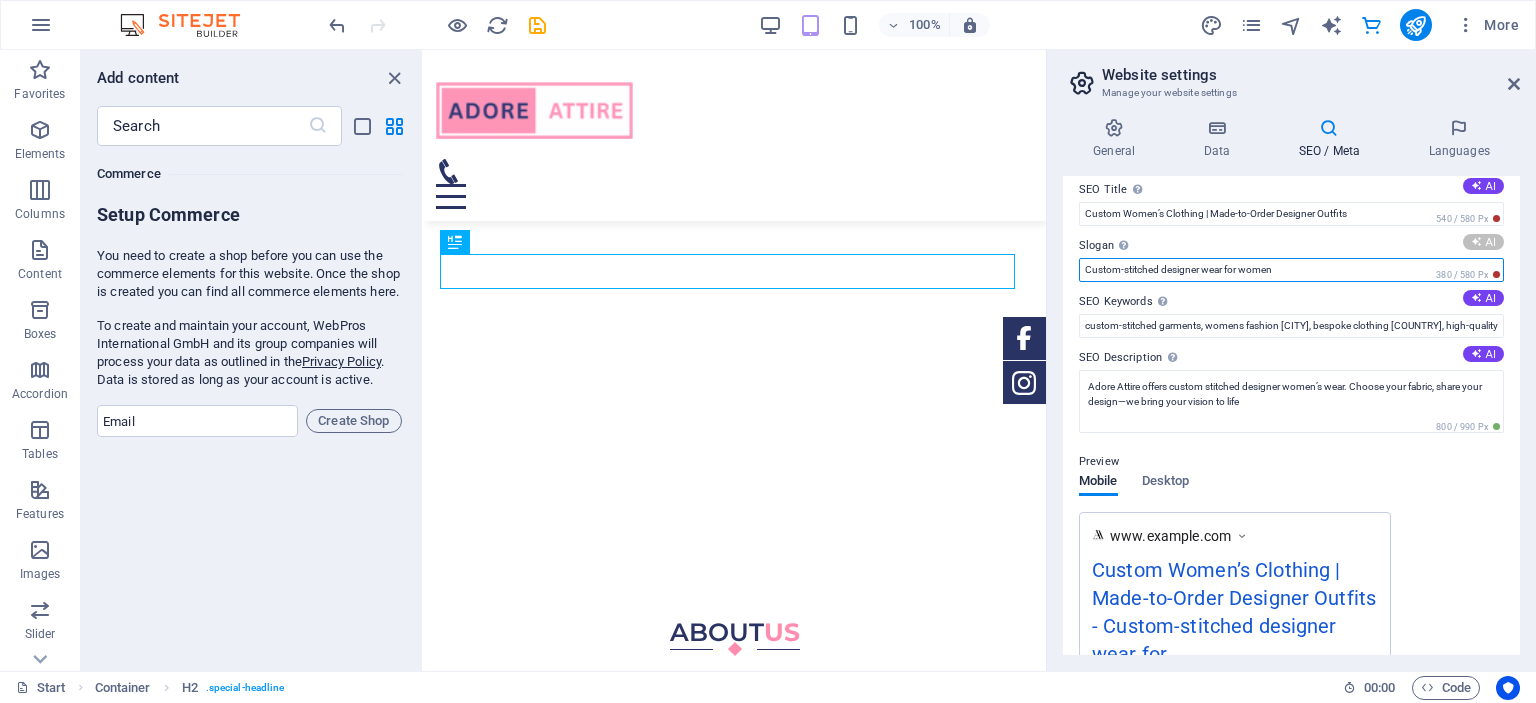click on "Custom-stitched designer wear for women" at bounding box center (1291, 270) 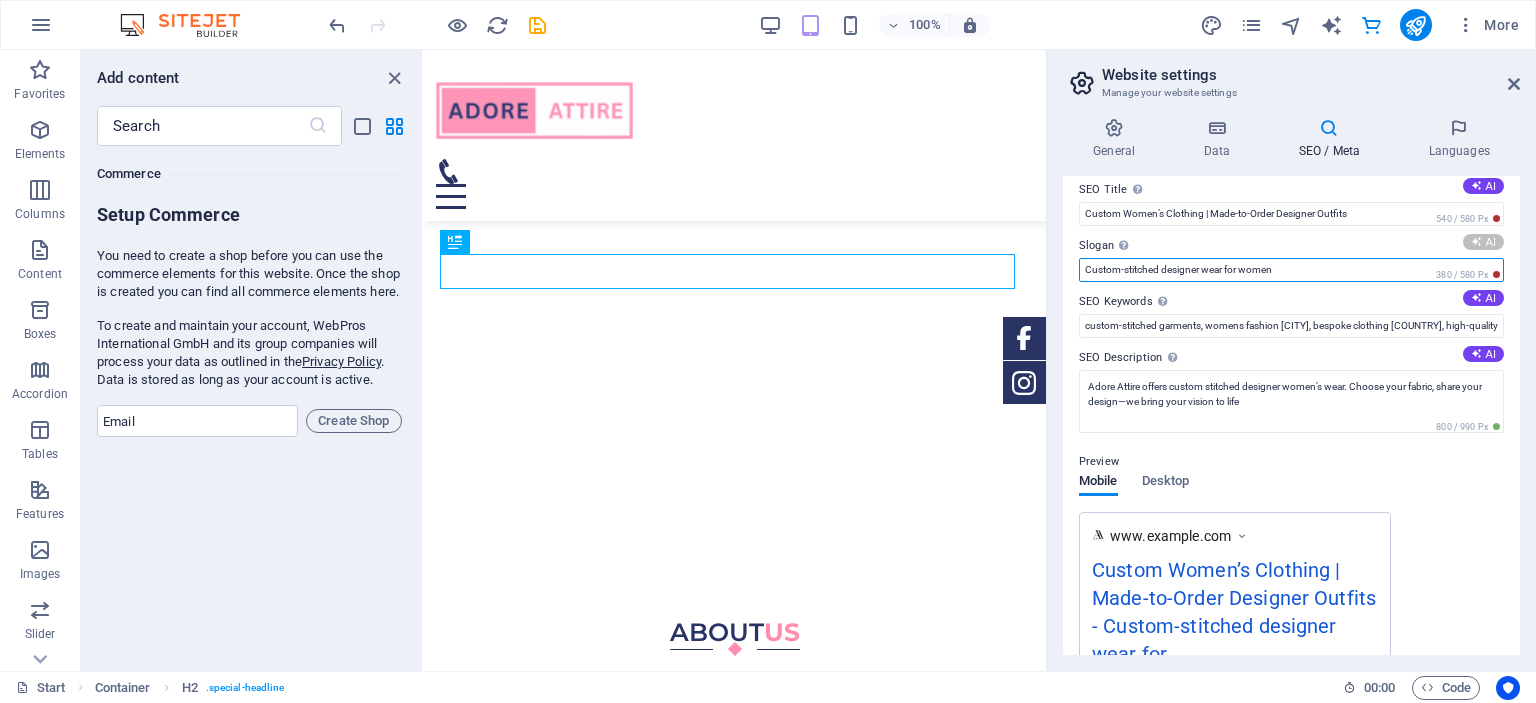 type on "Crafting Your Unique Style with Tailored Precision" 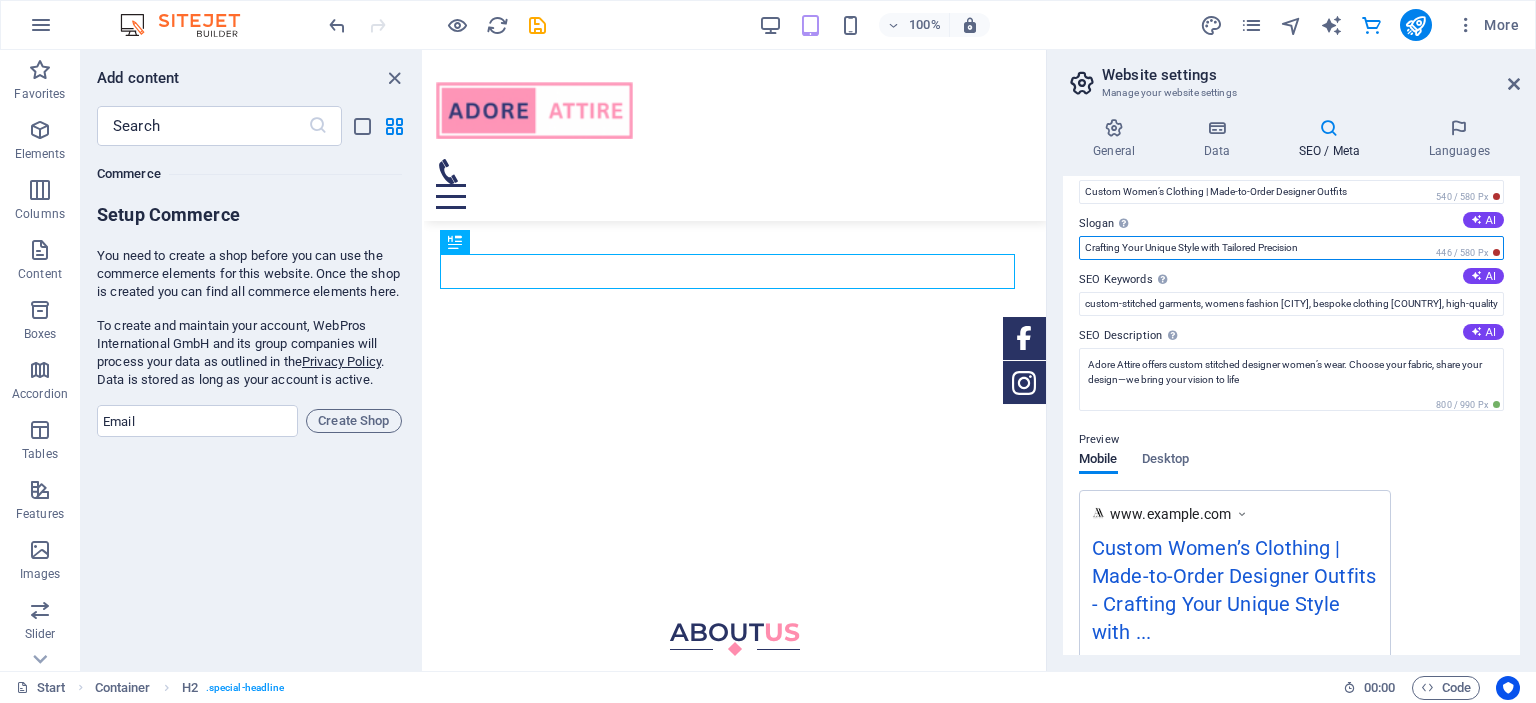 scroll, scrollTop: 0, scrollLeft: 0, axis: both 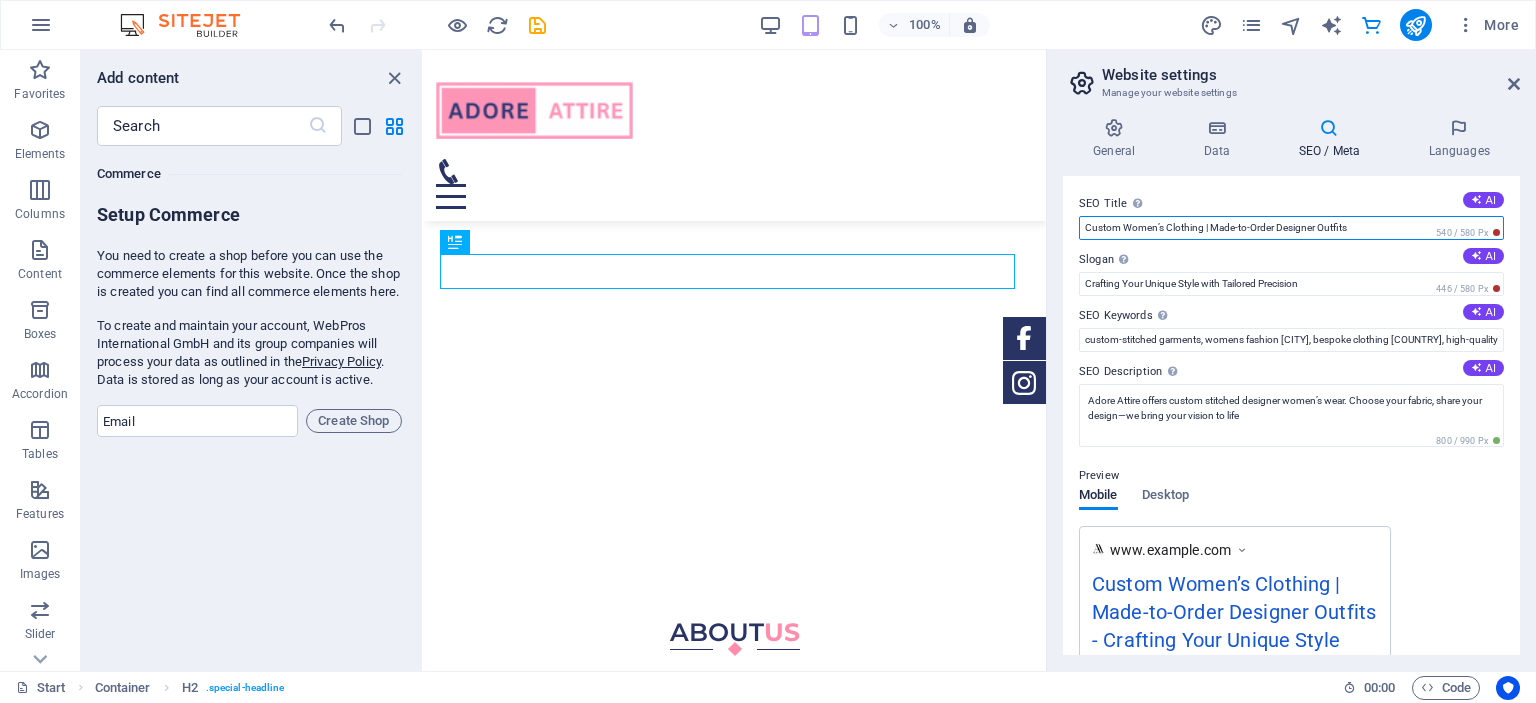 click on "Custom Women’s Clothing | Made-to-Order Designer Outfits" at bounding box center [1291, 228] 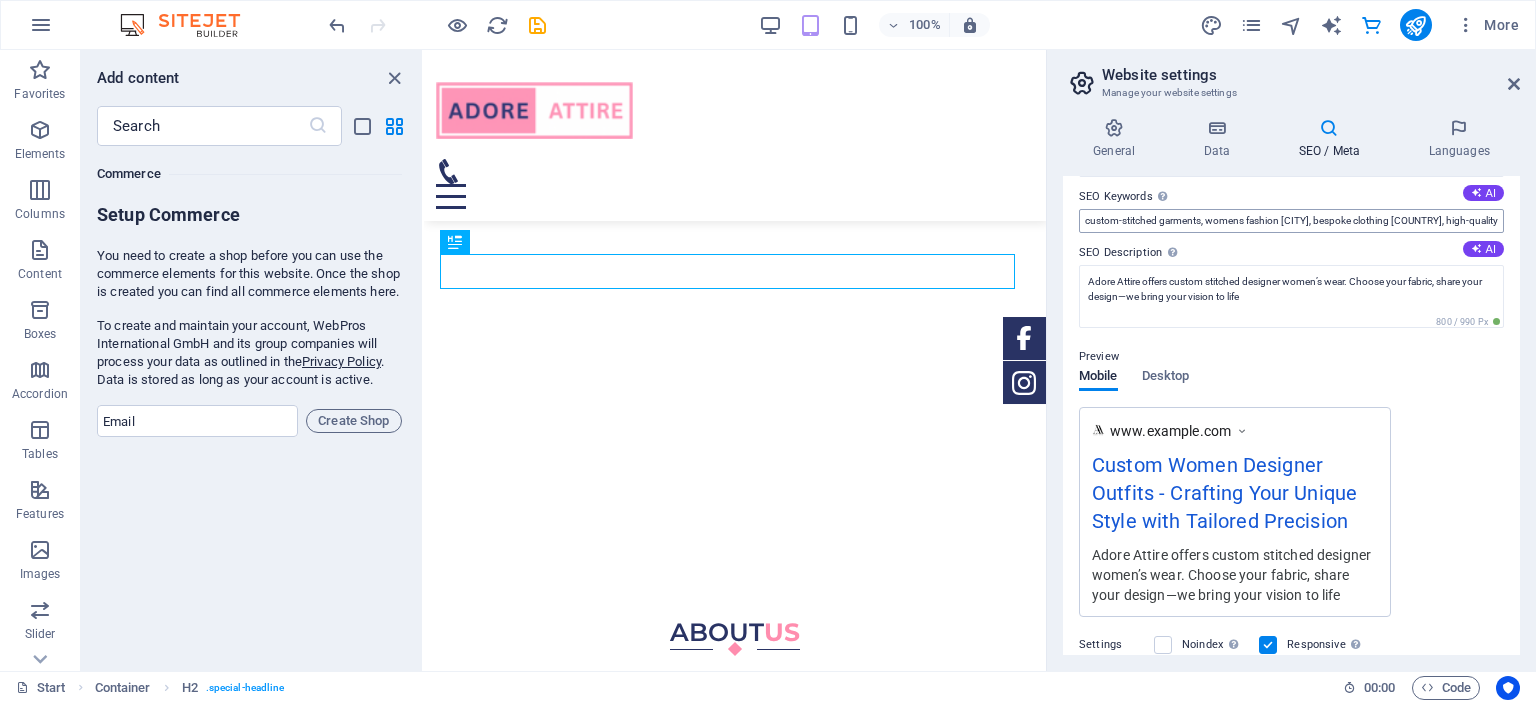 scroll, scrollTop: 0, scrollLeft: 0, axis: both 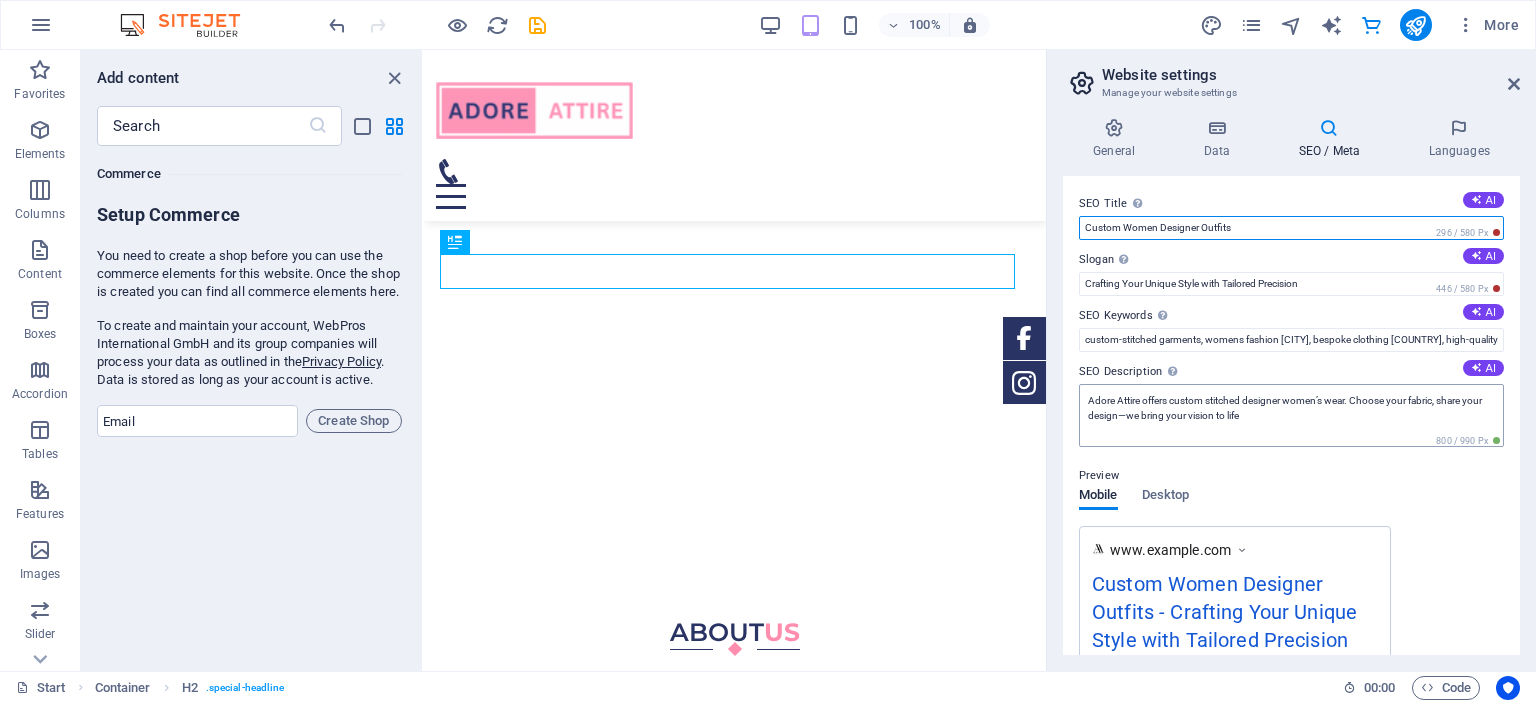type on "Custom Women Designer Outfits" 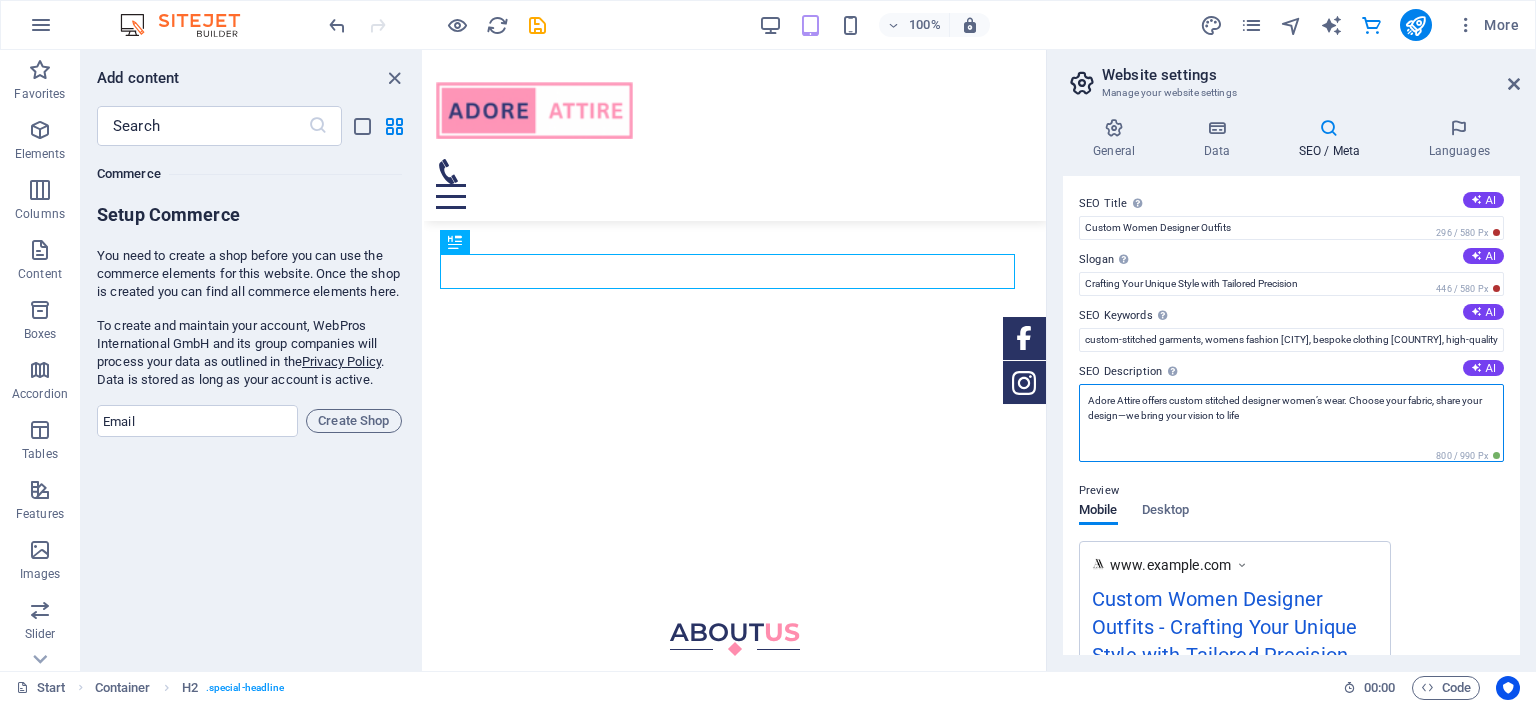 drag, startPoint x: 1244, startPoint y: 415, endPoint x: 1088, endPoint y: 403, distance: 156.46086 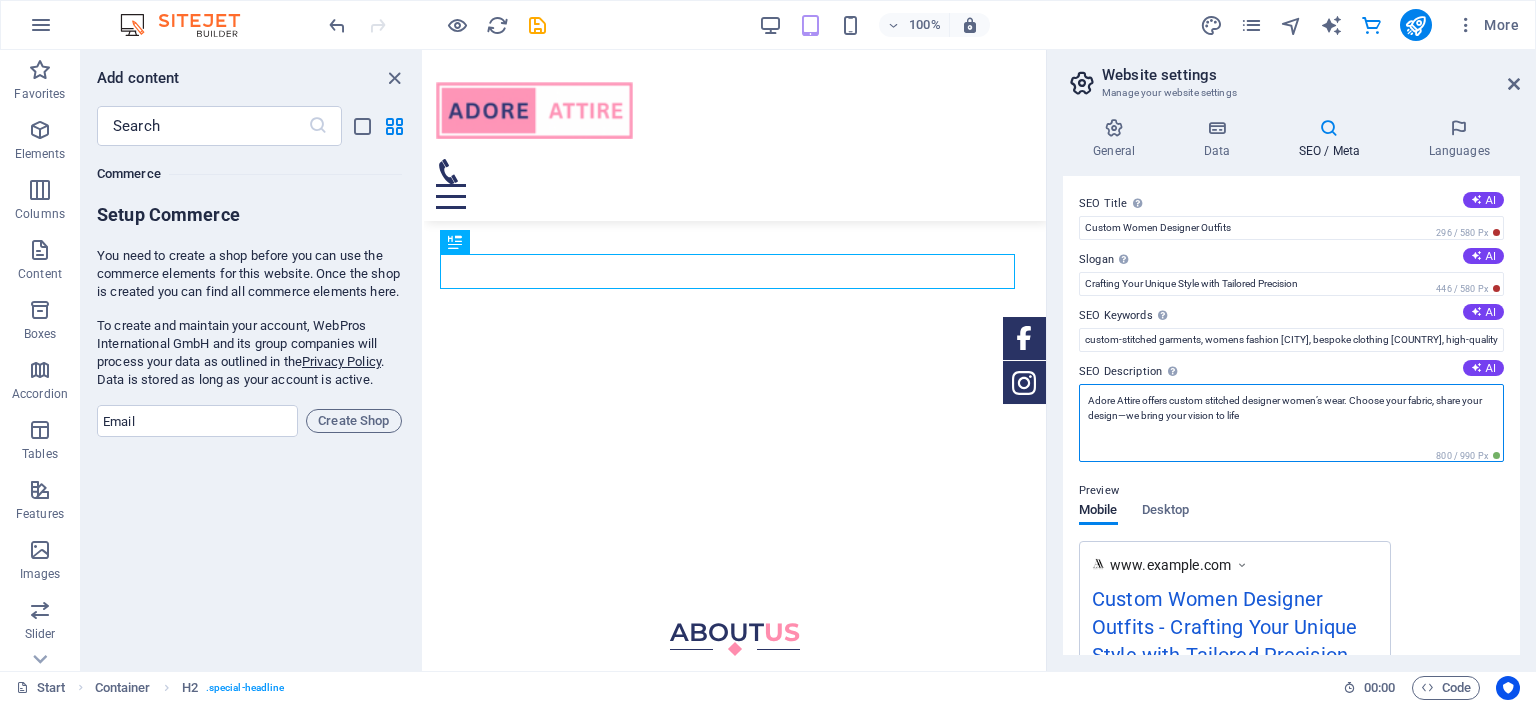 click on "Adore Attire offers custom stitched designer women’s wear. Choose your fabric, share your design—we bring your vision to life" at bounding box center [1291, 423] 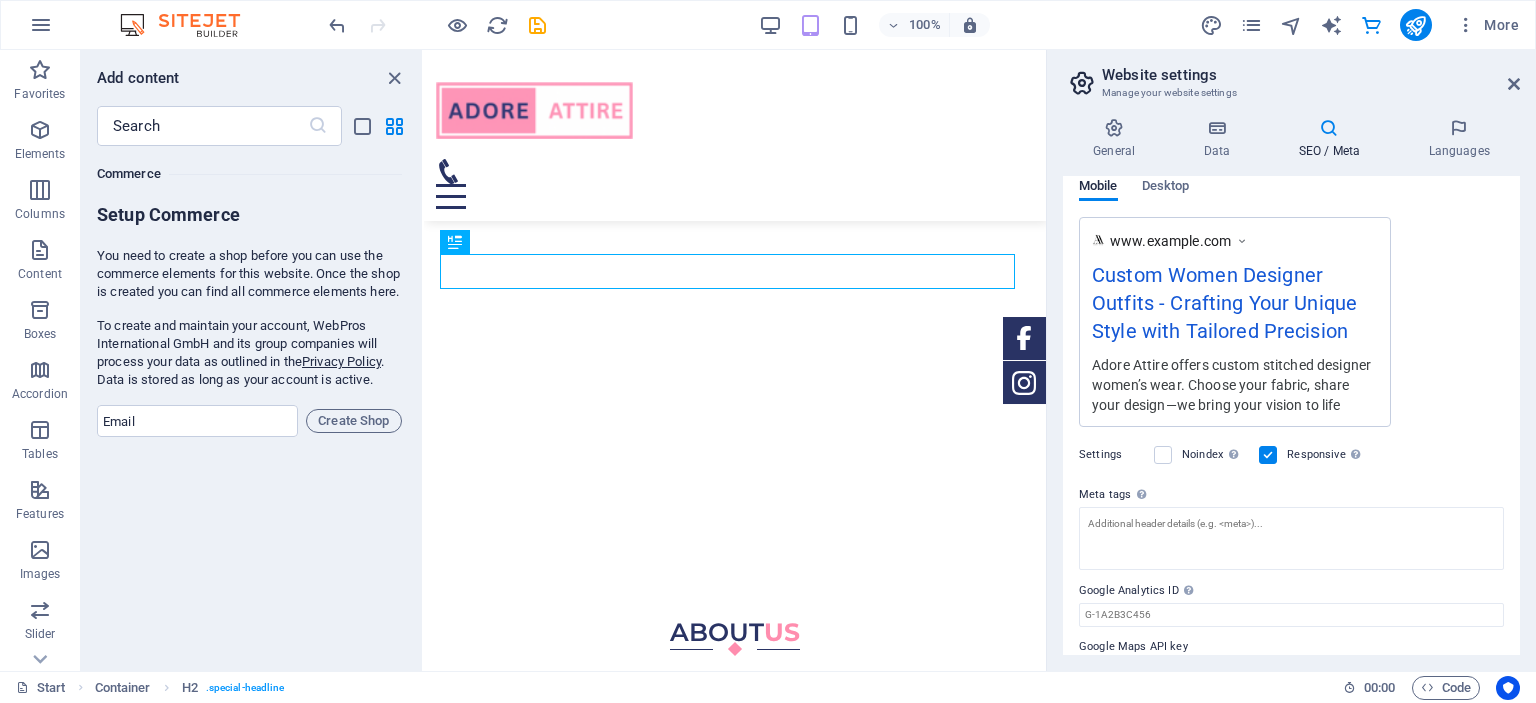 scroll, scrollTop: 365, scrollLeft: 0, axis: vertical 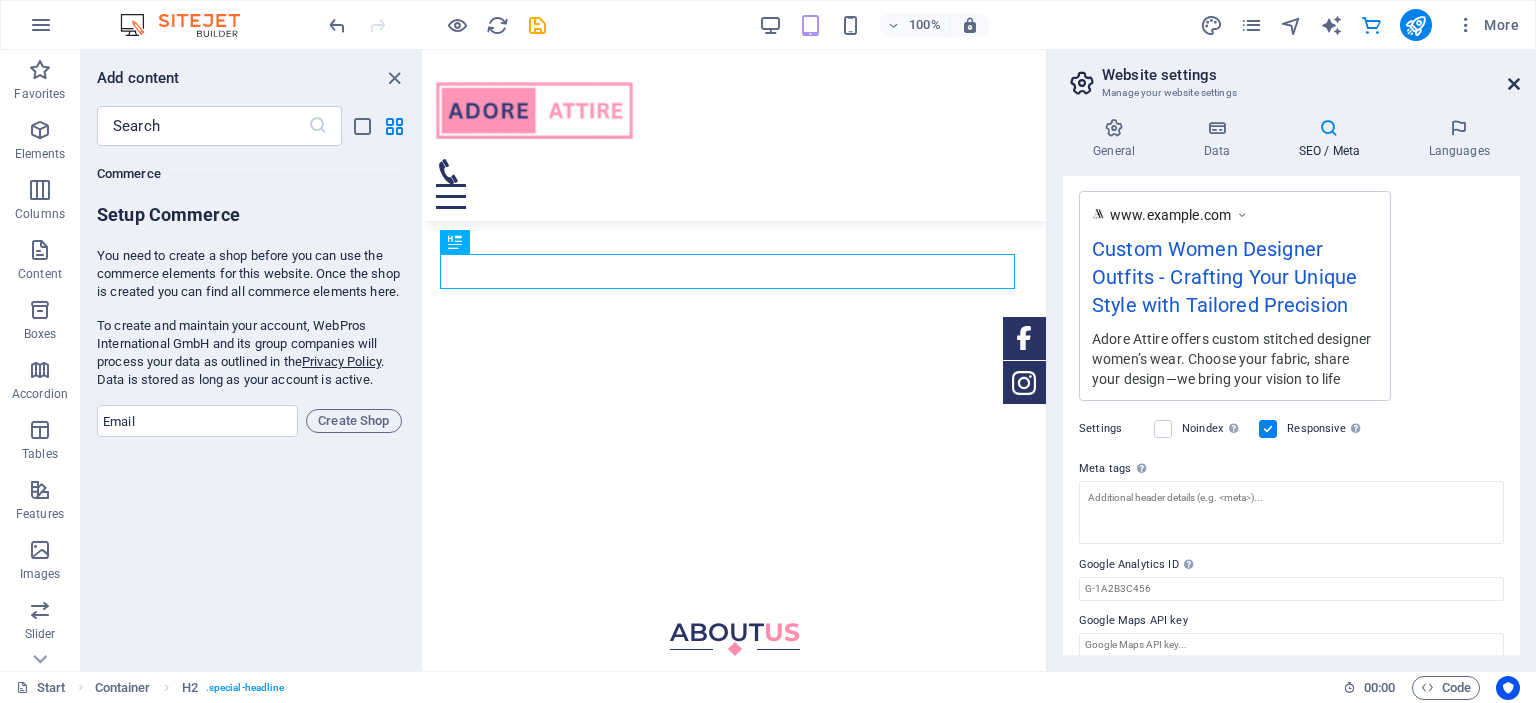 click at bounding box center (1514, 84) 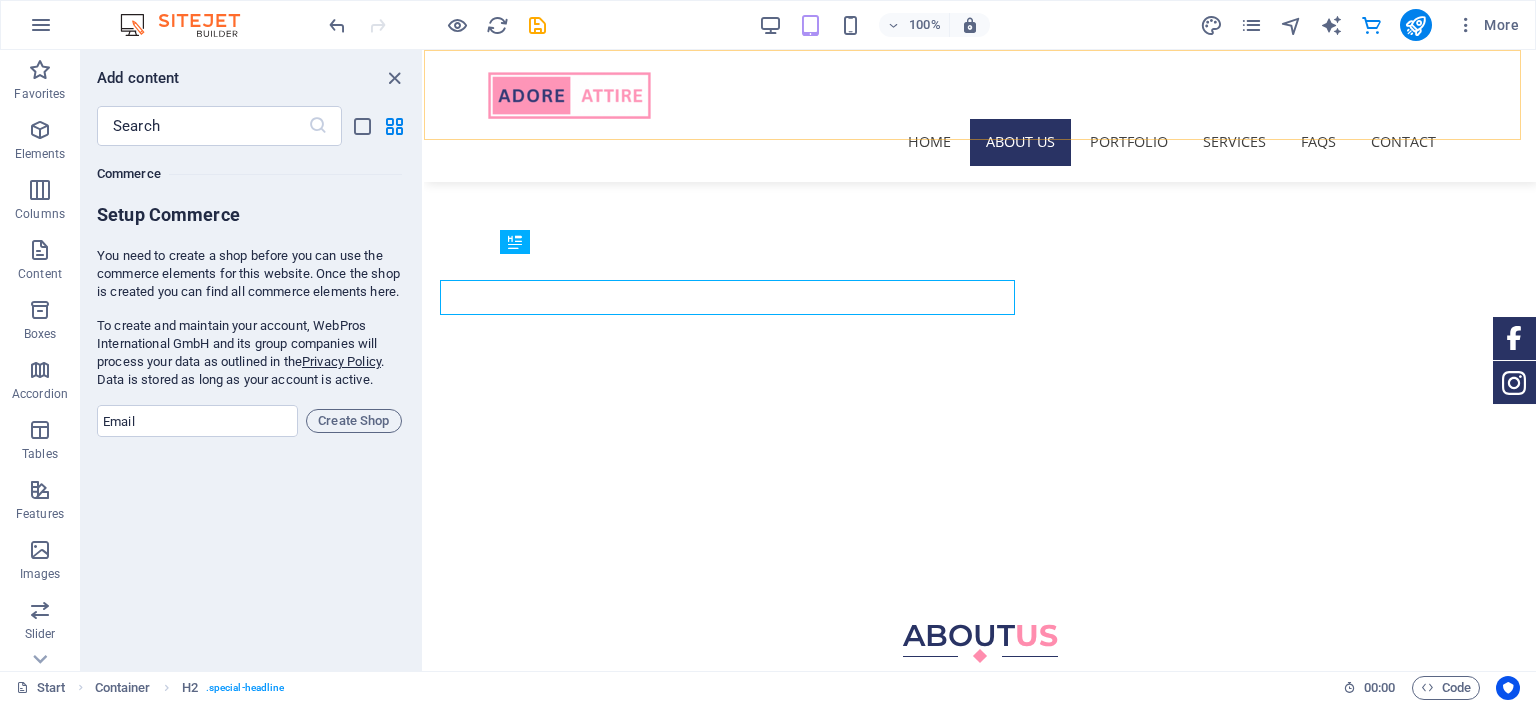 scroll, scrollTop: 476, scrollLeft: 0, axis: vertical 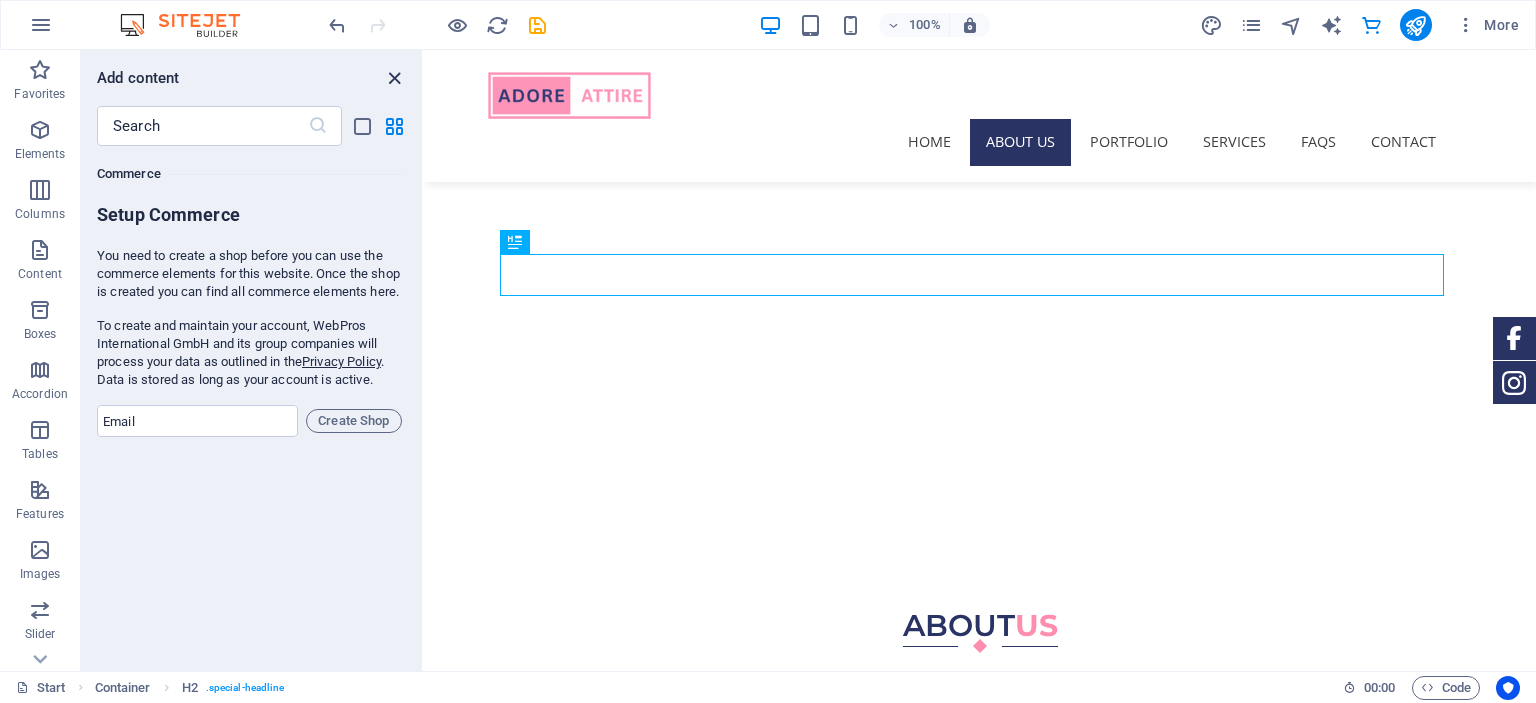 click at bounding box center [394, 78] 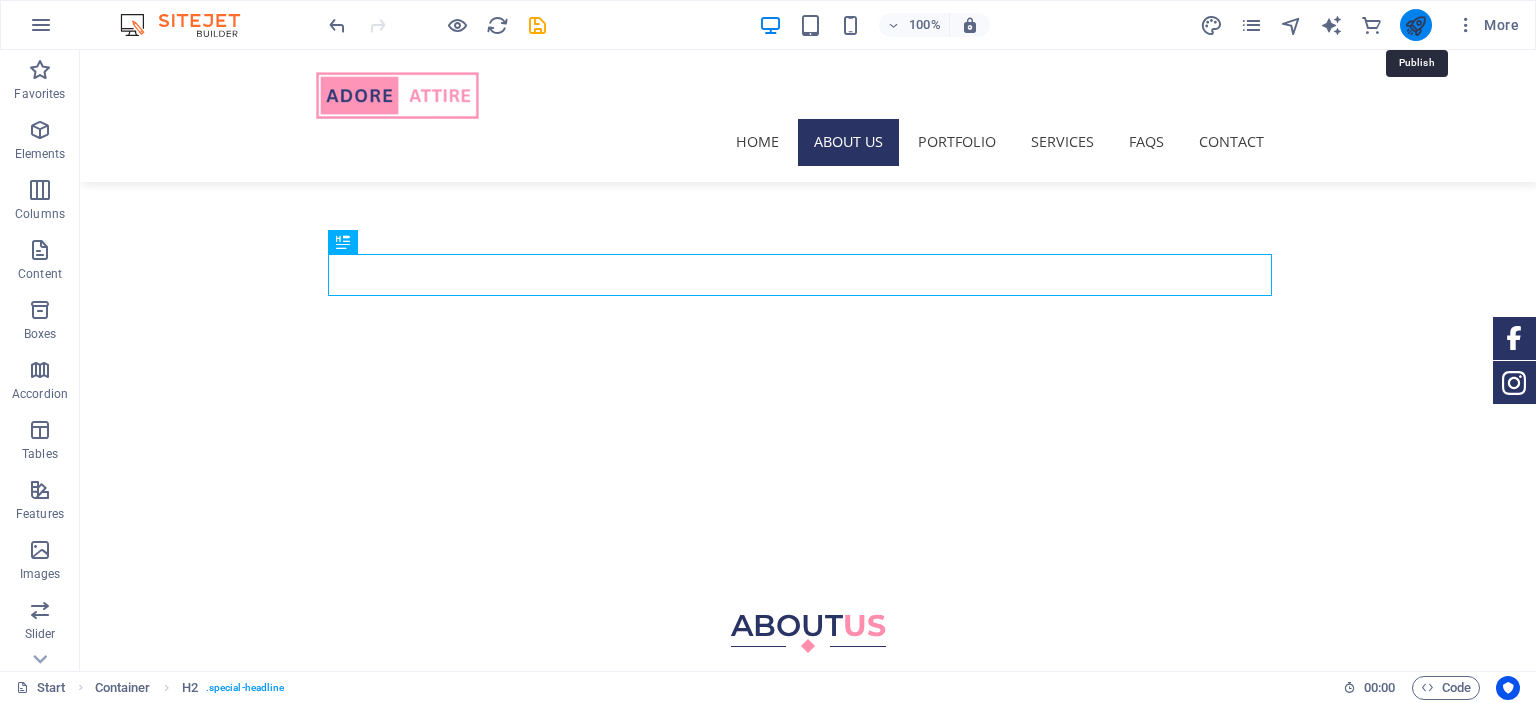 click at bounding box center (1415, 25) 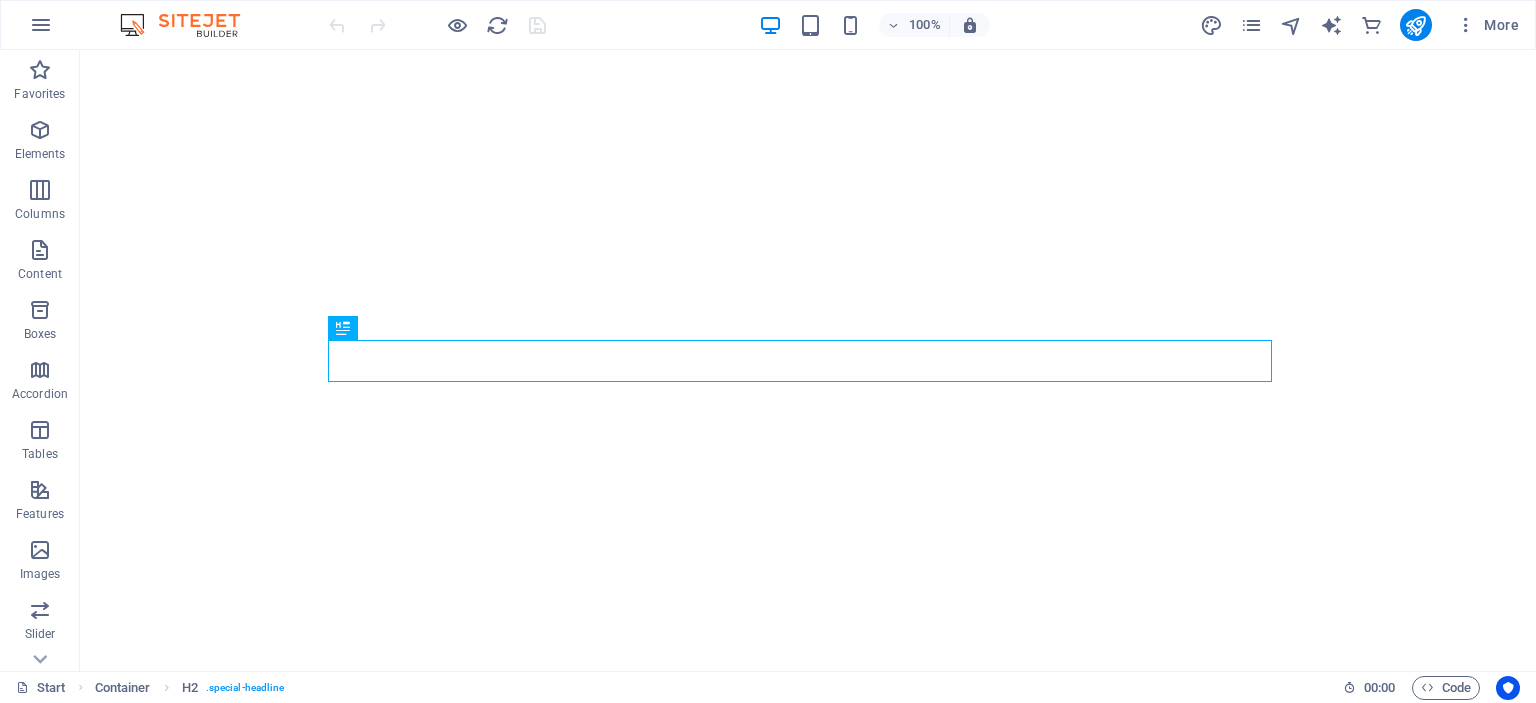 scroll, scrollTop: 0, scrollLeft: 0, axis: both 